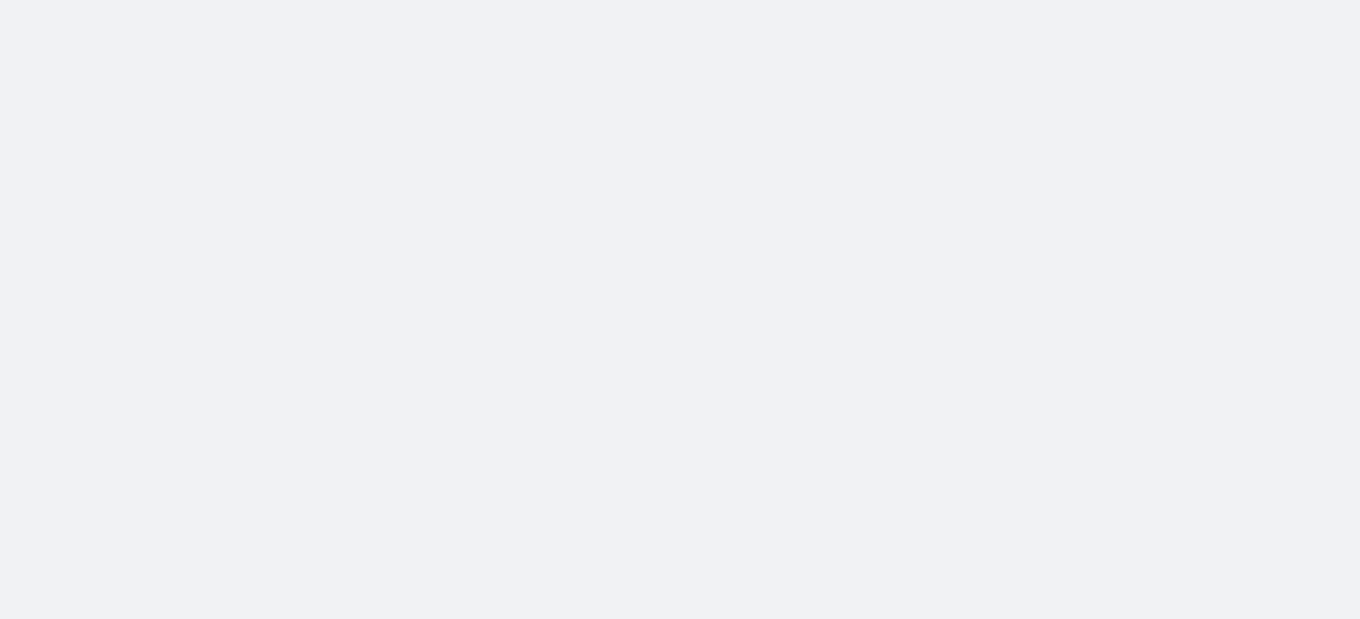 scroll, scrollTop: 0, scrollLeft: 0, axis: both 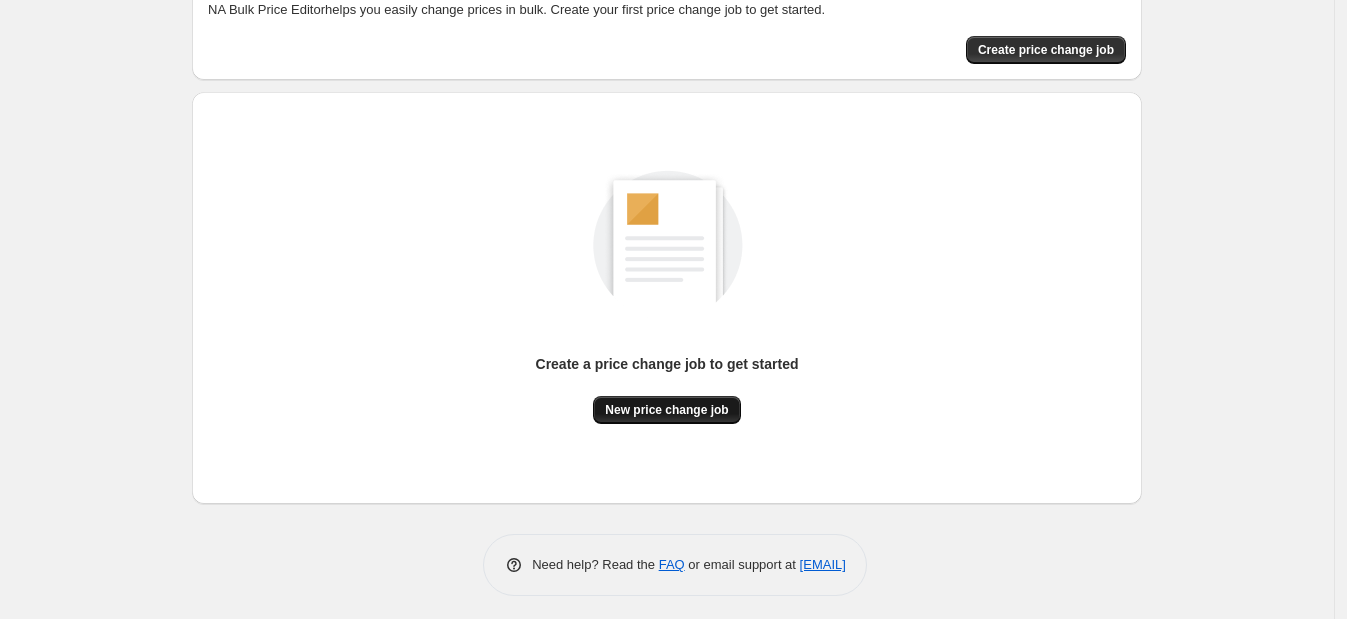 click on "New price change job" at bounding box center [666, 410] 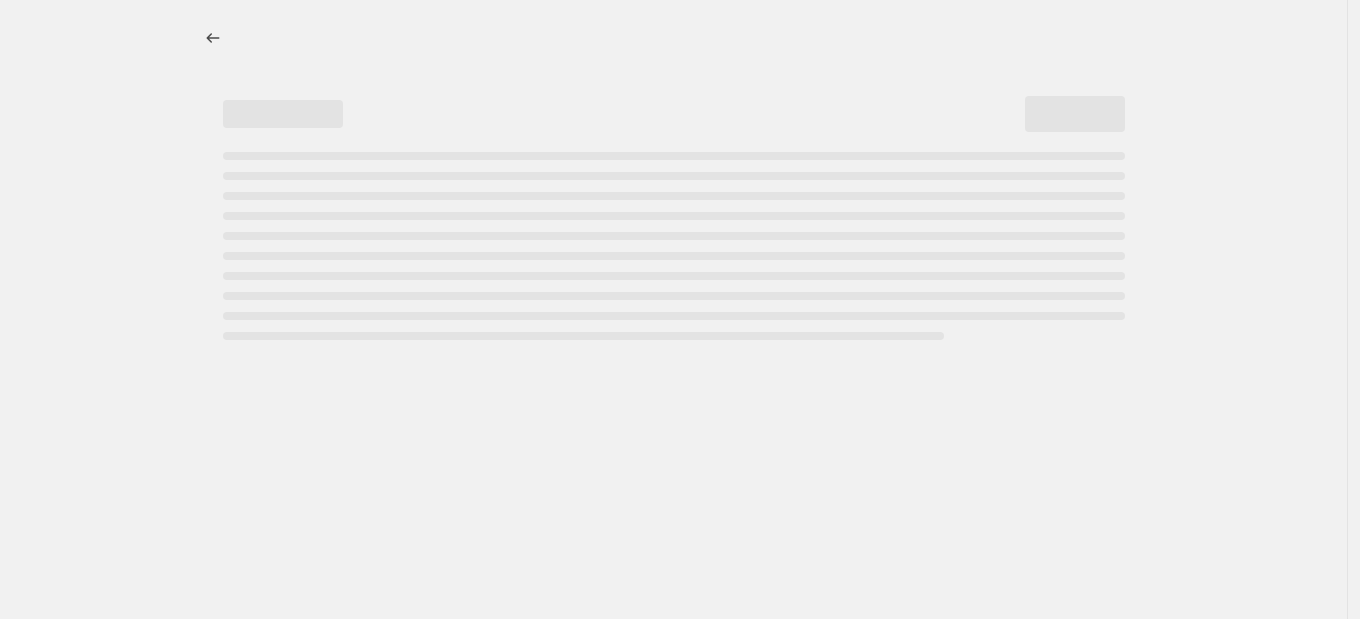 select on "percentage" 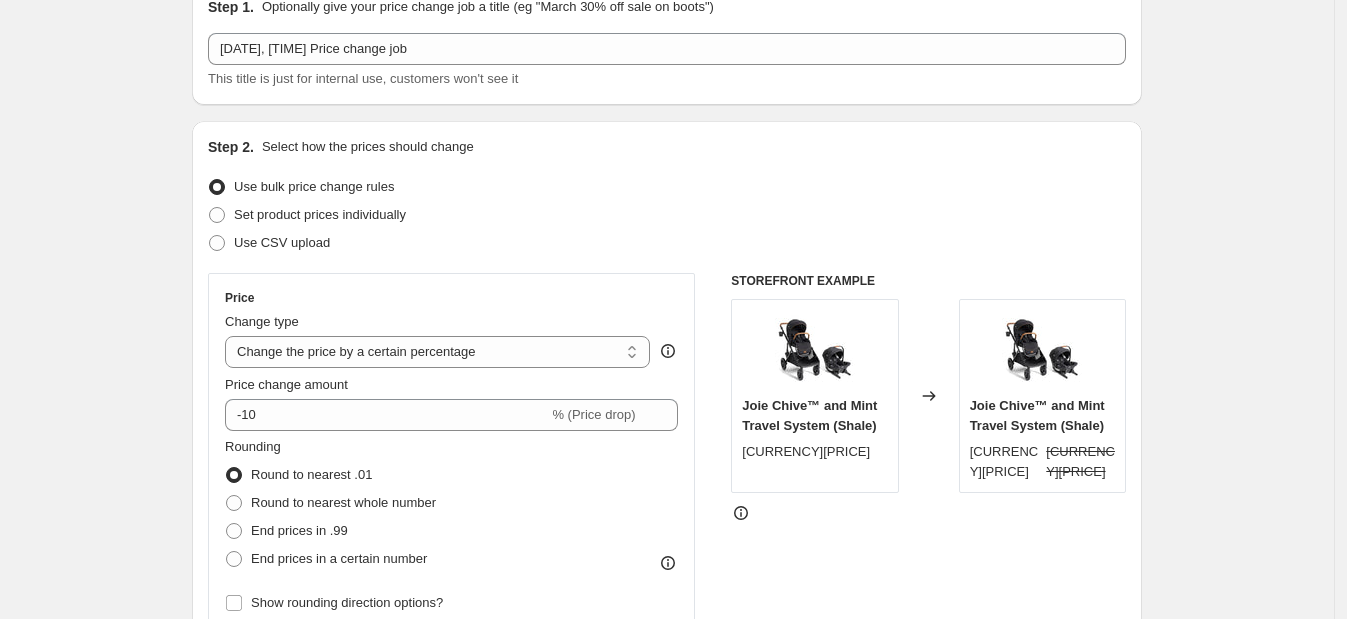scroll, scrollTop: 124, scrollLeft: 0, axis: vertical 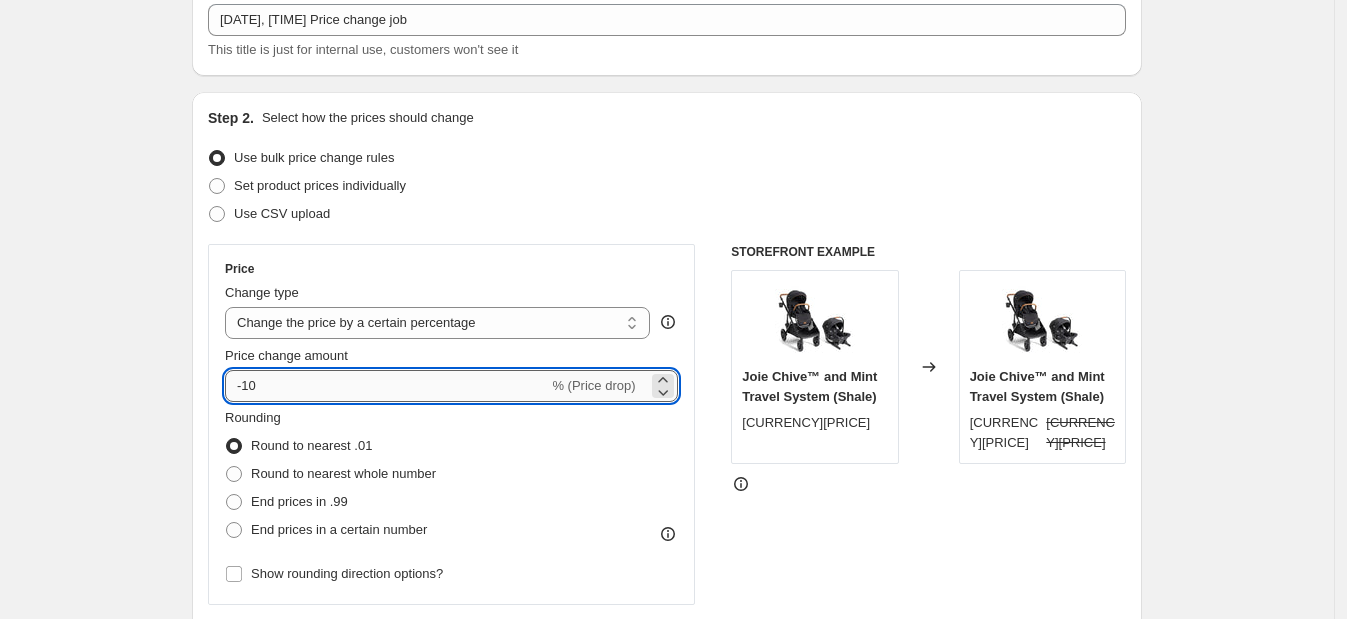 drag, startPoint x: 254, startPoint y: 376, endPoint x: 301, endPoint y: 375, distance: 47.010635 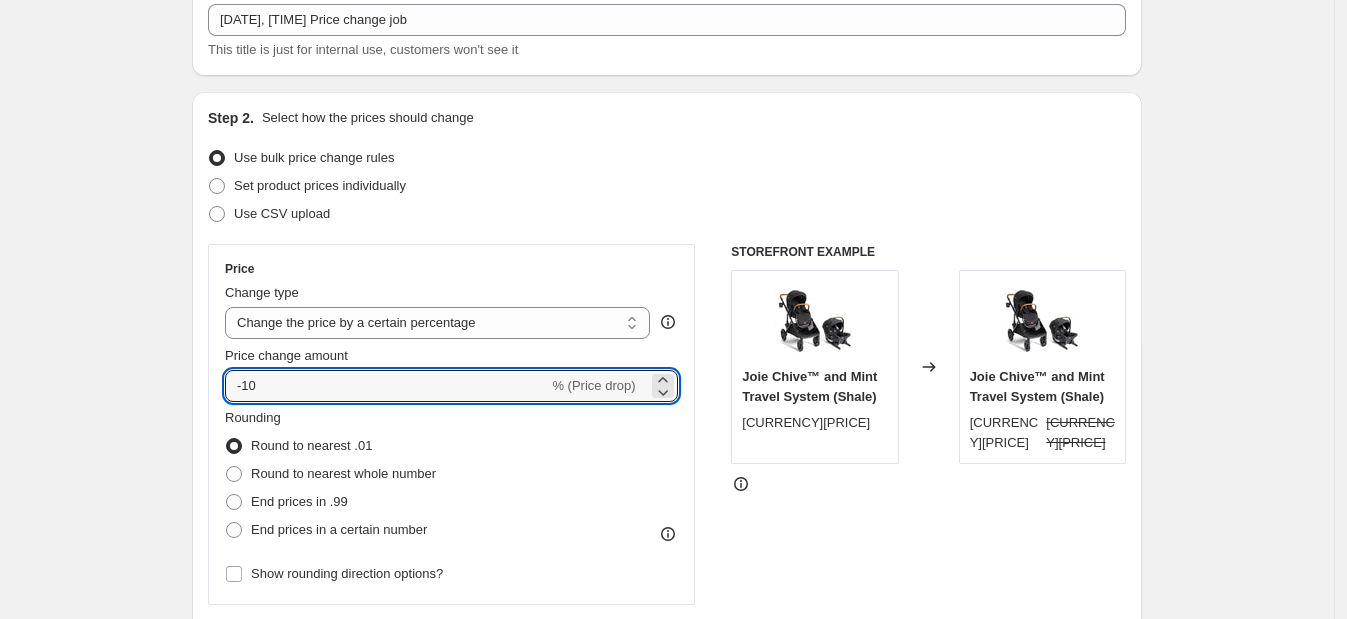 type on "-20" 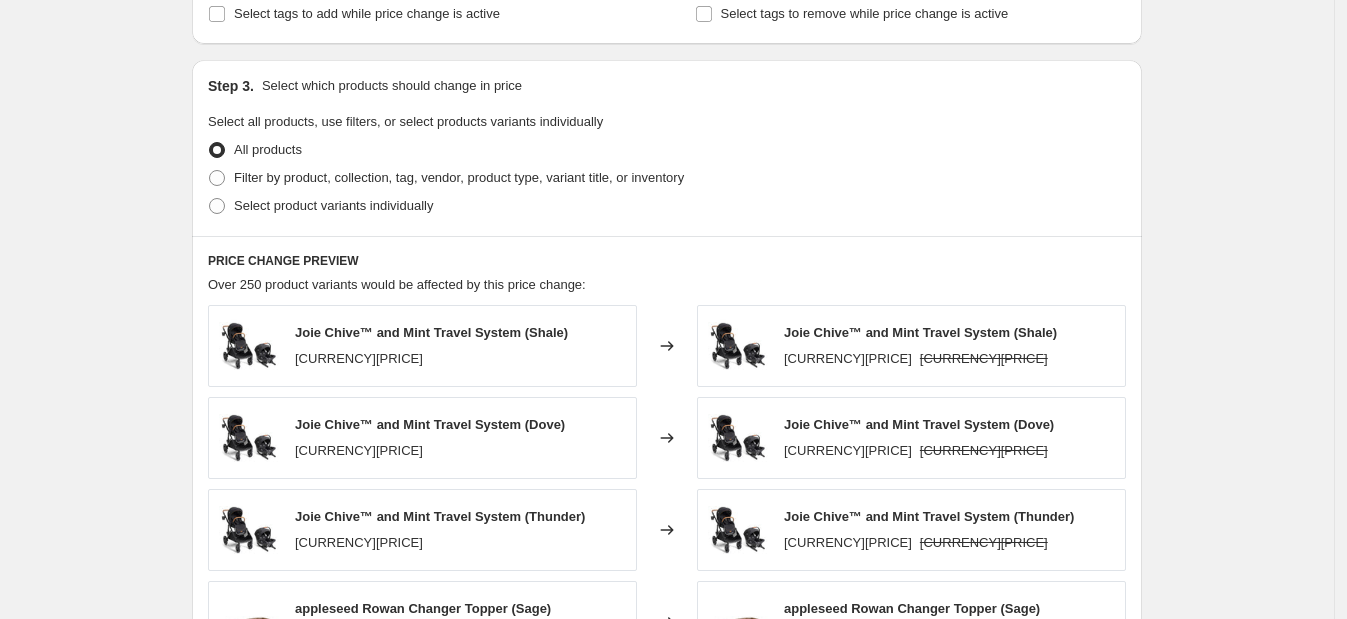 scroll, scrollTop: 1378, scrollLeft: 0, axis: vertical 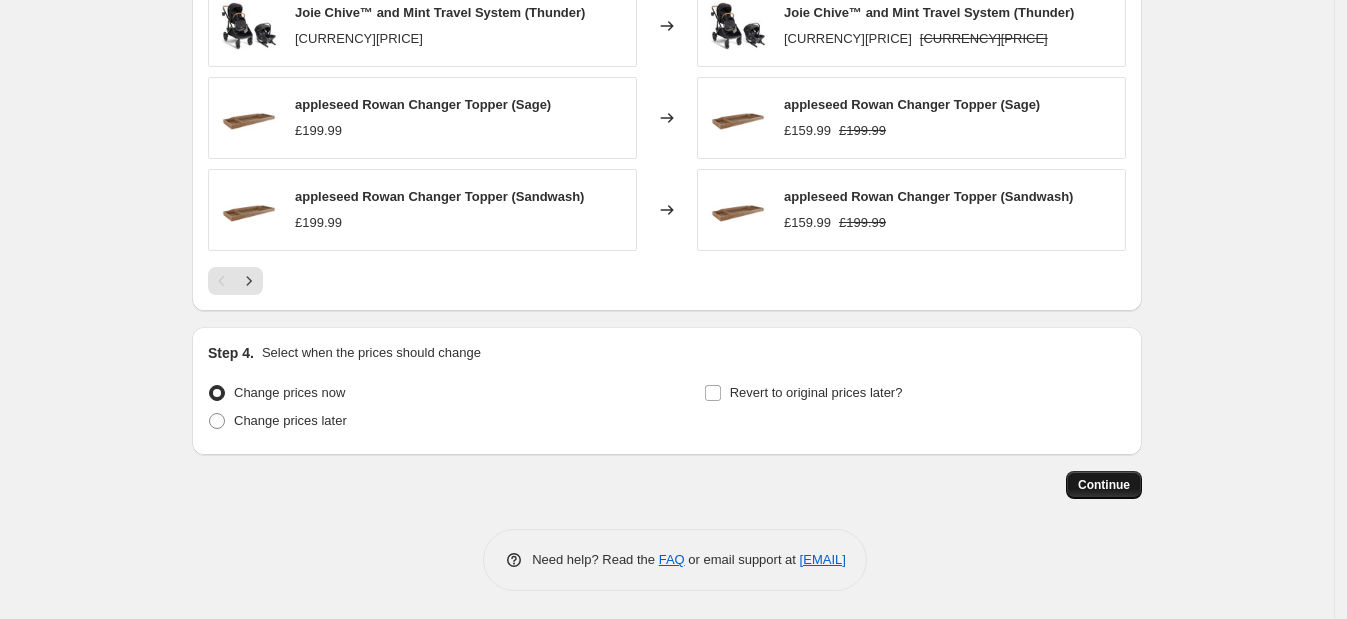 click on "Continue" at bounding box center (1104, 485) 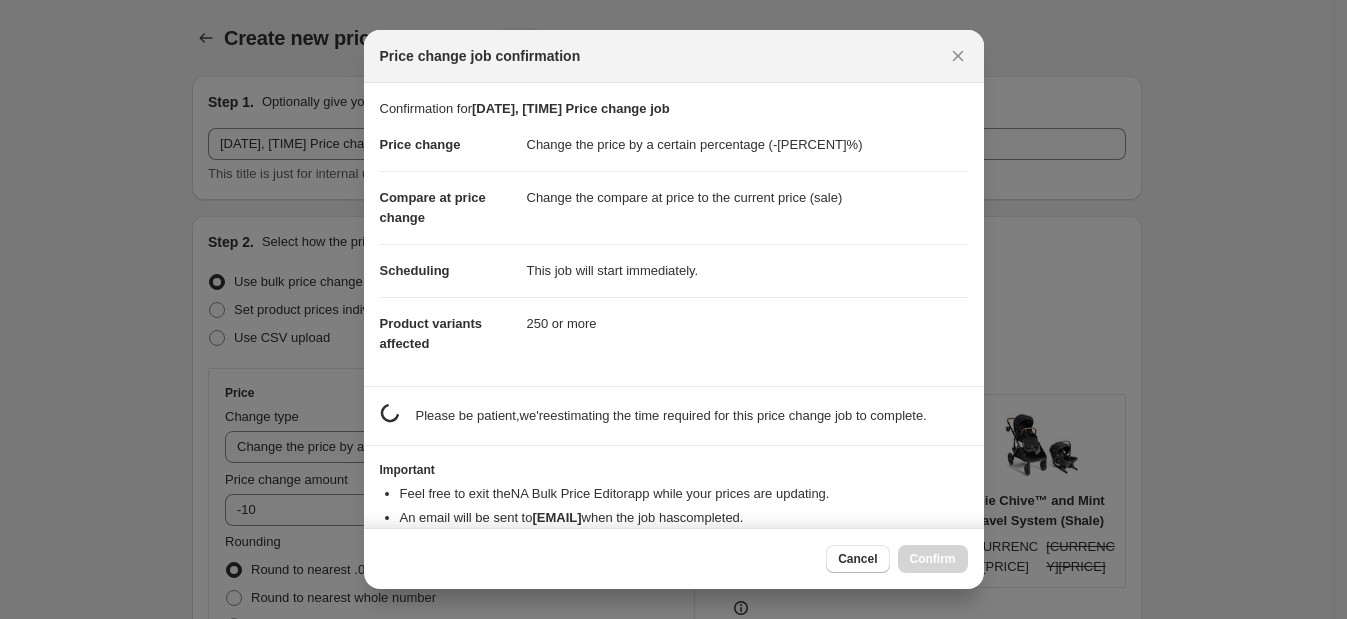 scroll, scrollTop: 1378, scrollLeft: 0, axis: vertical 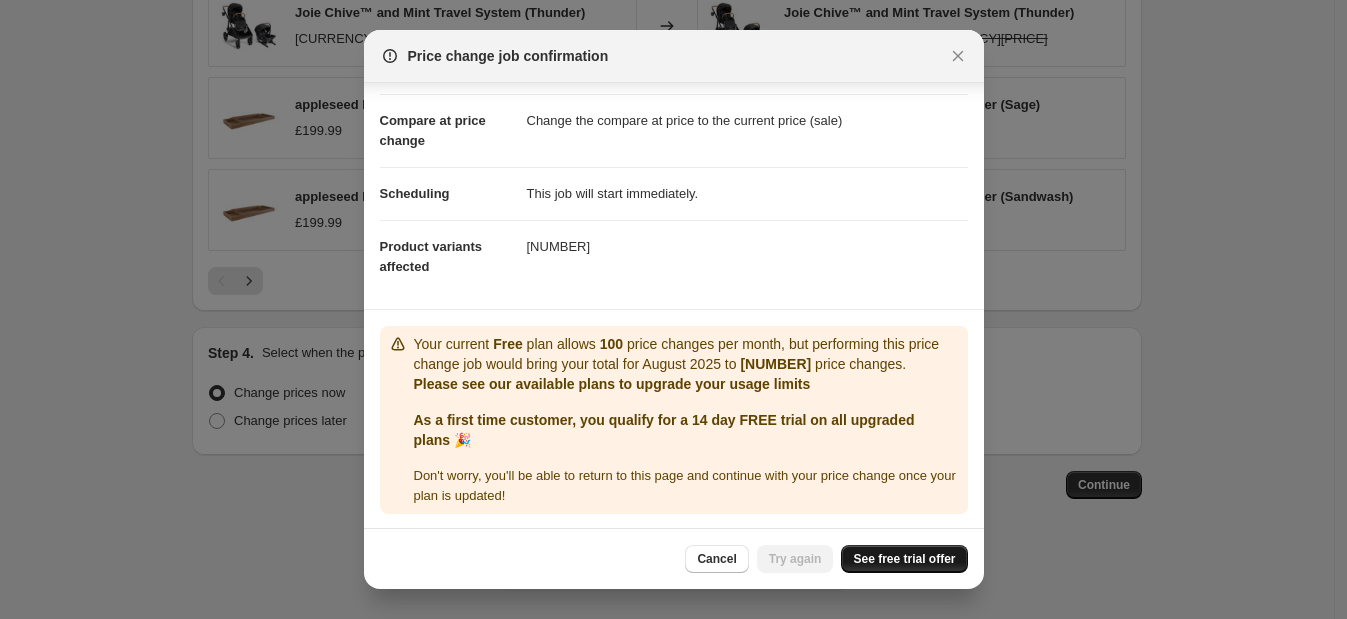 click on "See free trial offer" at bounding box center [904, 559] 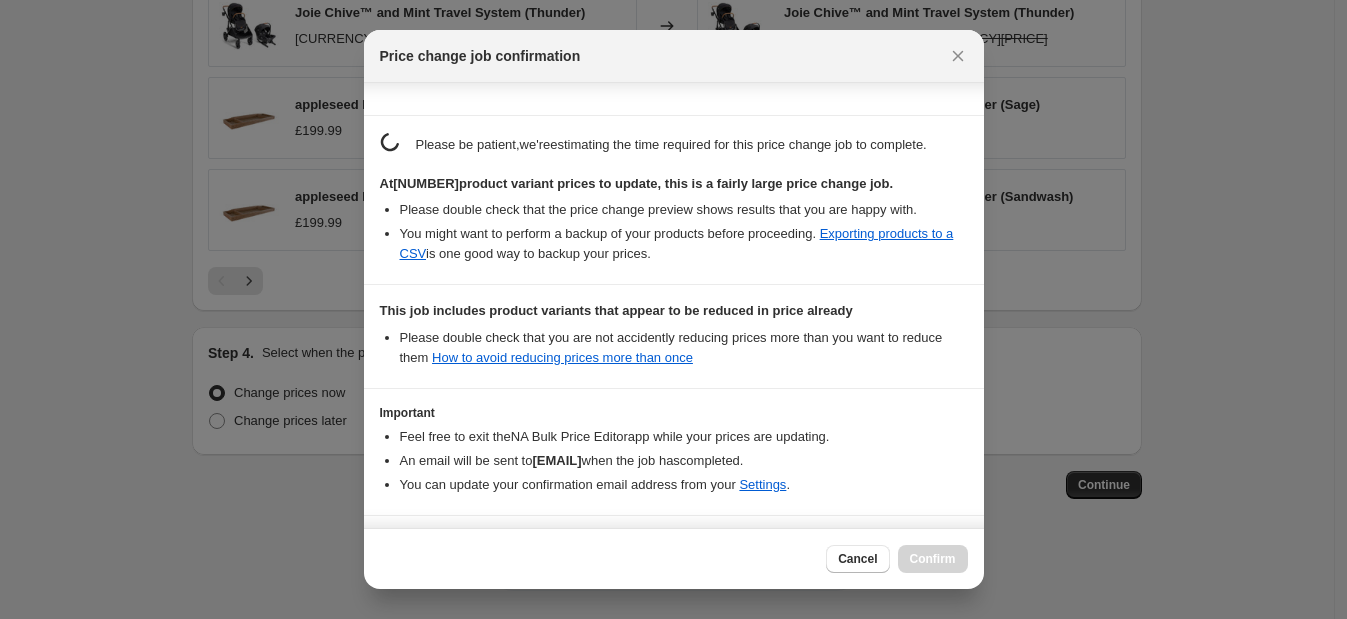 scroll, scrollTop: 335, scrollLeft: 0, axis: vertical 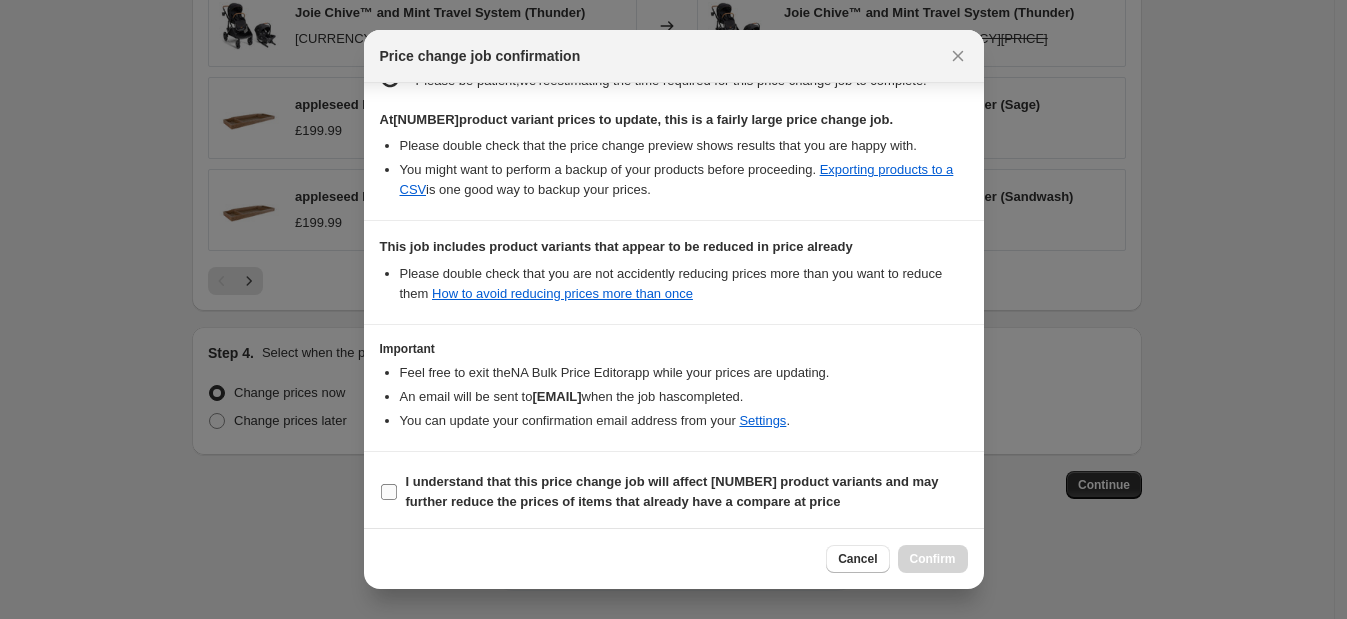 click on "I understand that this price change job will affect 6518 product variants and may further reduce the prices of items that already have a compare at price" at bounding box center [672, 491] 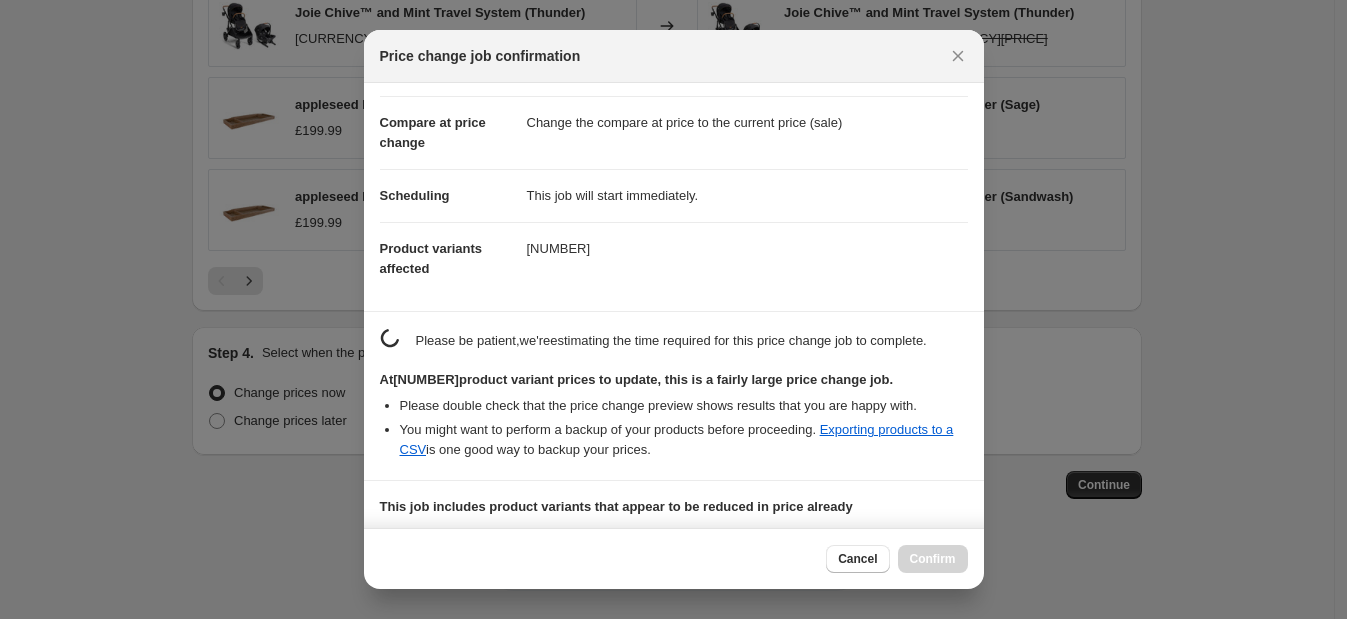 scroll, scrollTop: 0, scrollLeft: 0, axis: both 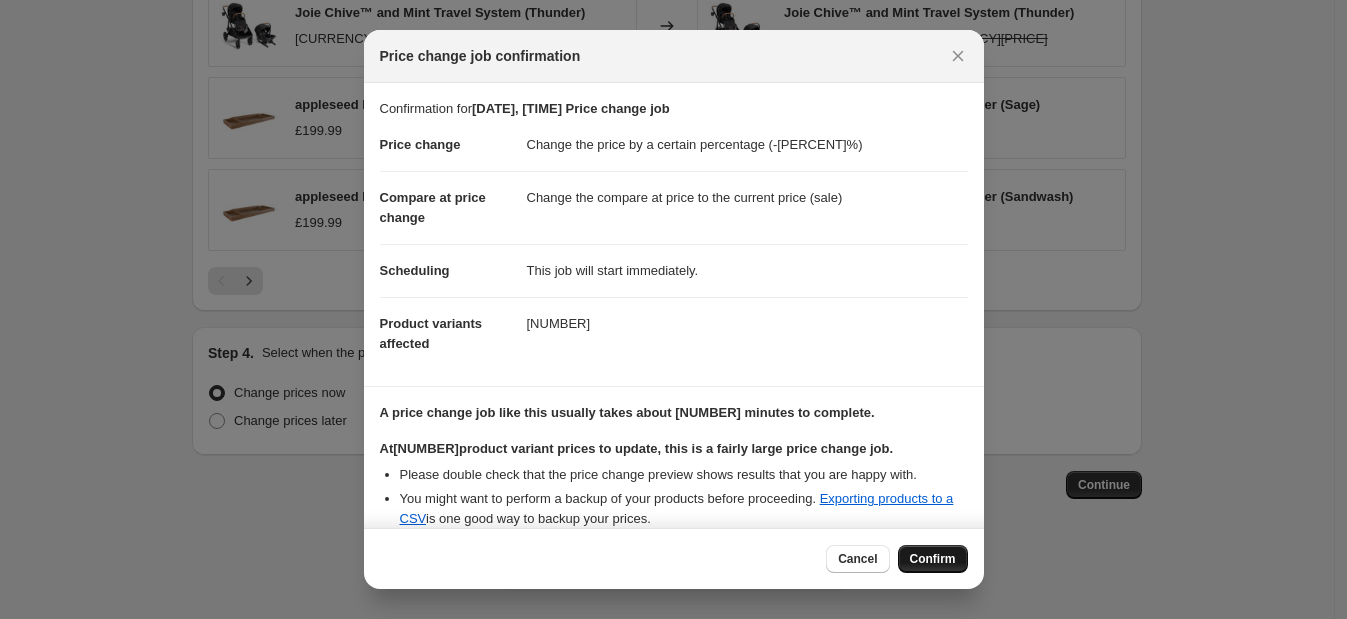 click on "Confirm" at bounding box center (933, 559) 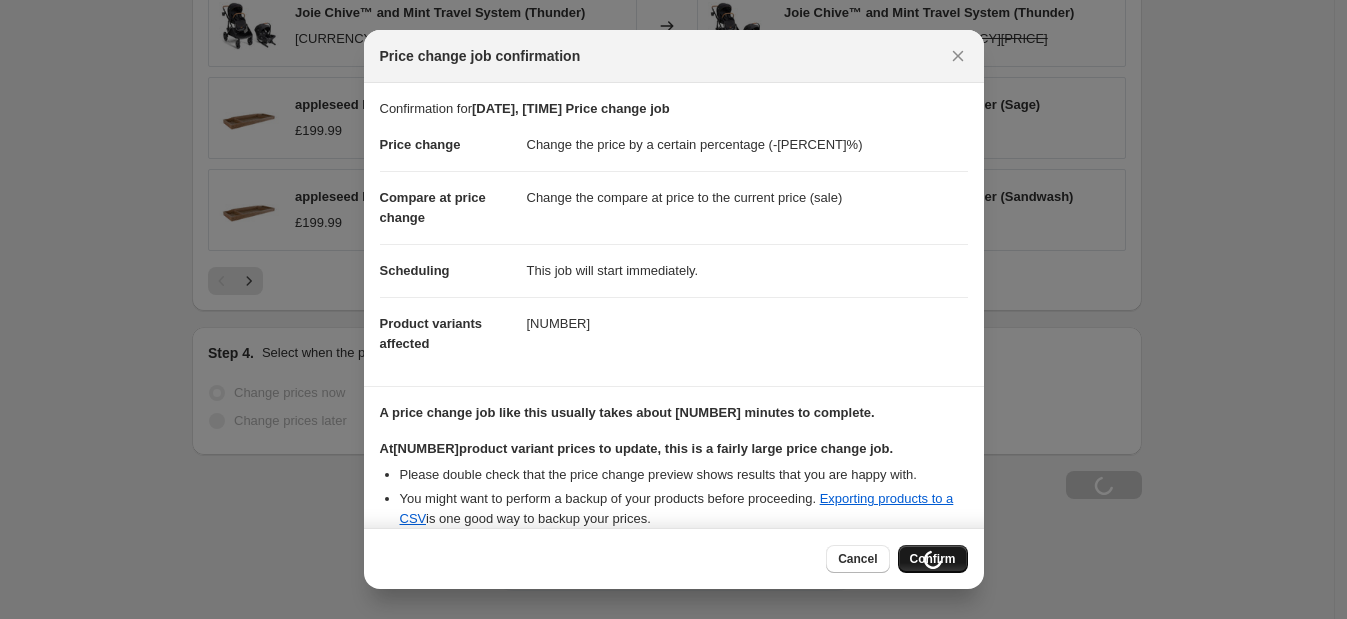 scroll, scrollTop: 1445, scrollLeft: 0, axis: vertical 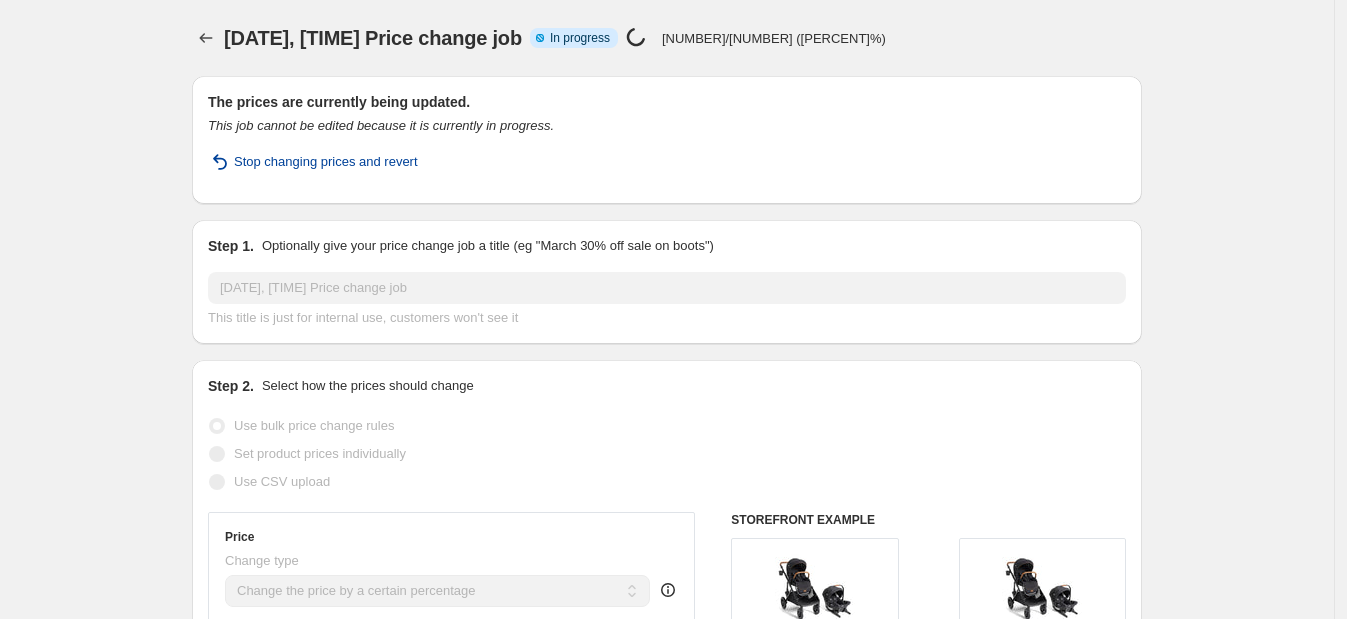 click on "Stop changing prices and revert" at bounding box center (326, 162) 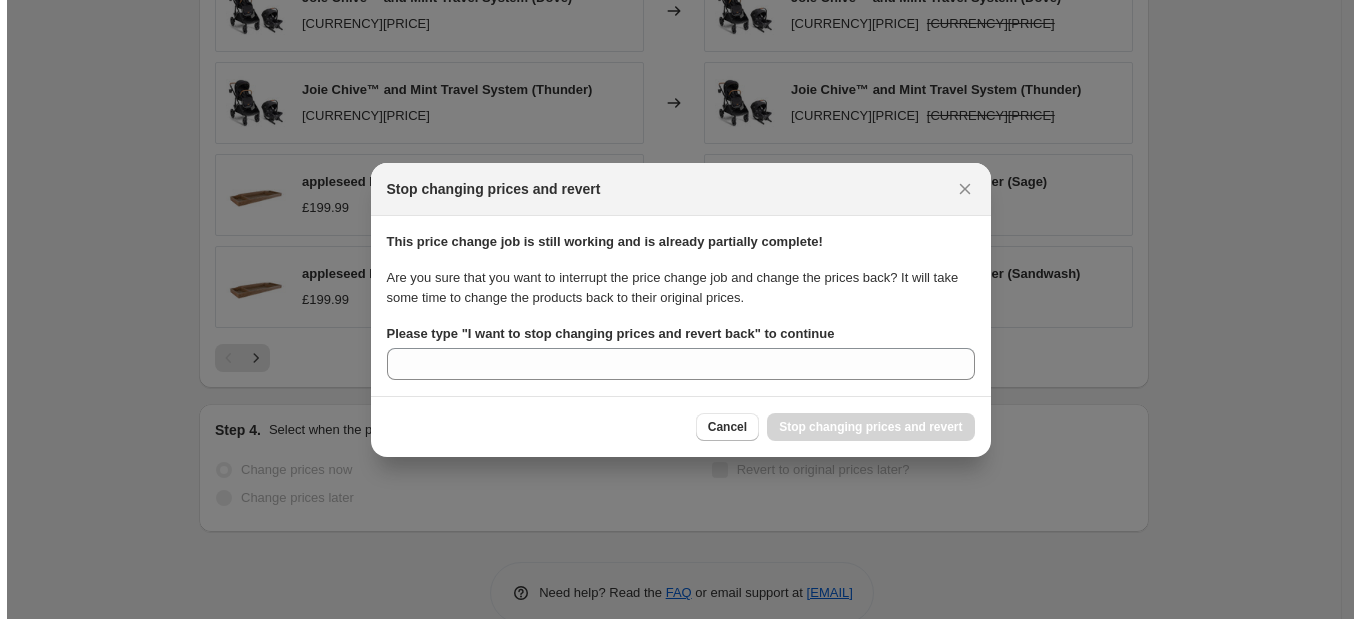 scroll, scrollTop: 0, scrollLeft: 0, axis: both 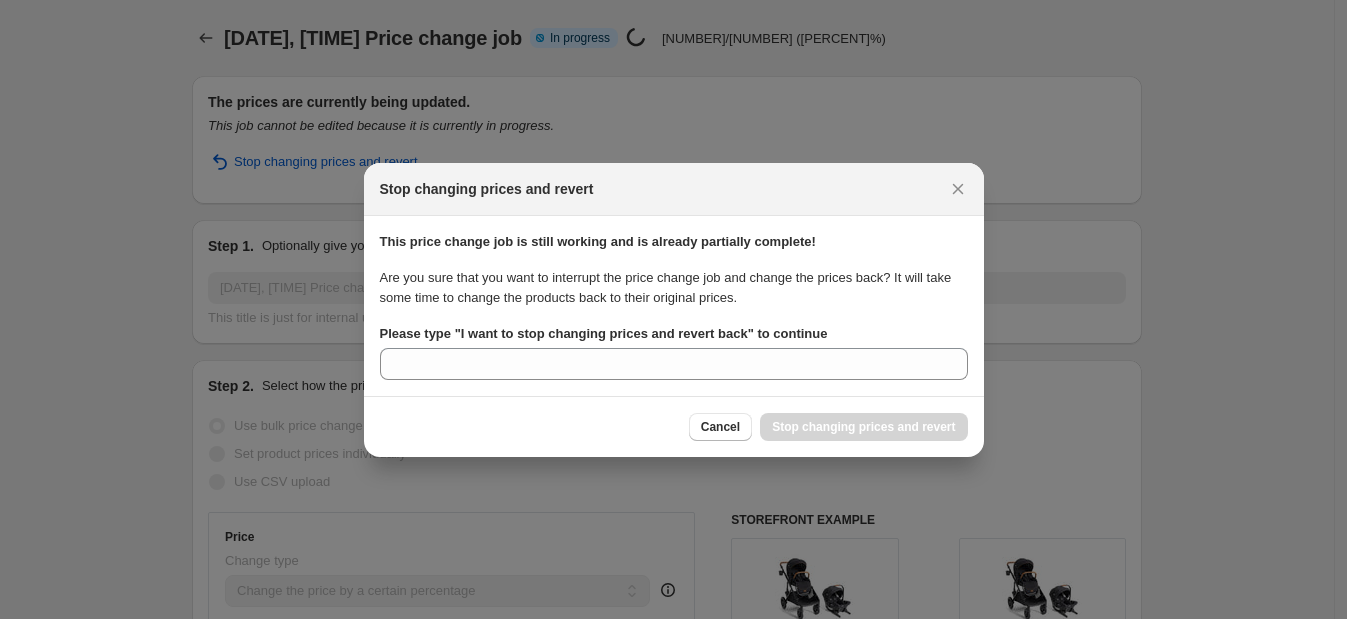 click on "Please type " I want to stop changing prices and revert back " to continue" at bounding box center [604, 333] 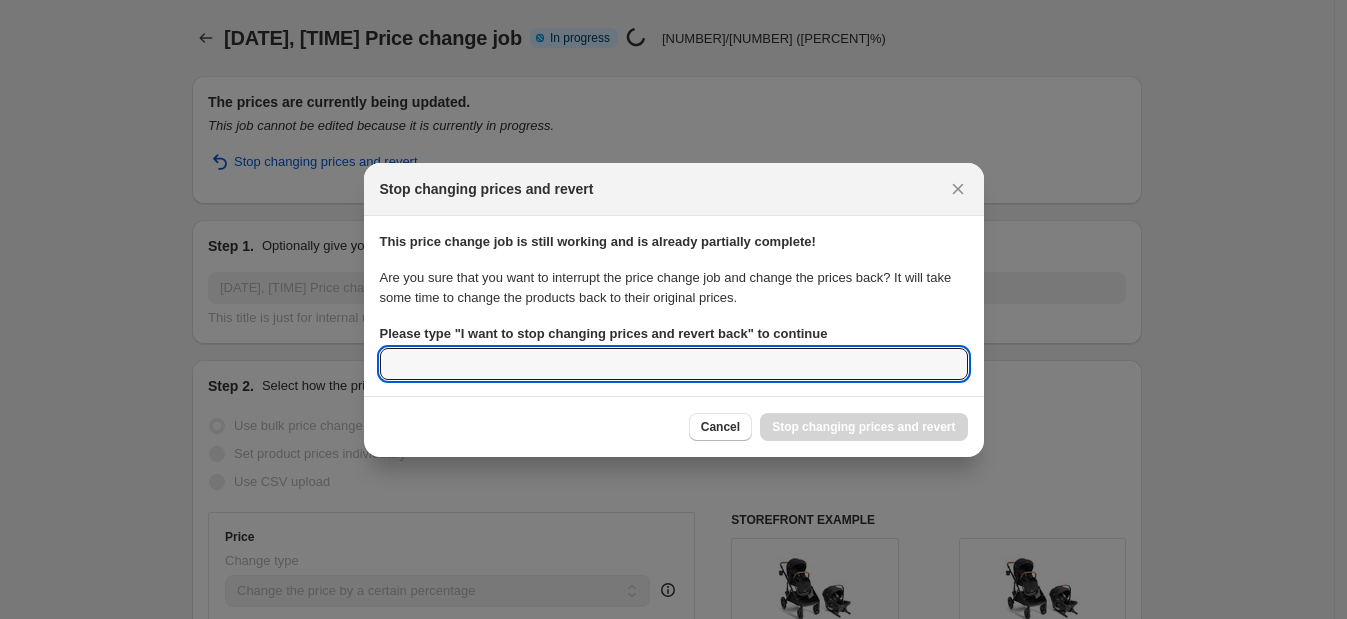 click on "Please type " I want to stop changing prices and revert back " to continue" at bounding box center [674, 364] 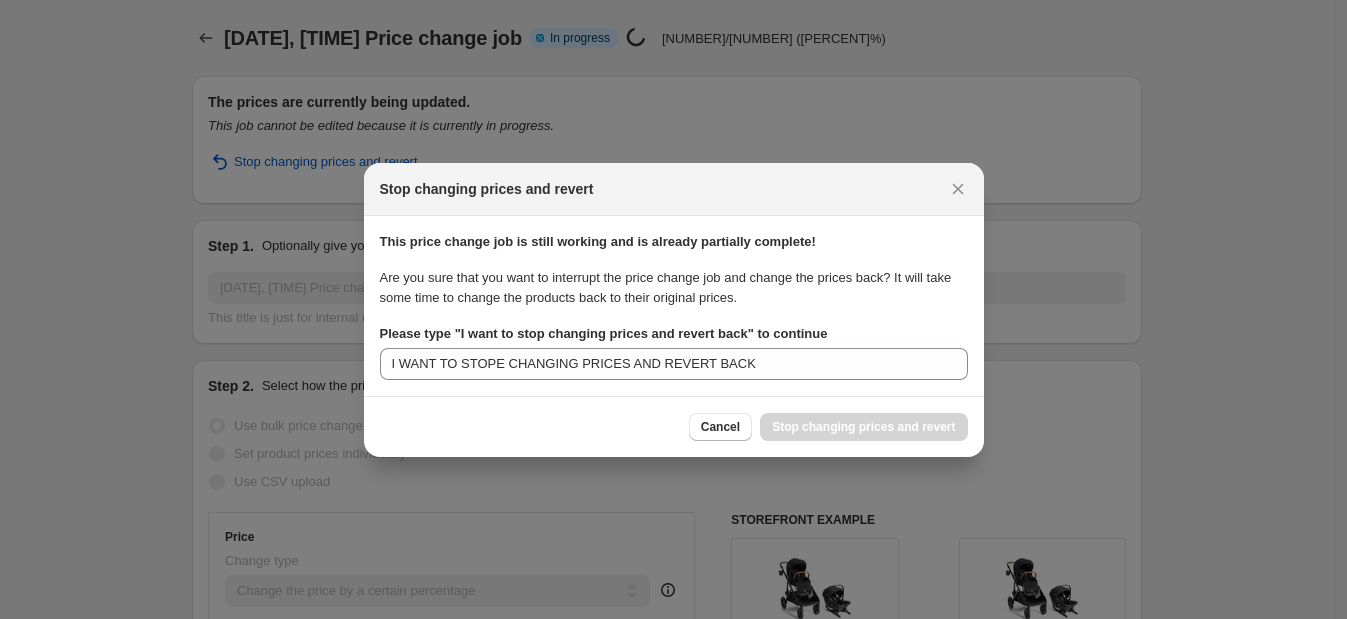 click on "Cancel Stop changing prices and revert" at bounding box center (674, 427) 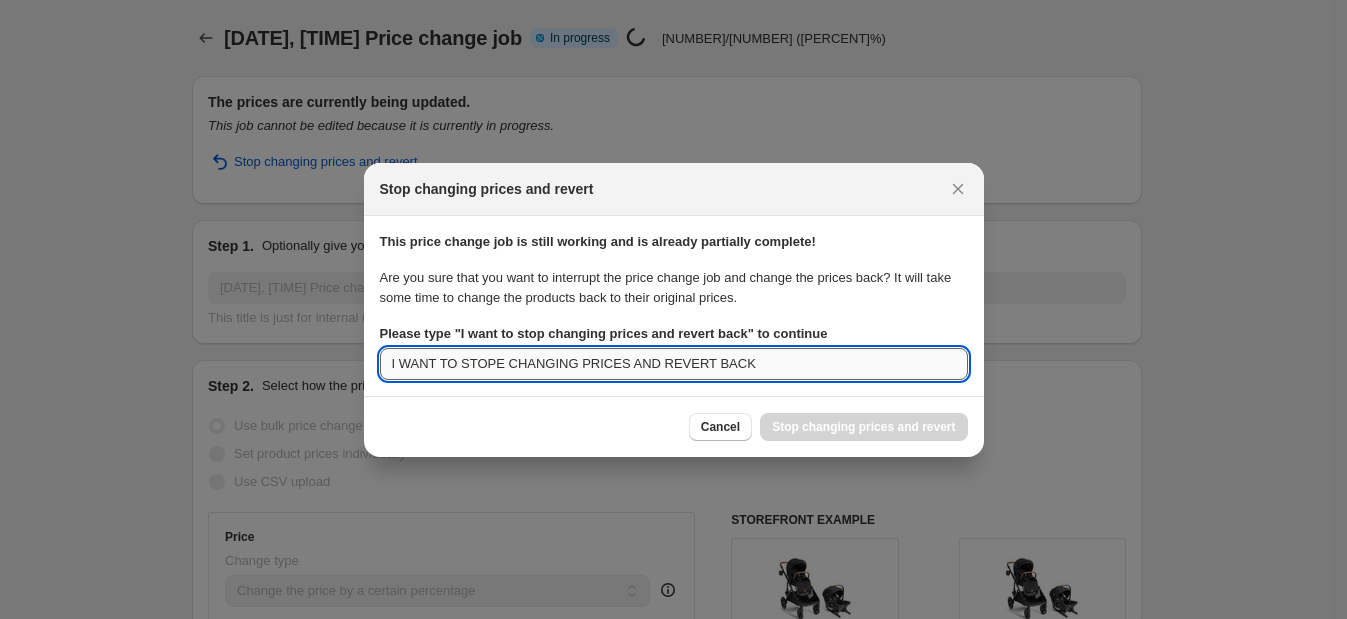 click on "I WANT TO STOPE CHANGING PRICES AND REVERT BACK" at bounding box center (674, 364) 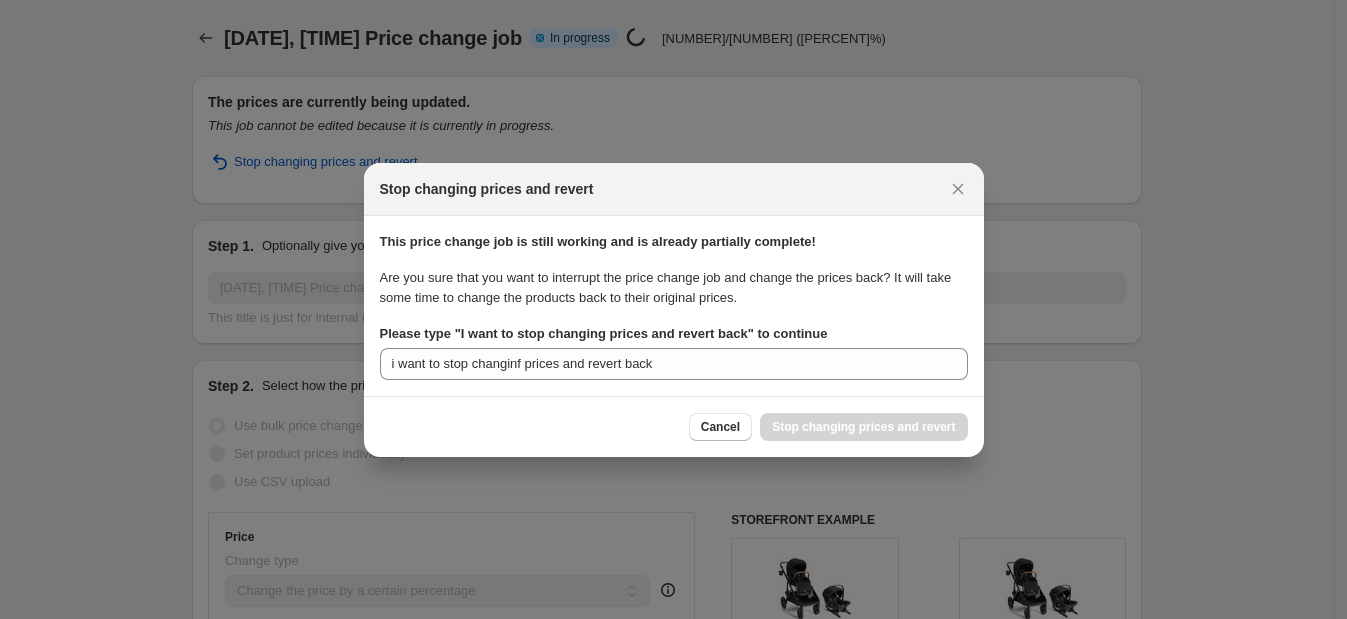 click on "Cancel Stop changing prices and revert" at bounding box center (674, 426) 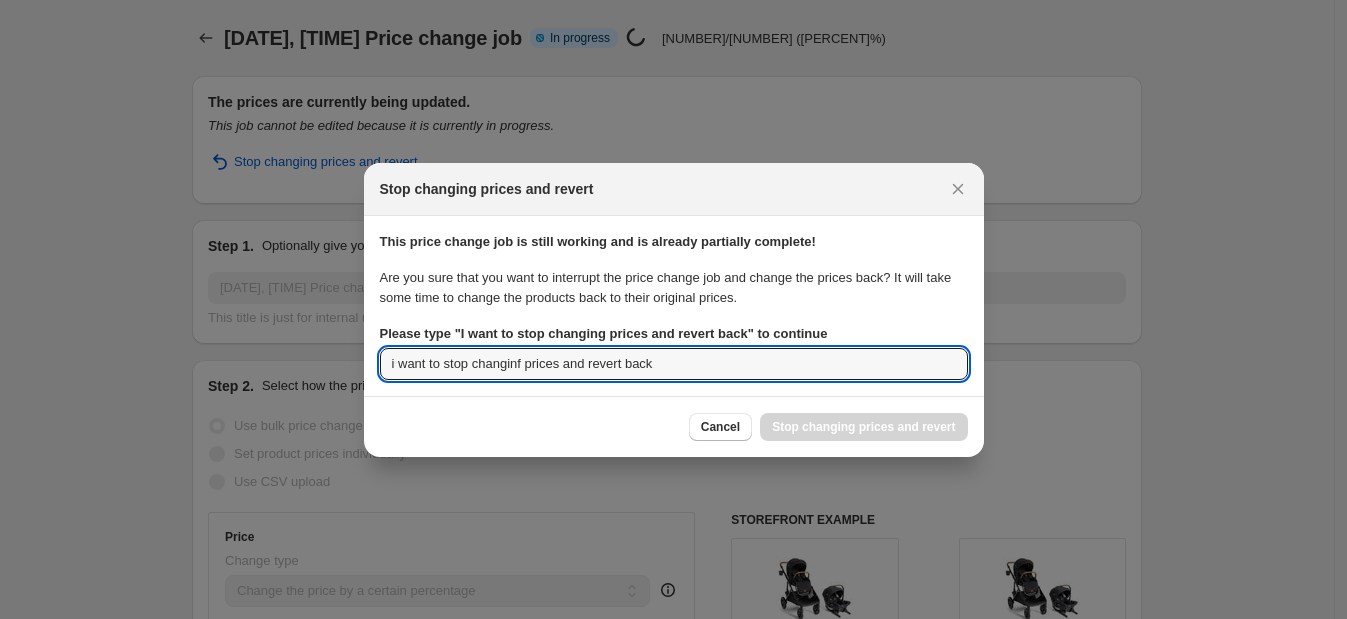 drag, startPoint x: 395, startPoint y: 359, endPoint x: 376, endPoint y: 357, distance: 19.104973 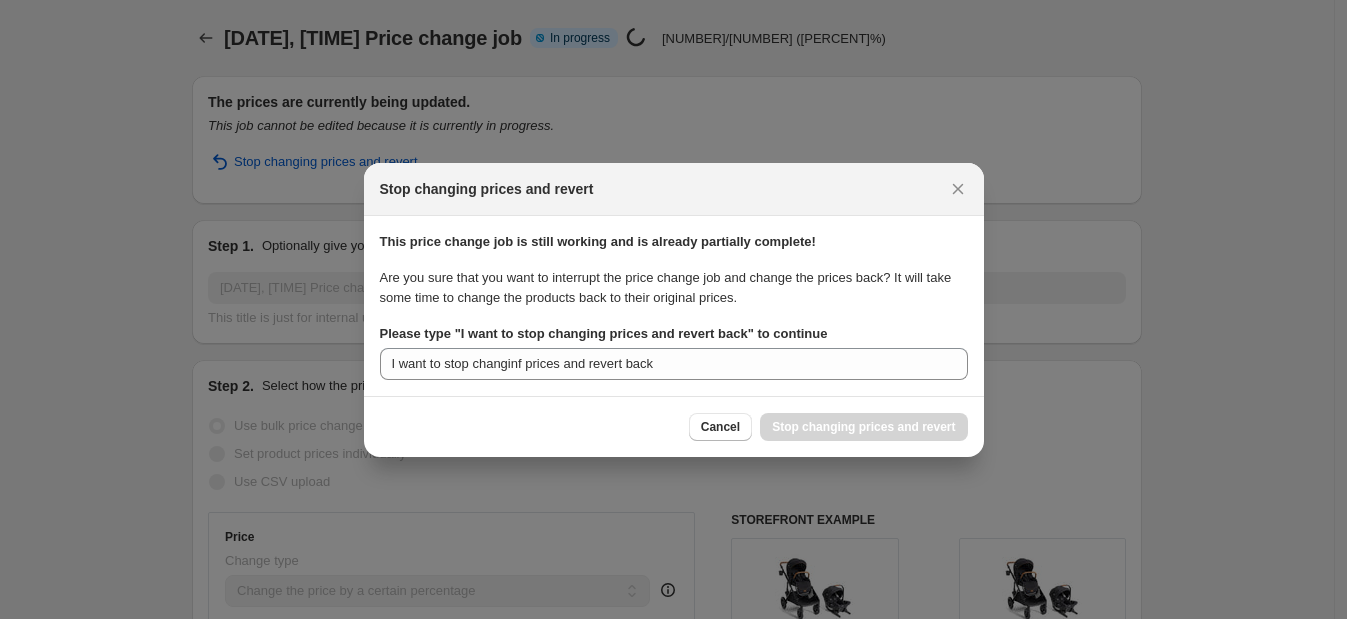 click on "Cancel Stop changing prices and revert" at bounding box center (674, 427) 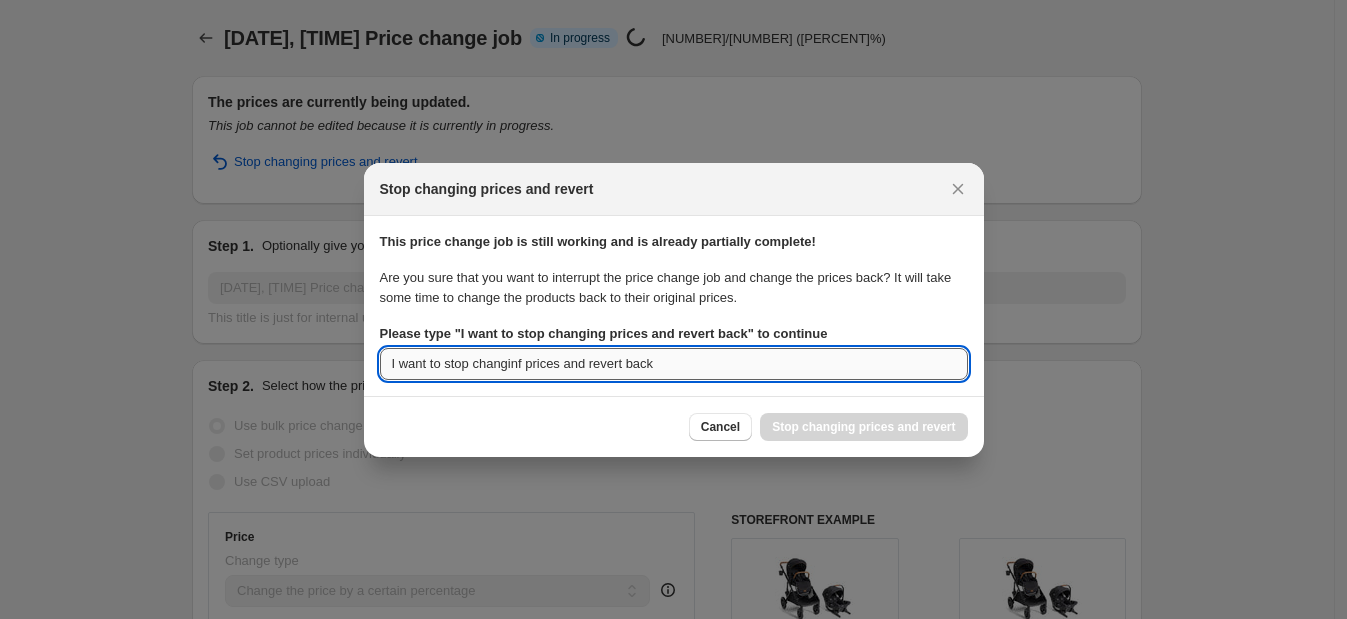 click on "I want to stop changinf prices and revert back" at bounding box center [674, 364] 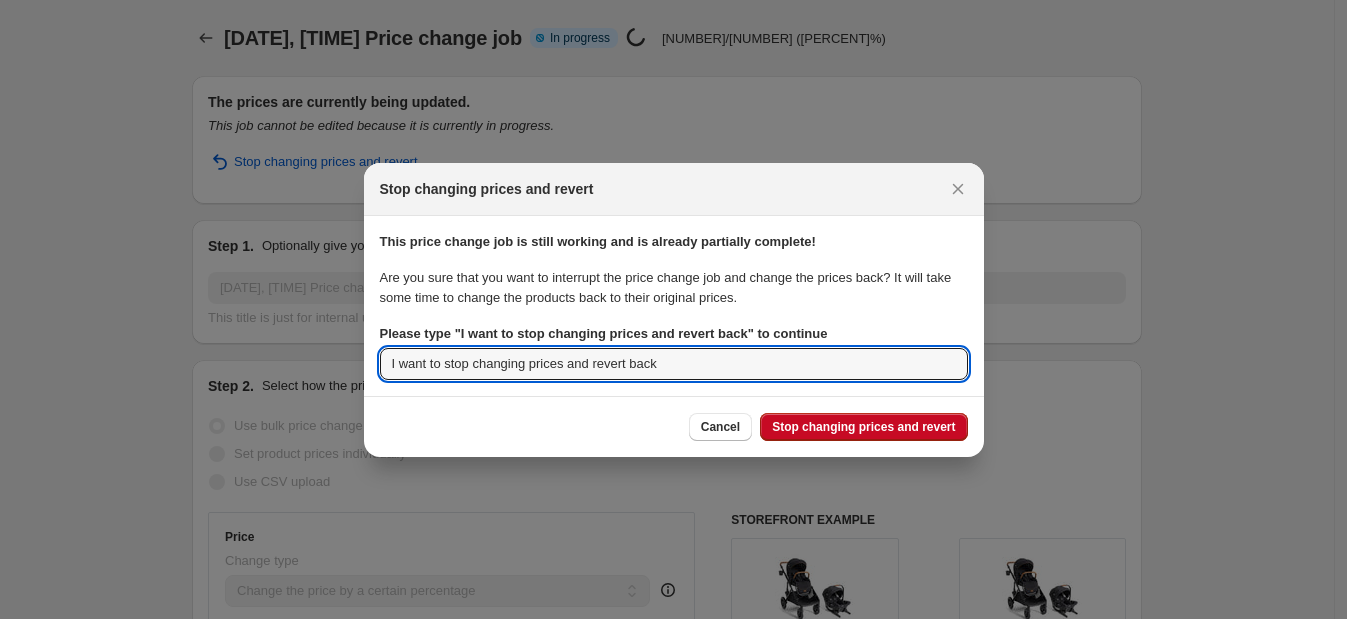 type on "I want to stop changing prices and revert back" 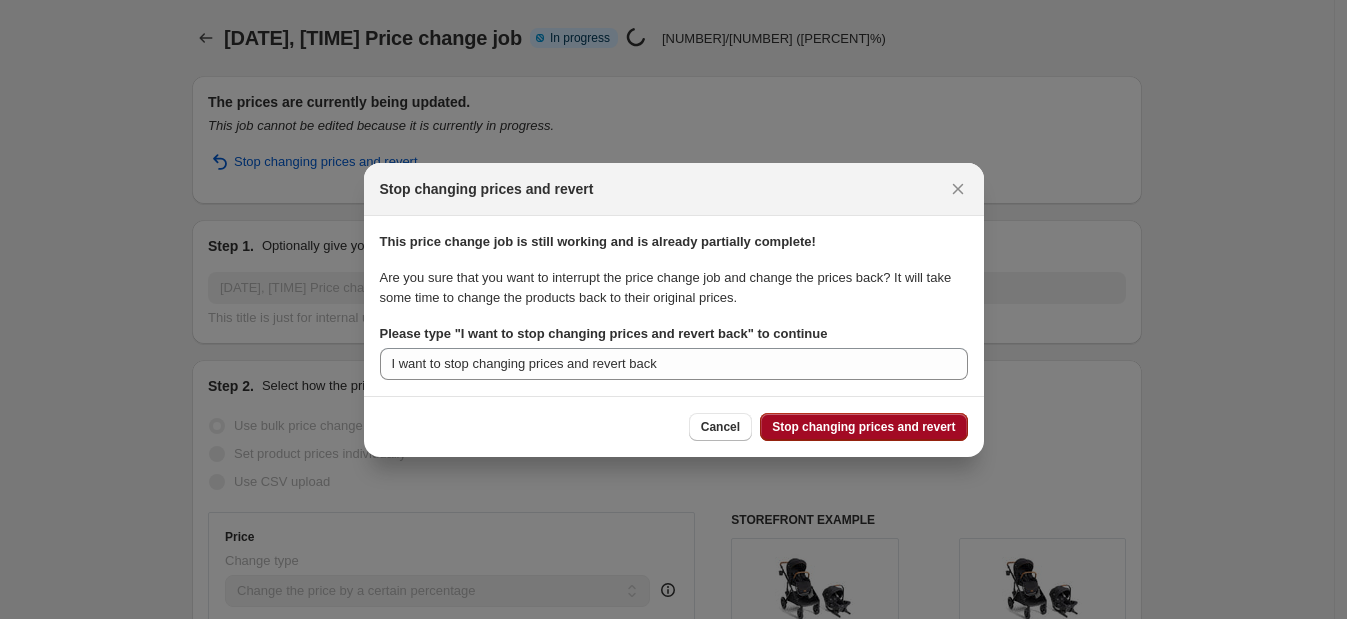 click on "Stop changing prices and revert" at bounding box center [863, 427] 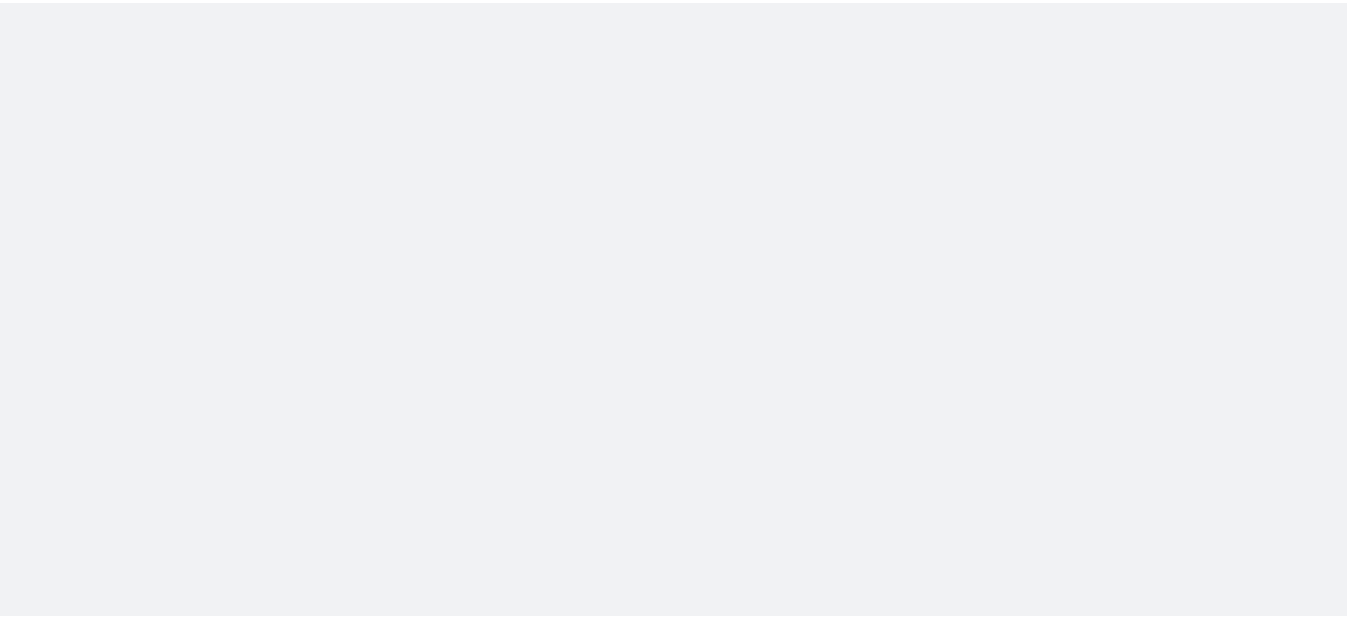 scroll, scrollTop: 0, scrollLeft: 0, axis: both 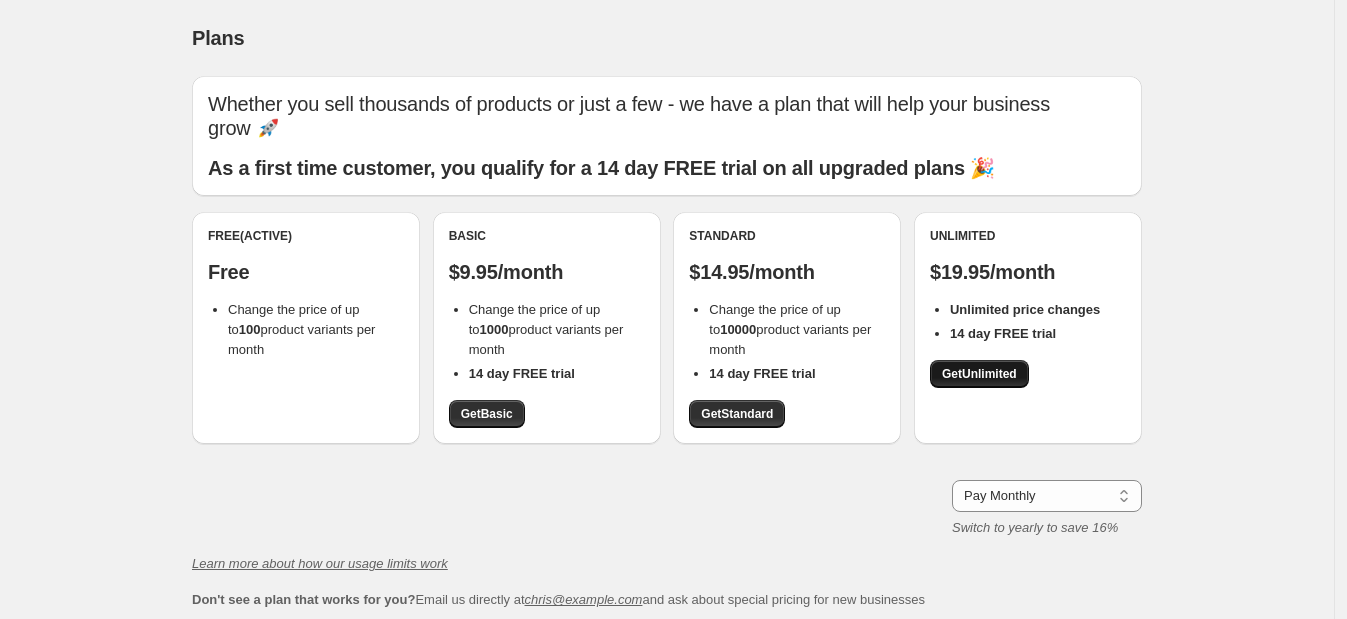 click on "Get  Unlimited" at bounding box center [979, 374] 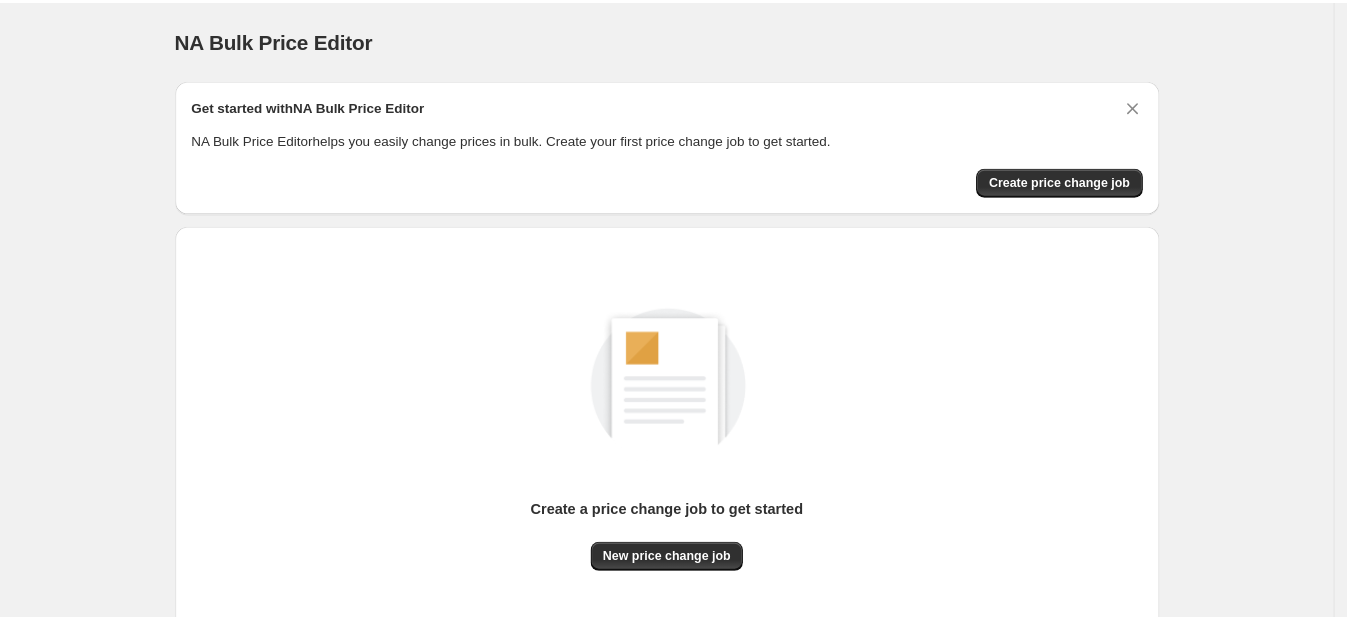 scroll, scrollTop: 0, scrollLeft: 0, axis: both 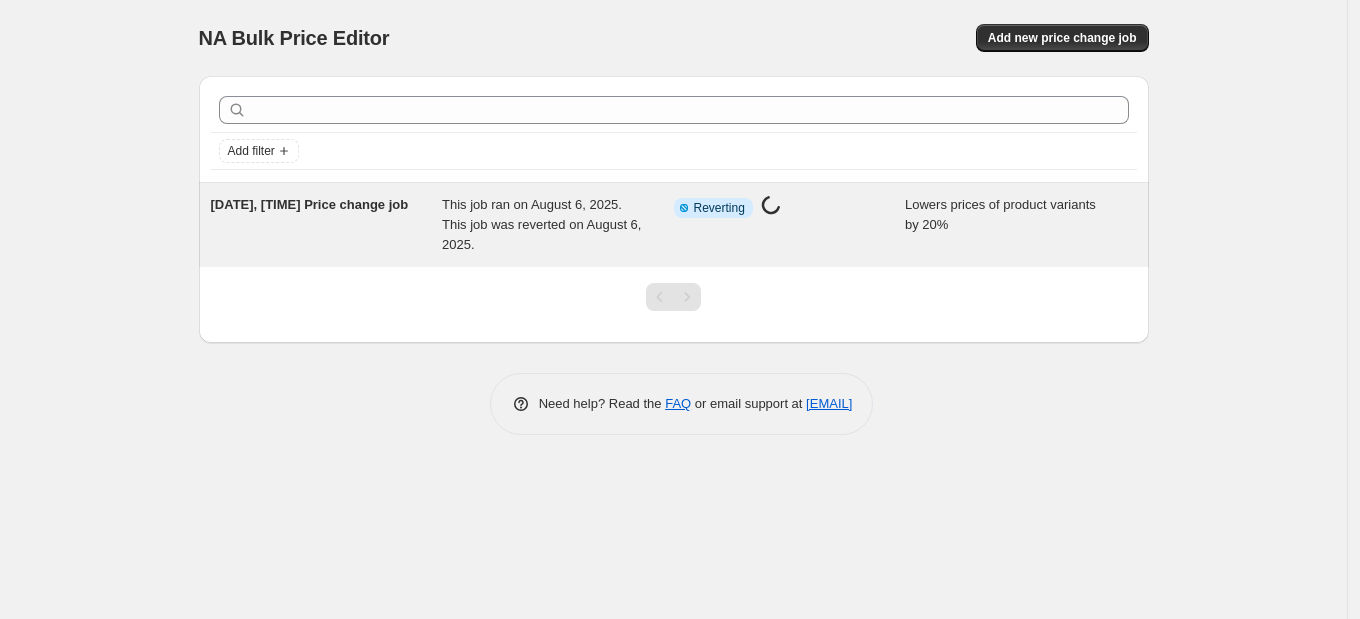 click at bounding box center (771, 208) 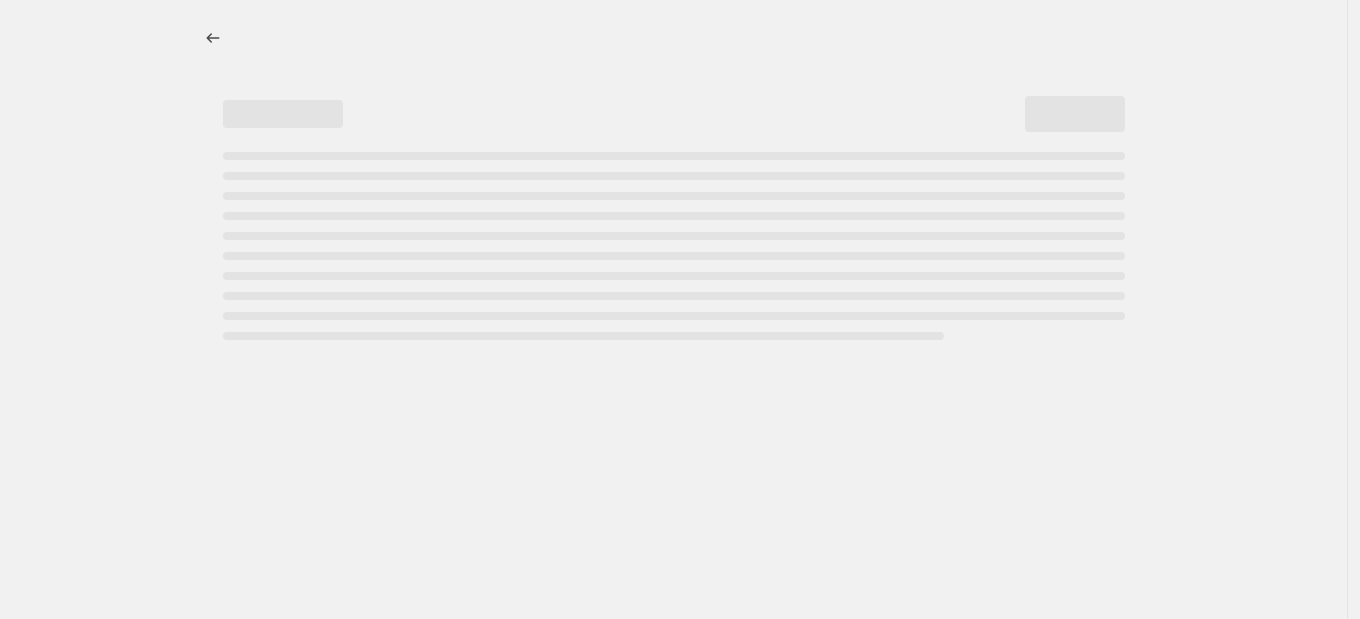 select on "percentage" 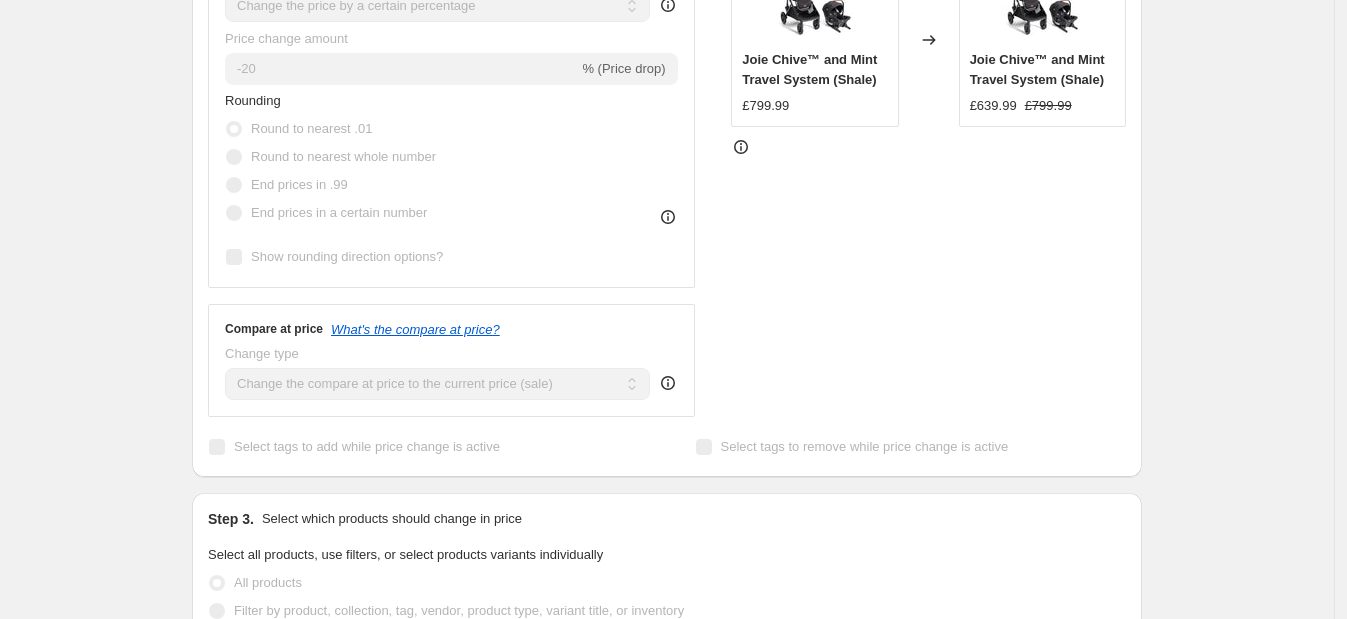scroll, scrollTop: 0, scrollLeft: 0, axis: both 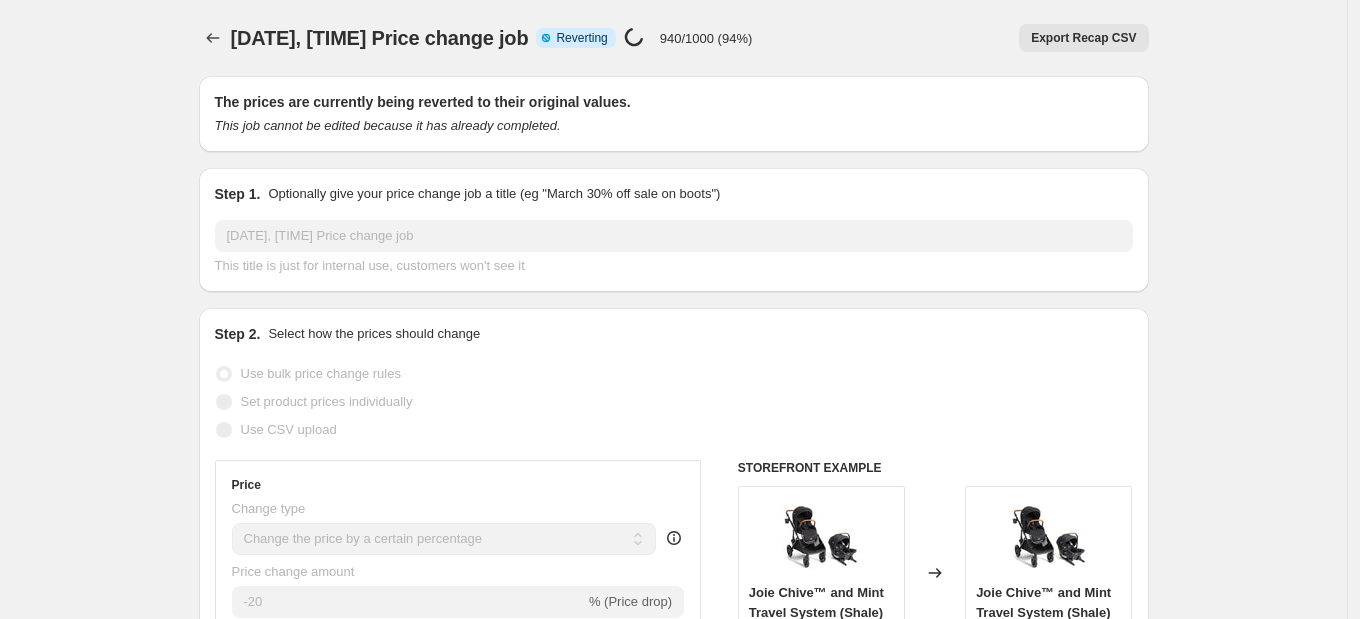select on "percentage" 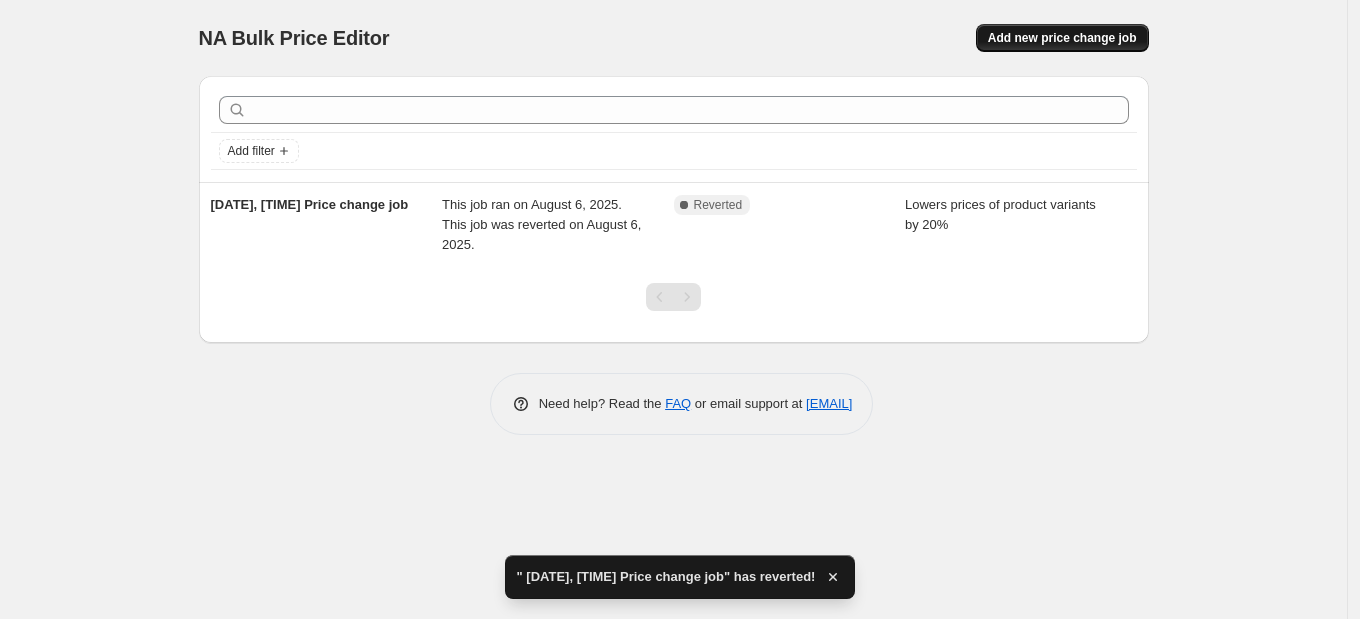 click on "Add new price change job" at bounding box center (1062, 38) 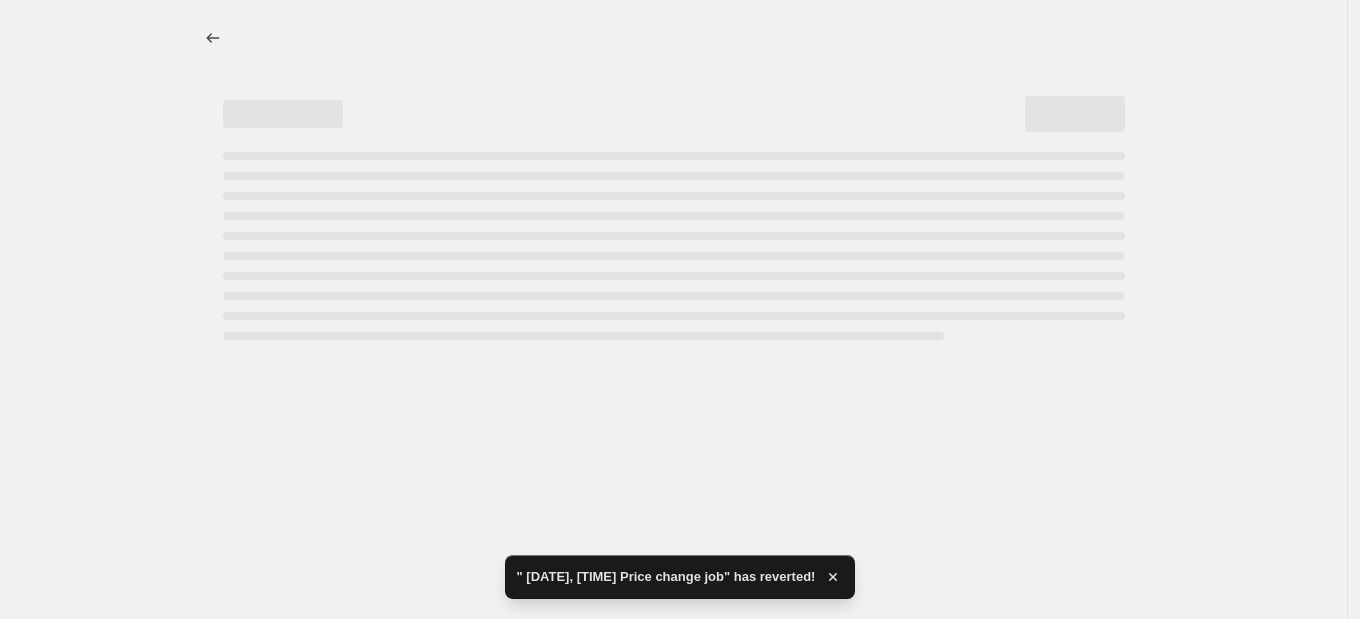 select on "percentage" 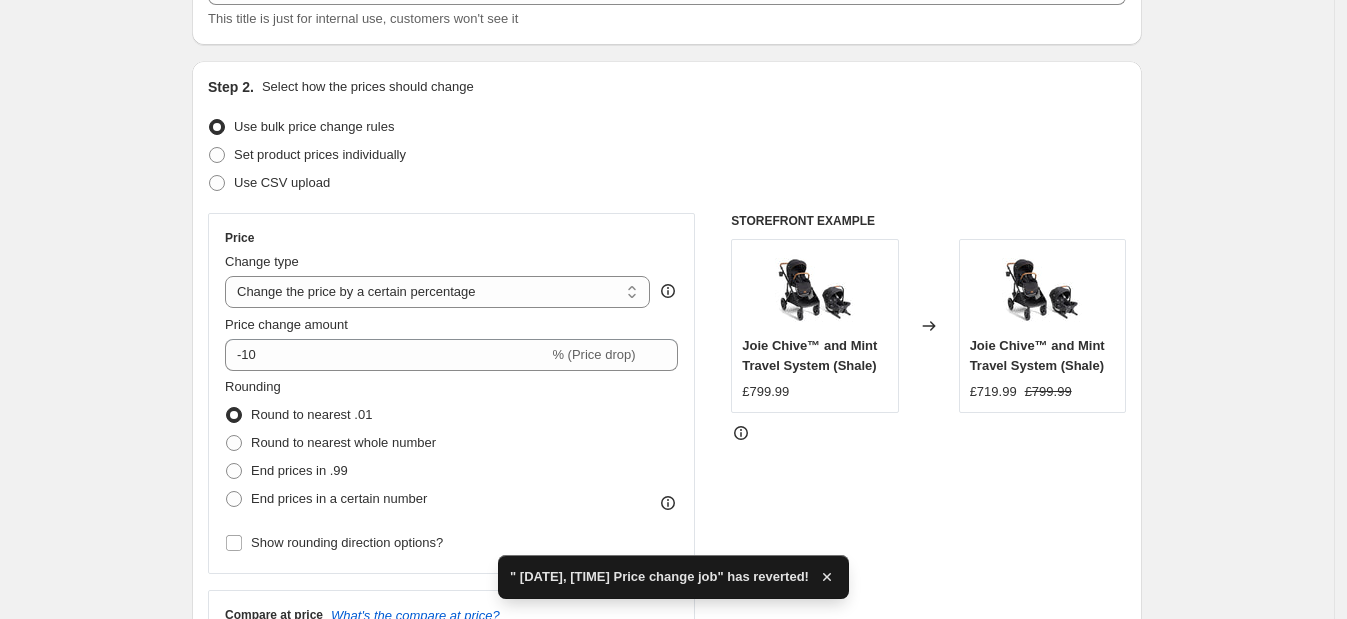 scroll, scrollTop: 0, scrollLeft: 0, axis: both 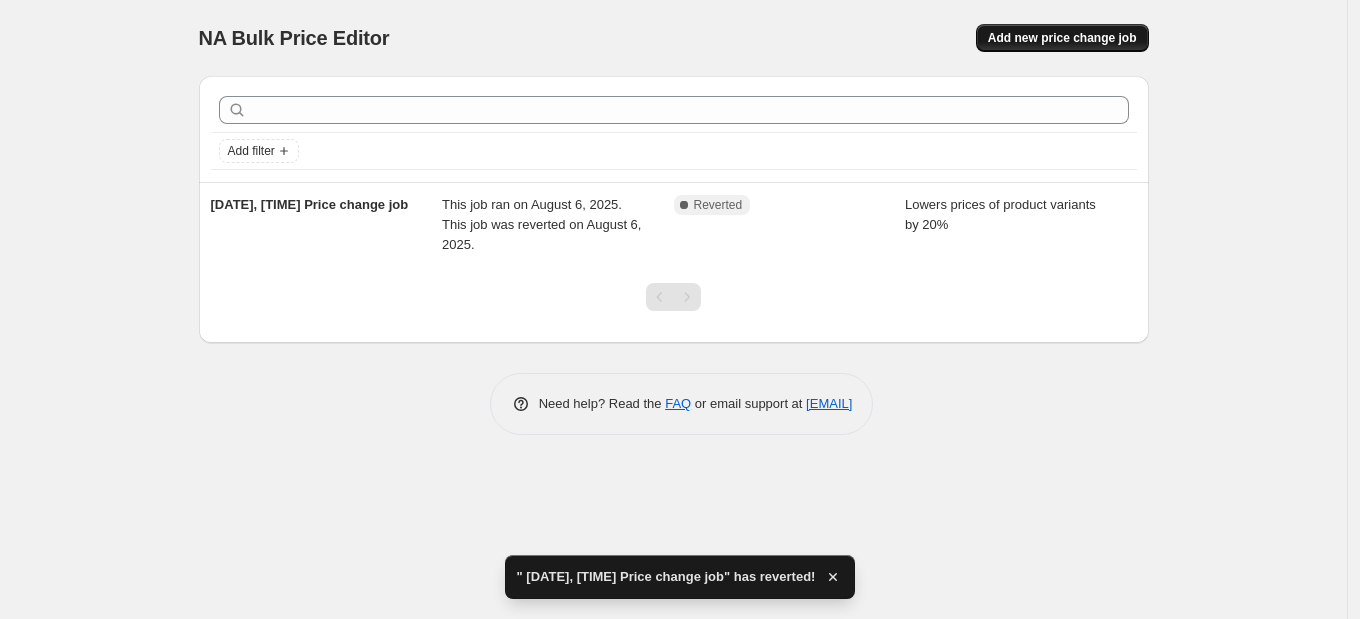 click on "Add new price change job" at bounding box center [1062, 38] 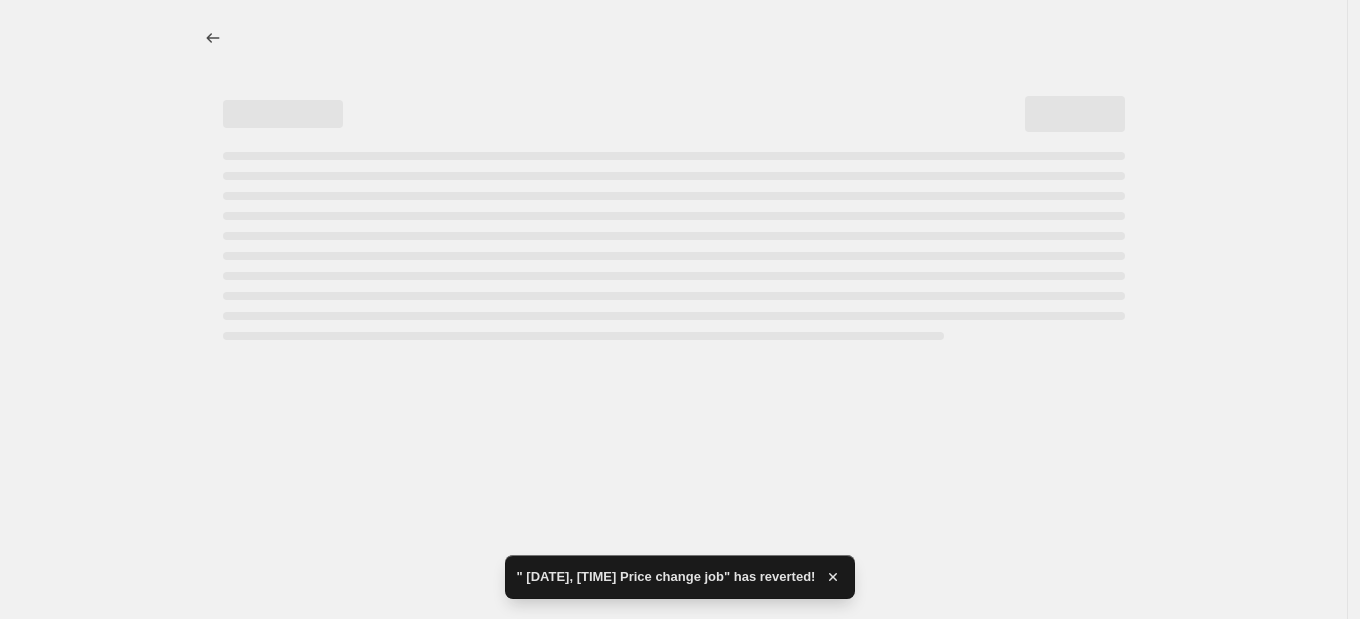 select on "percentage" 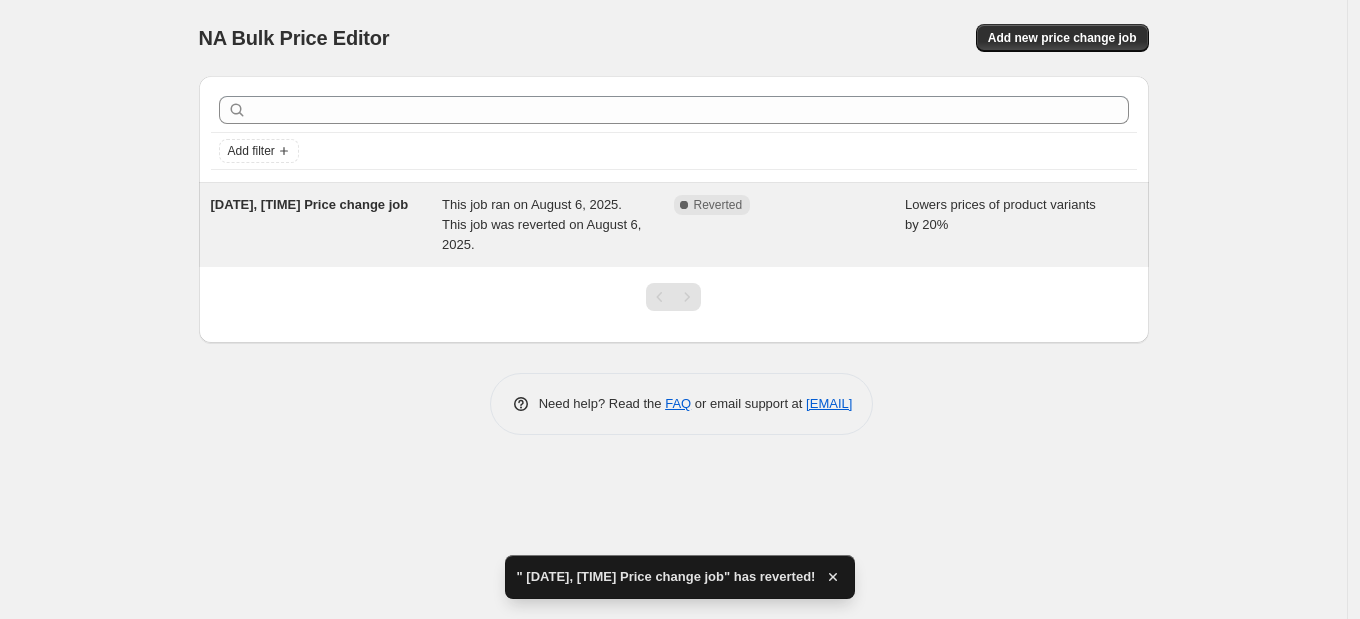 click on "Lowers prices of  product variants by 20%" at bounding box center [1021, 225] 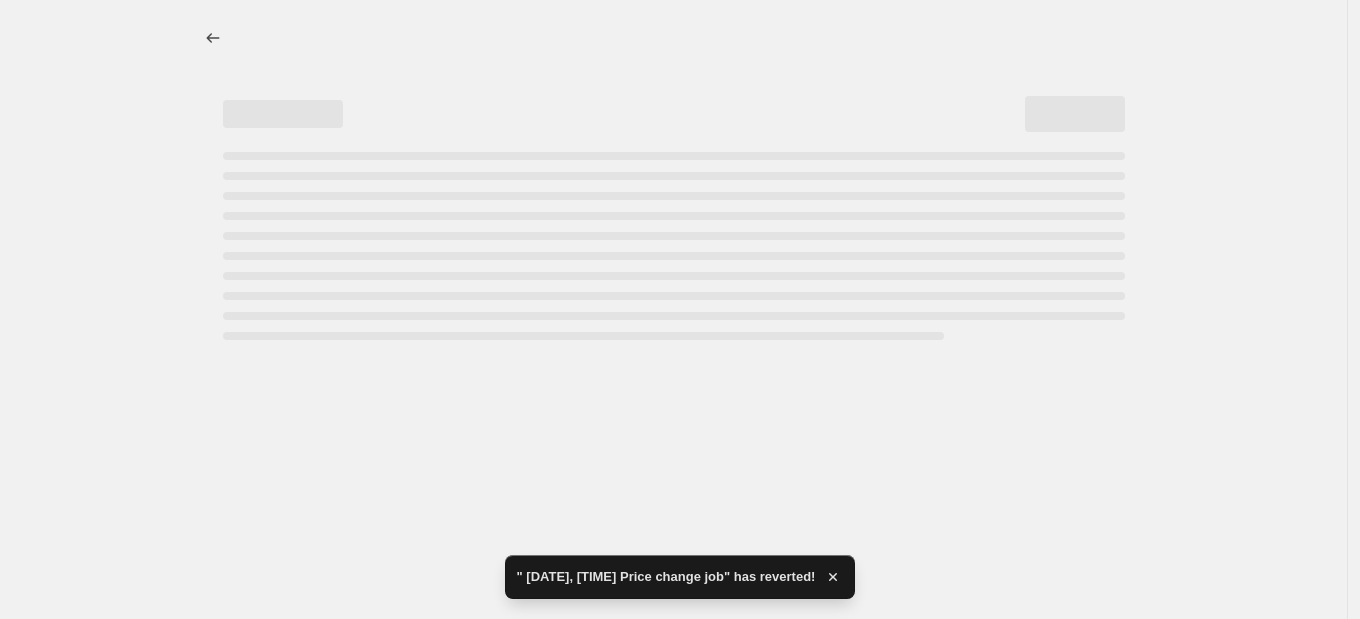 select on "percentage" 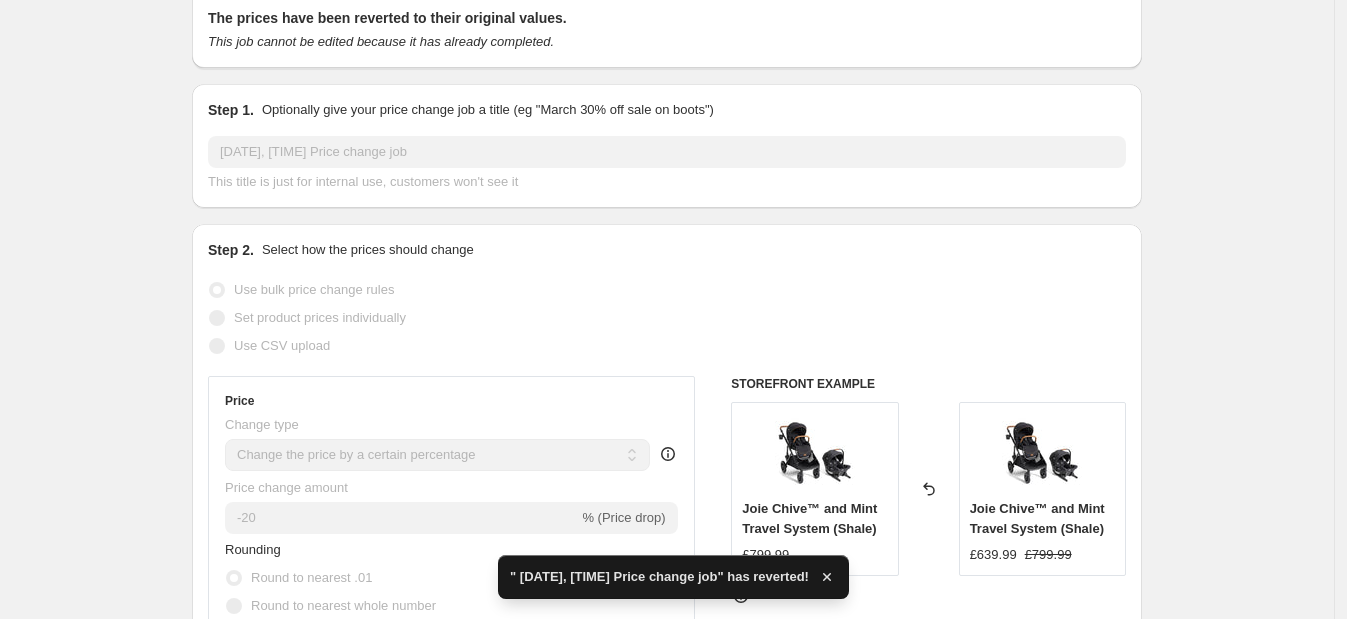 scroll, scrollTop: 0, scrollLeft: 0, axis: both 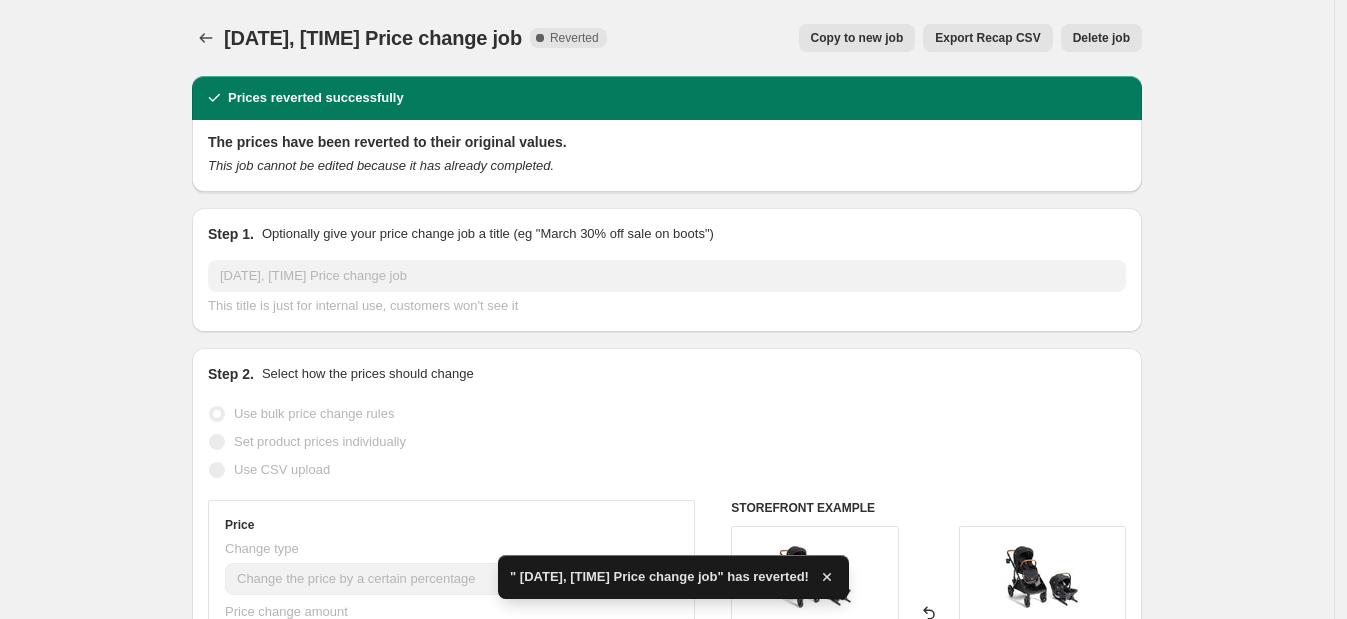 click on "Delete job" at bounding box center [1101, 38] 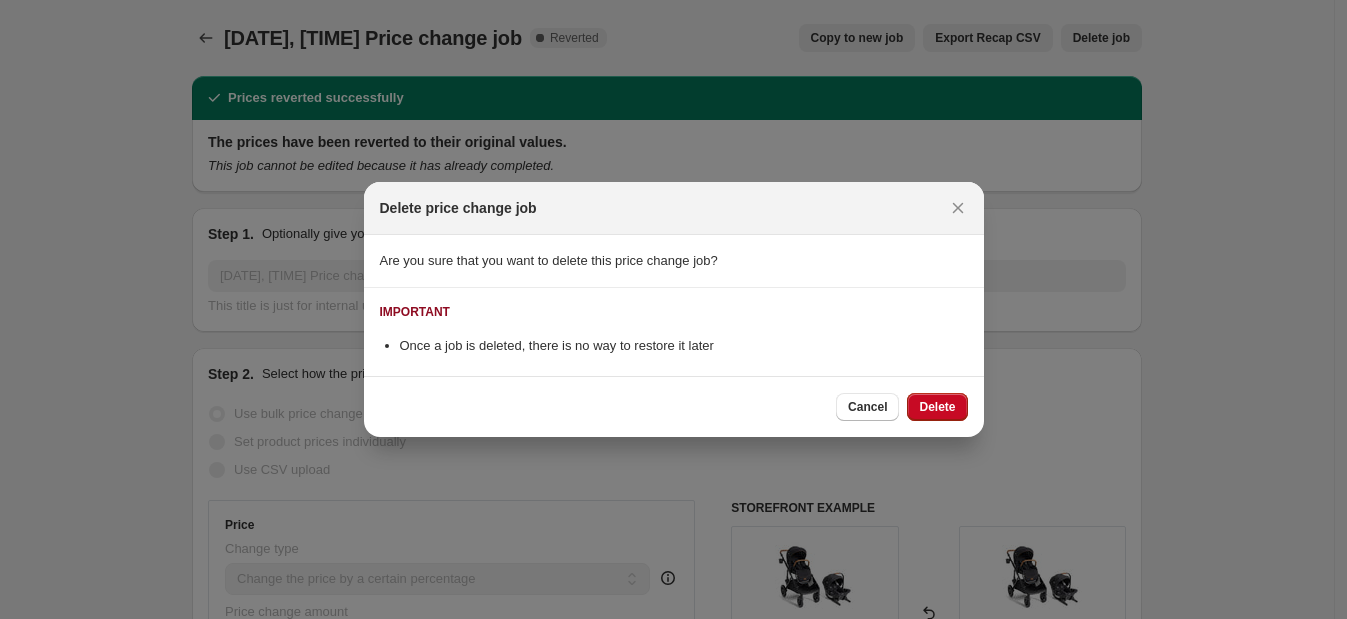 click on "Delete" at bounding box center [937, 407] 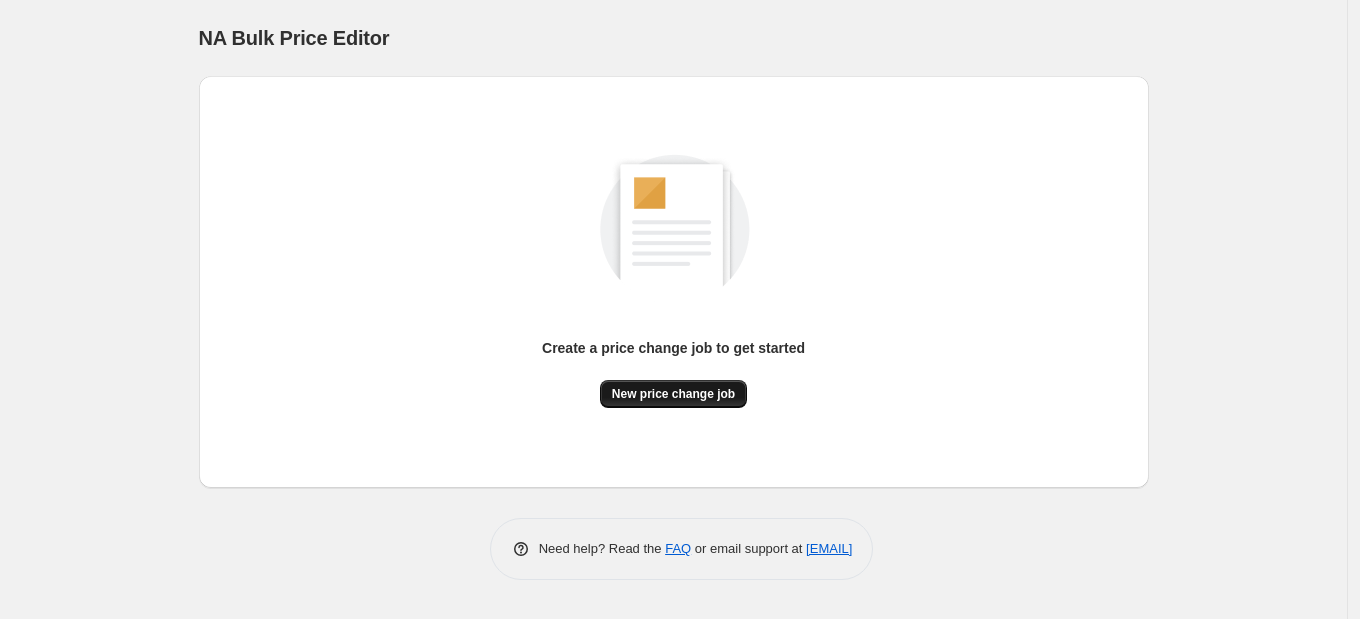 click on "New price change job" at bounding box center [673, 394] 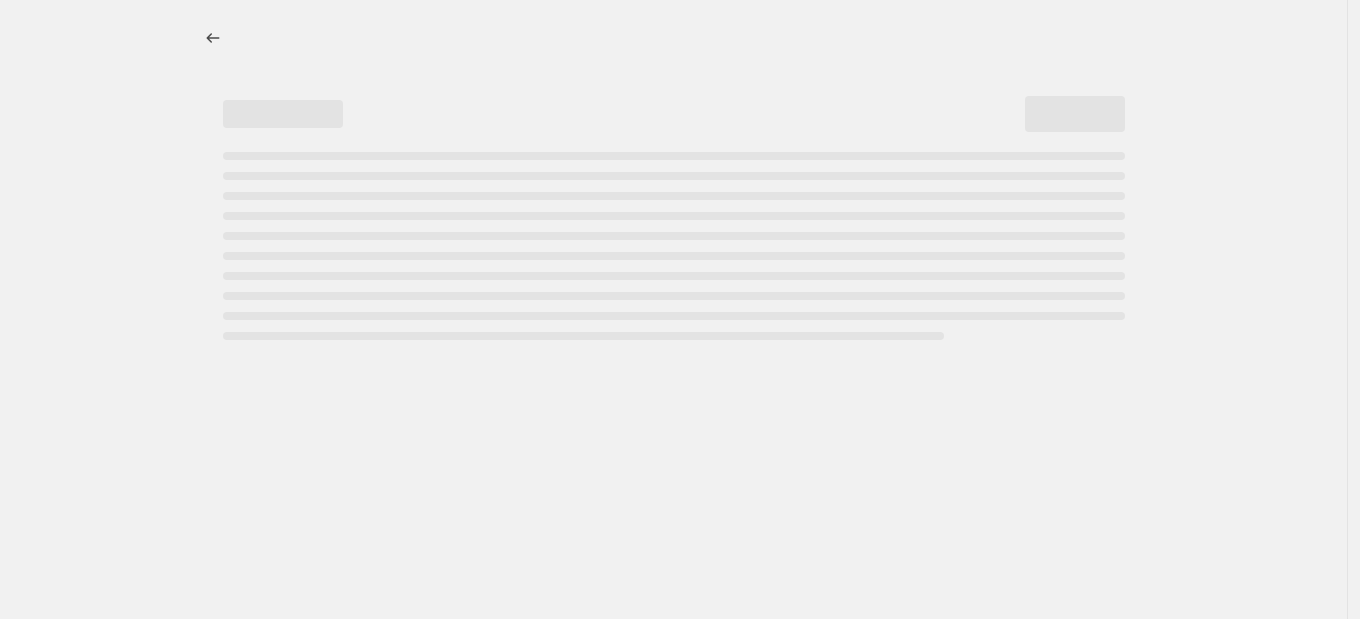 select on "percentage" 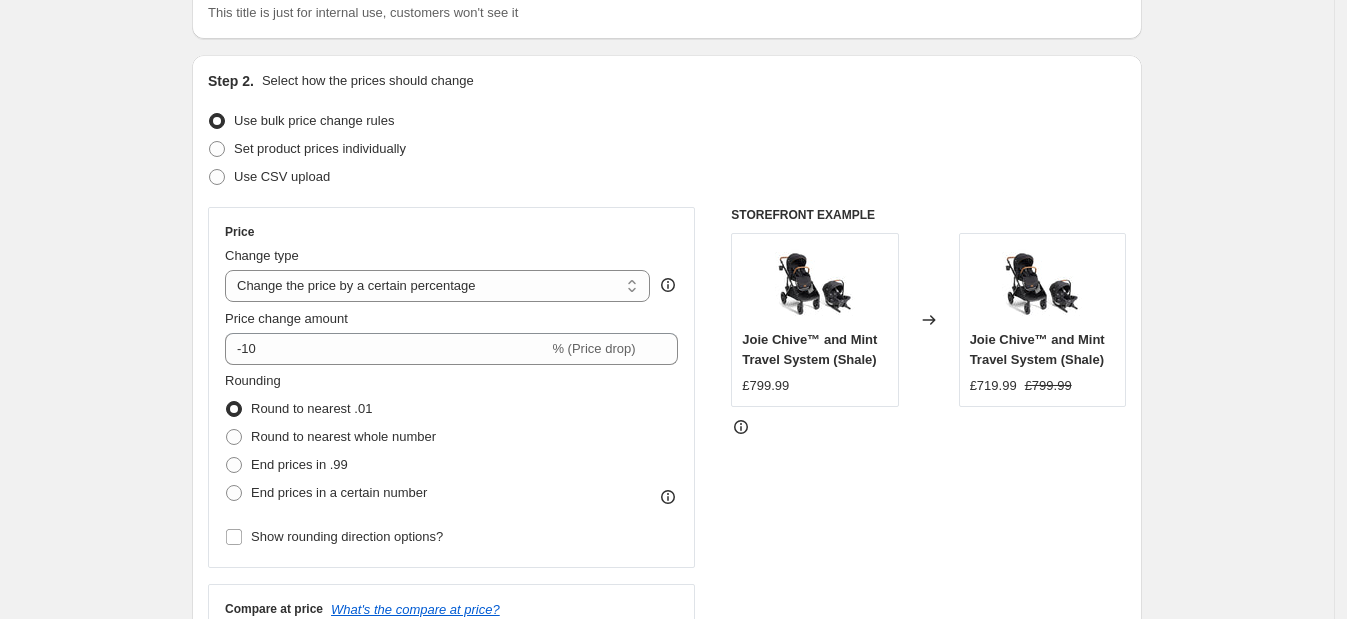 scroll, scrollTop: 249, scrollLeft: 0, axis: vertical 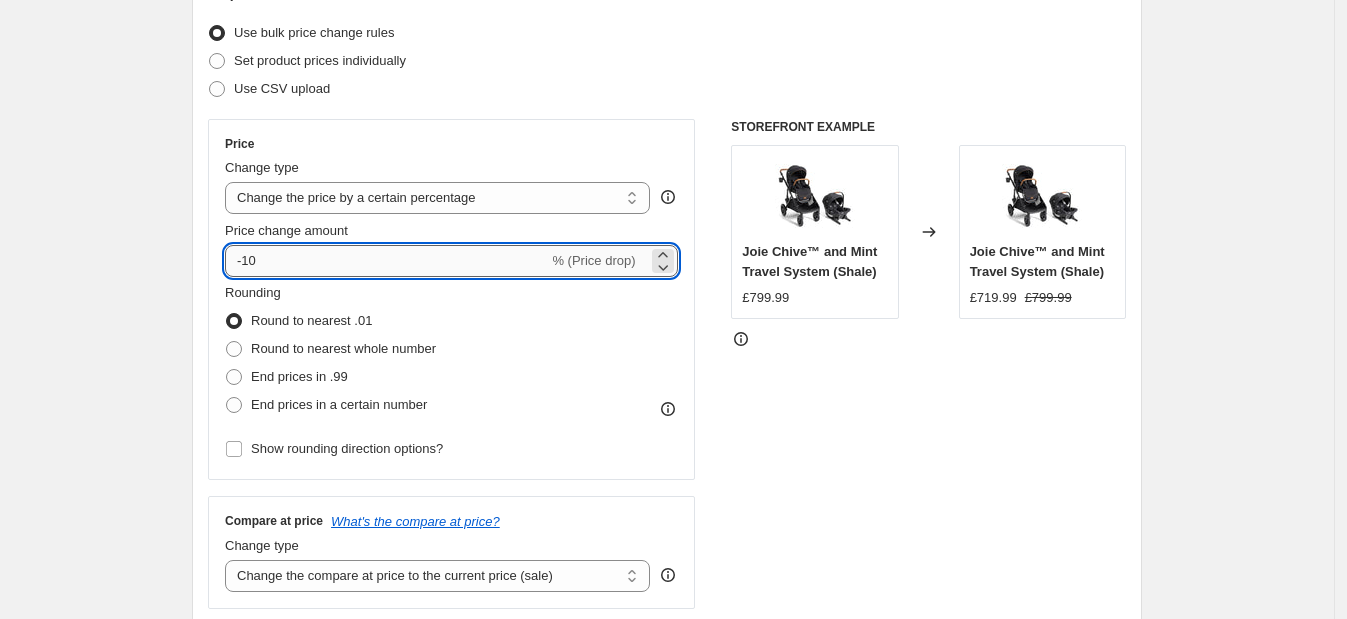 drag, startPoint x: 250, startPoint y: 254, endPoint x: 430, endPoint y: 257, distance: 180.025 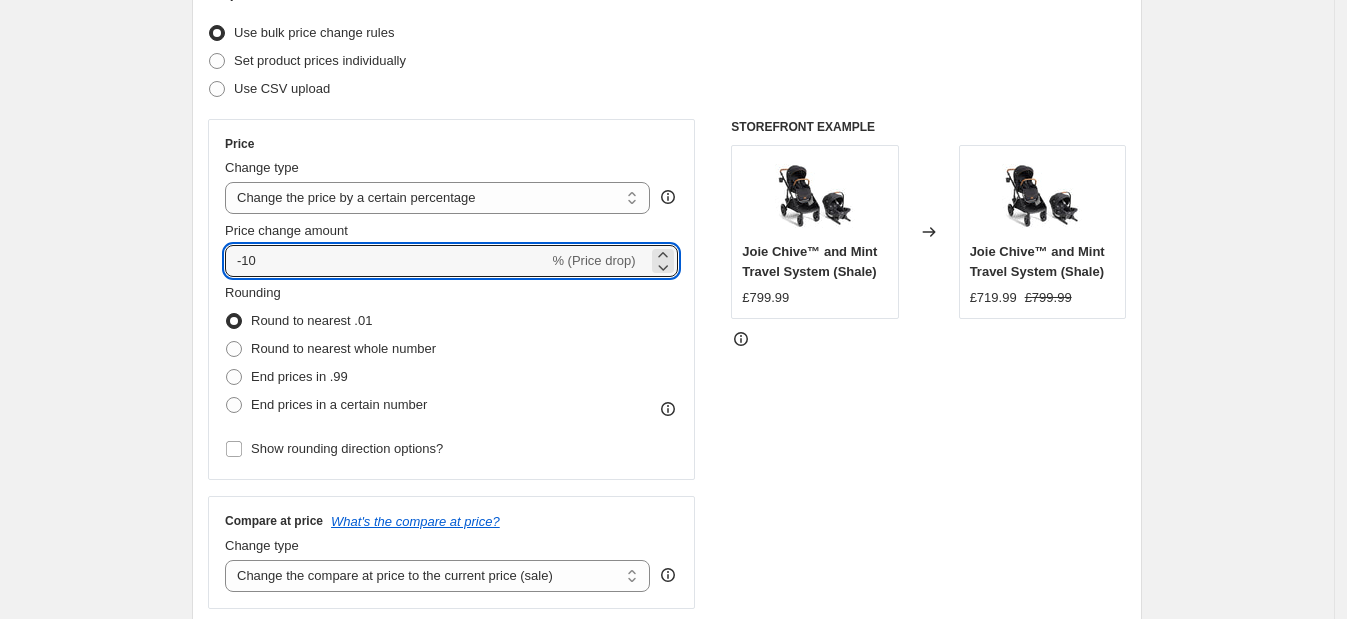 click on "£799.99" at bounding box center (765, 298) 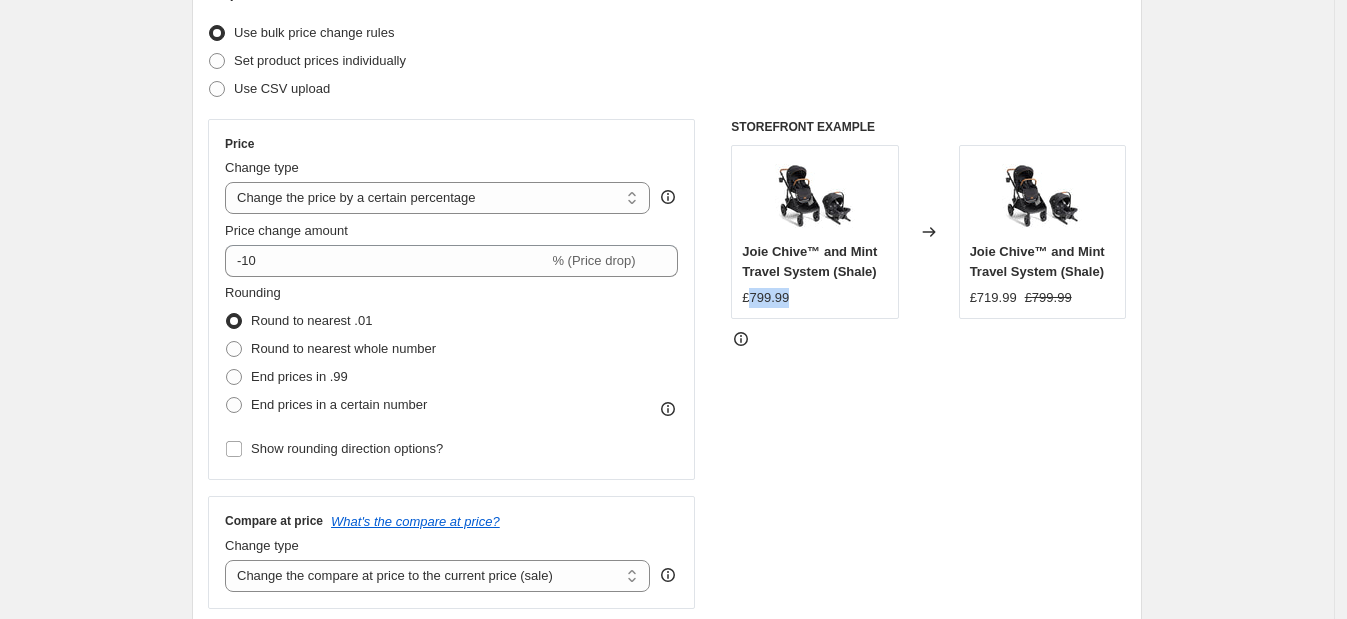 click on "£799.99" at bounding box center (765, 298) 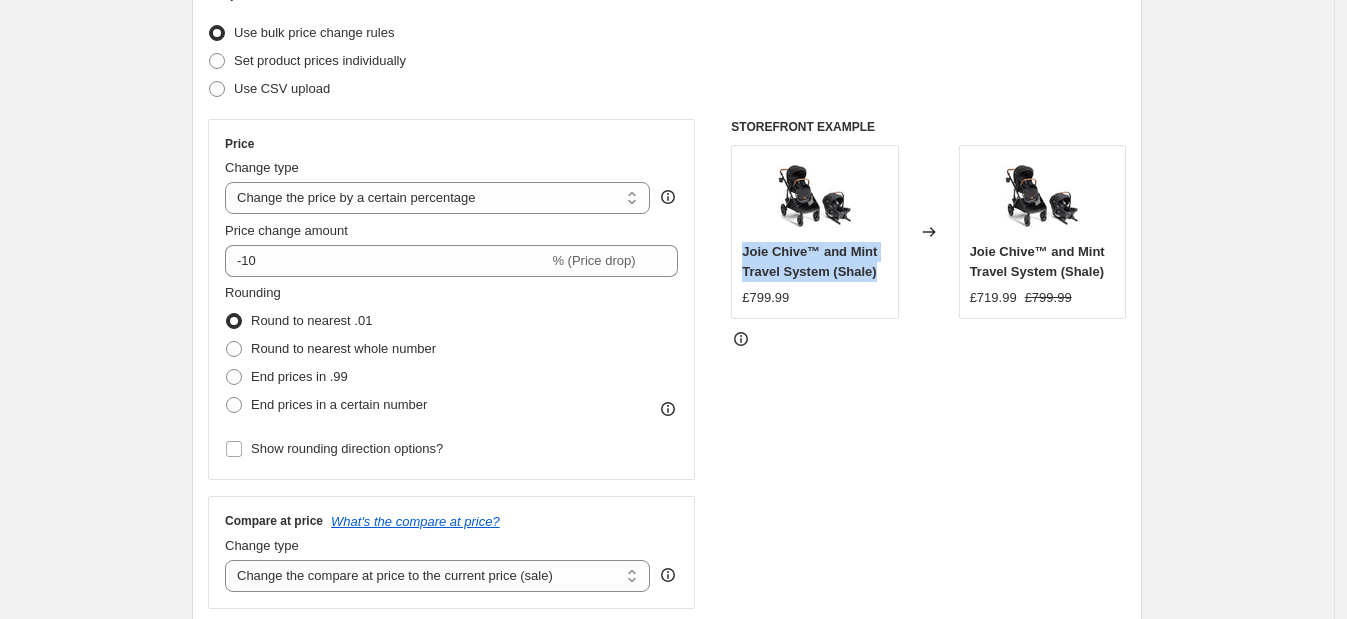 drag, startPoint x: 876, startPoint y: 268, endPoint x: 725, endPoint y: 252, distance: 151.84532 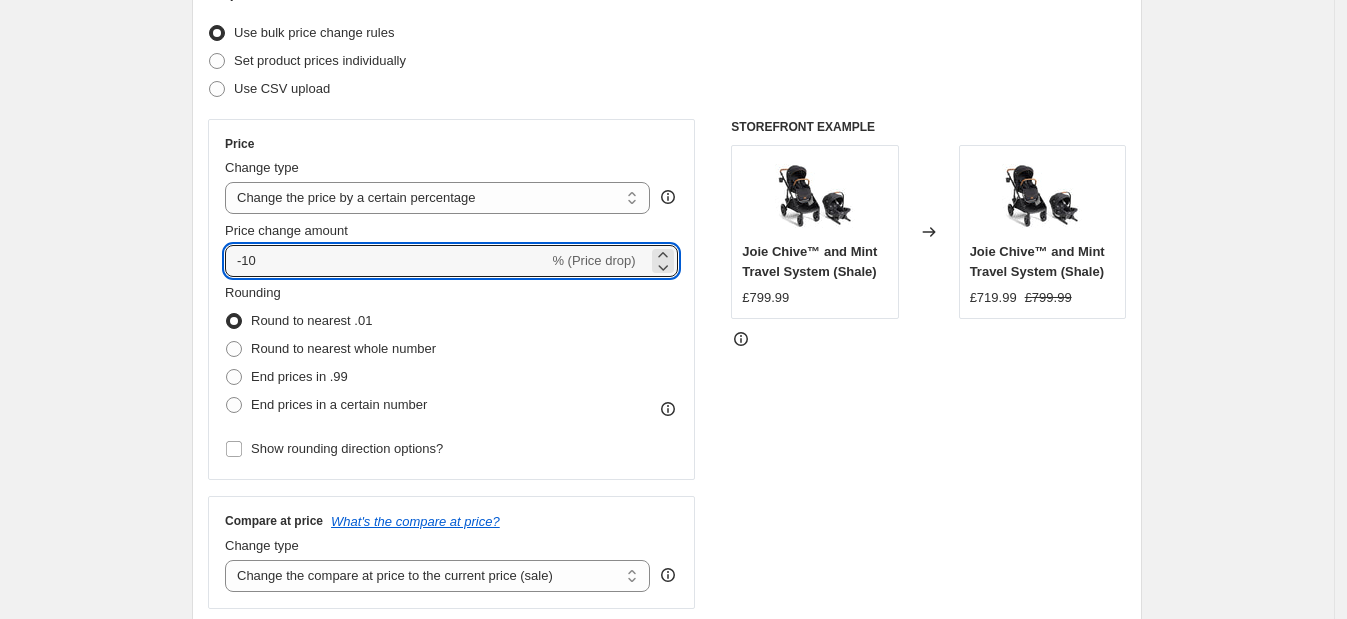 drag, startPoint x: 250, startPoint y: 250, endPoint x: 472, endPoint y: 236, distance: 222.44101 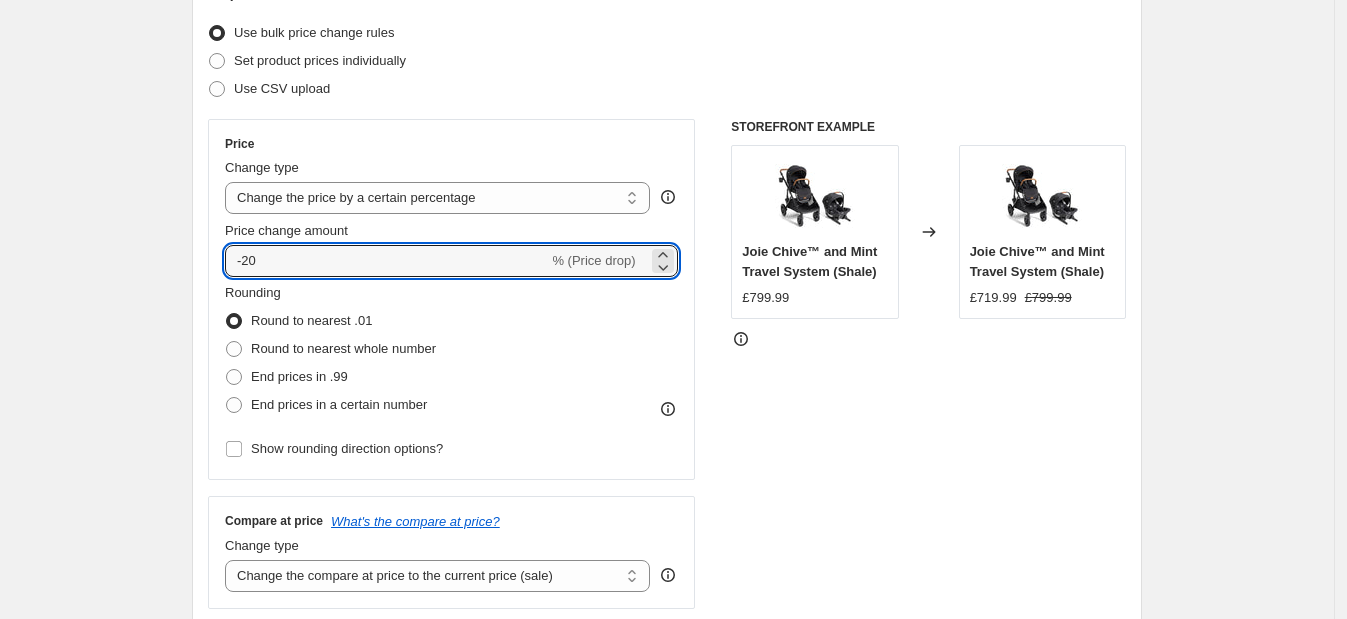 click on "Create new price change job. This page is ready Create new price change job Draft Step 1. Optionally give your price change job a title (eg "March 30% off sale on boots") Aug 6, 2025, 9:26:20 PM Price change job This title is just for internal use, customers won't see it Step 2. Select how the prices should change Use bulk price change rules Set product prices individually Use CSV upload Price Change type Change the price to a certain amount Change the price by a certain amount Change the price by a certain percentage Change the price to the current compare at price (price before sale) Change the price by a certain amount relative to the compare at price Change the price by a certain percentage relative to the compare at price Don't change the price Change the price by a certain percentage relative to the cost per item Change price to certain cost margin Change the price by a certain percentage Price change amount -20 % (Price drop) Rounding Round to nearest .01 Round to nearest whole number End prices in .99" at bounding box center [667, 750] 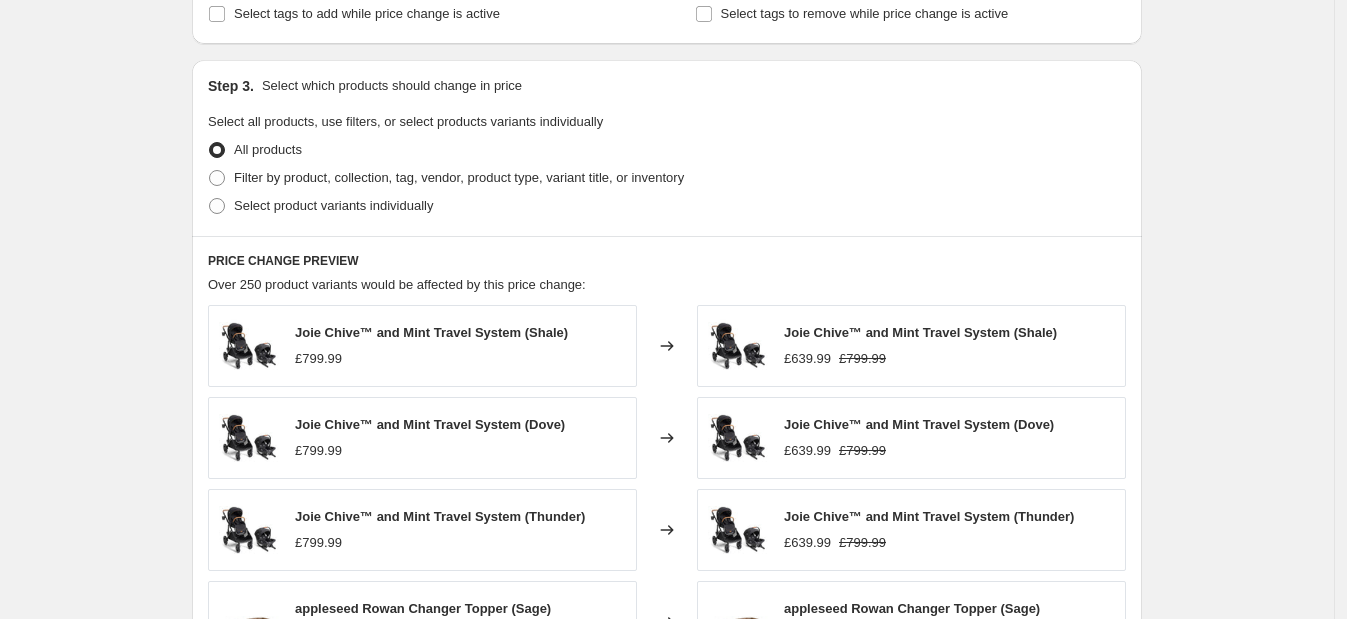 scroll, scrollTop: 1125, scrollLeft: 0, axis: vertical 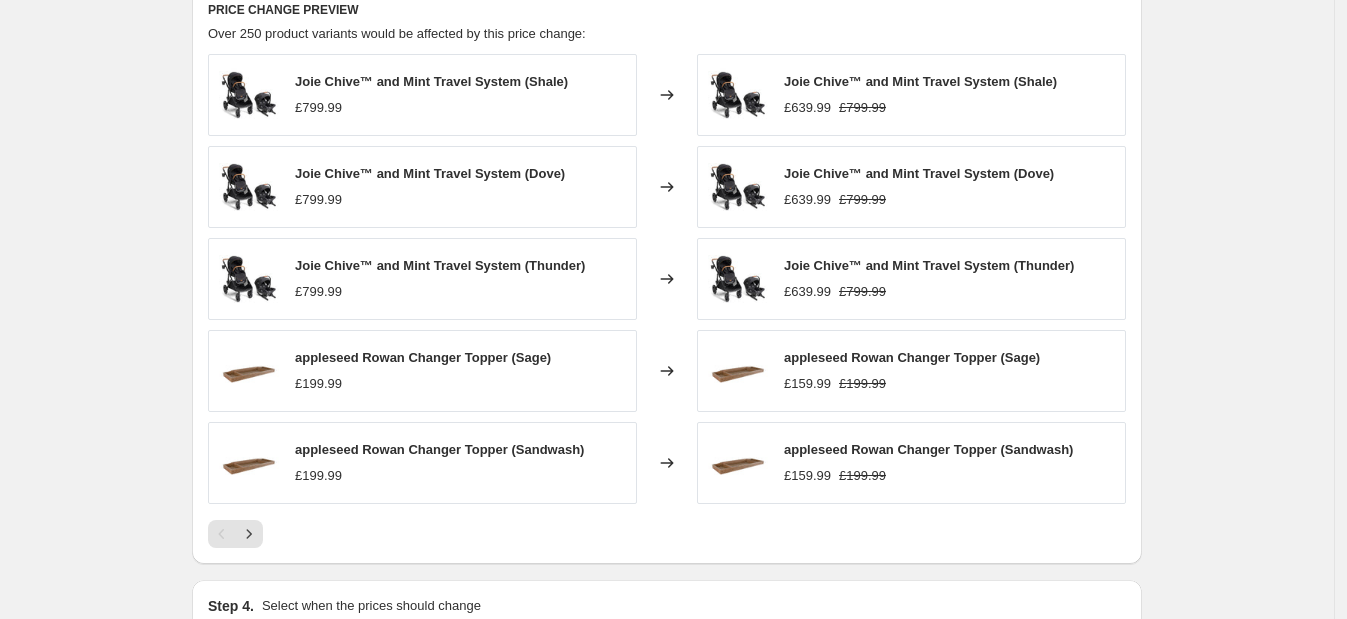 click on "£799.99" at bounding box center [318, 292] 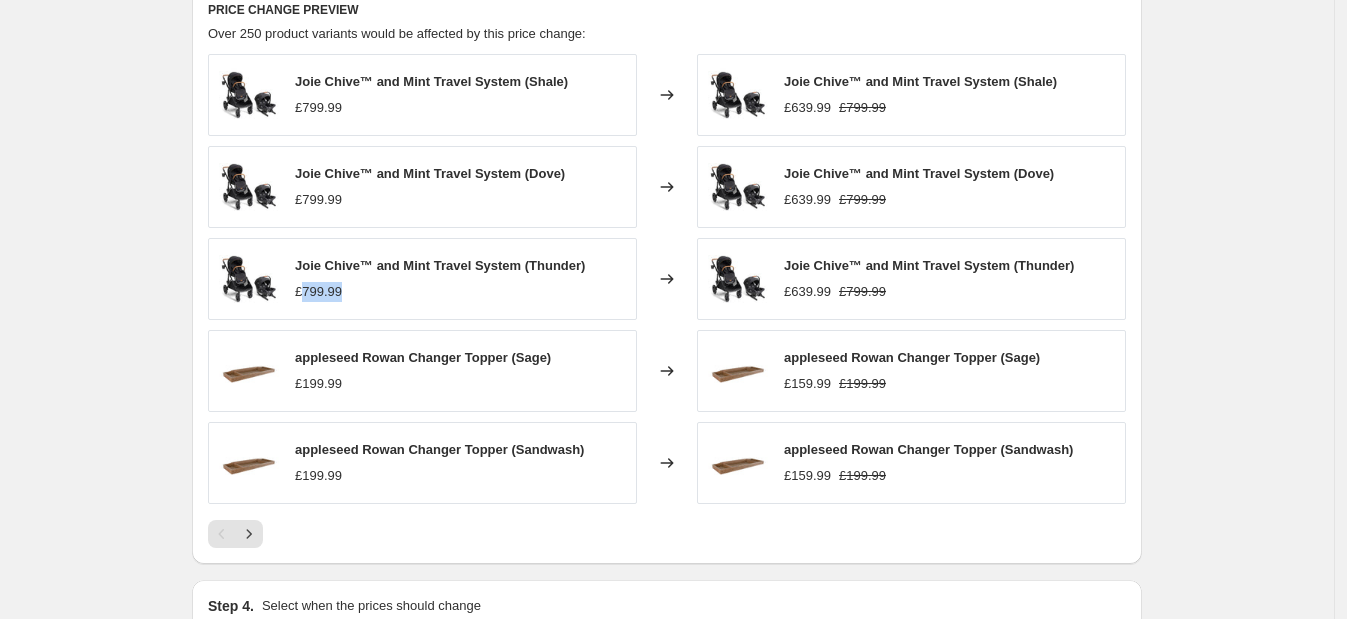click on "£799.99" at bounding box center [318, 292] 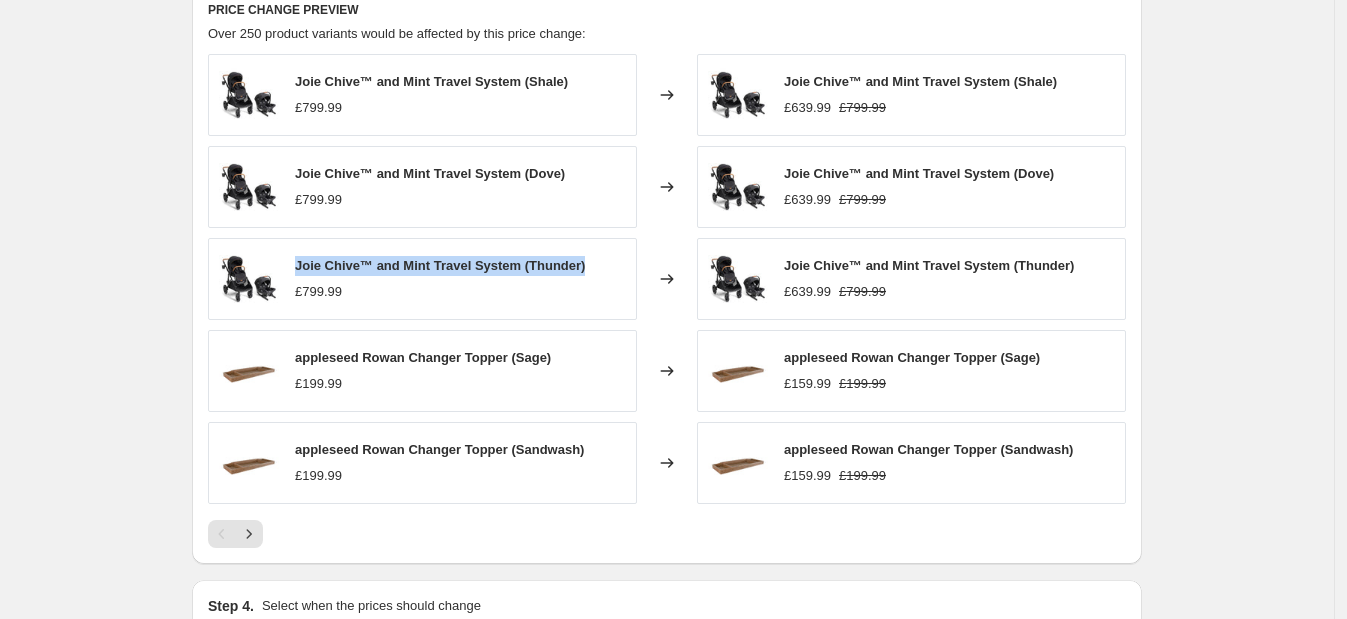 drag, startPoint x: 590, startPoint y: 261, endPoint x: 302, endPoint y: 268, distance: 288.08505 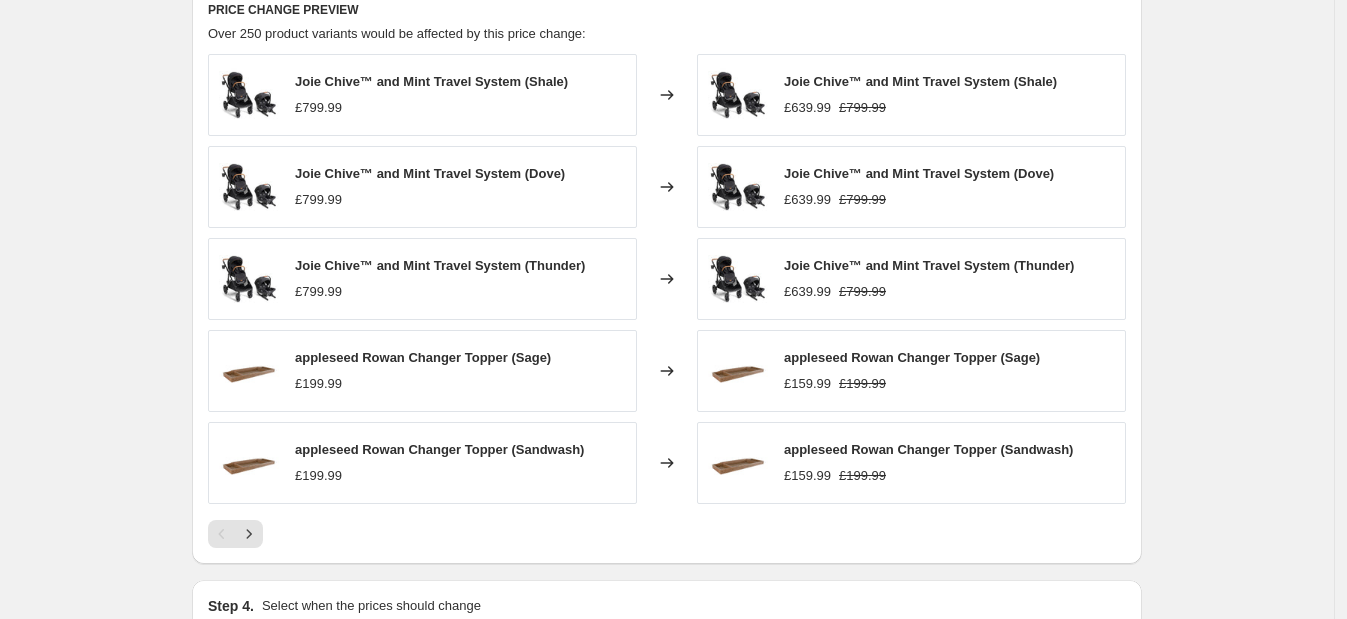click on "£199.99" at bounding box center (318, 384) 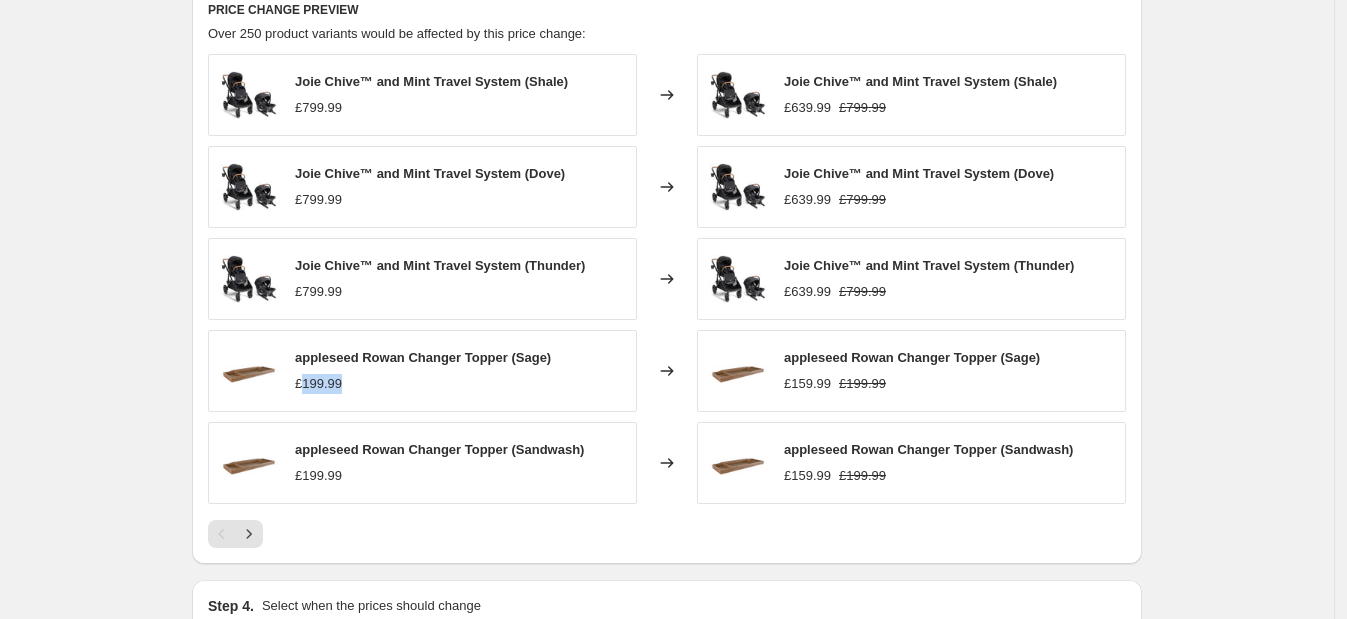 click on "£199.99" at bounding box center (318, 384) 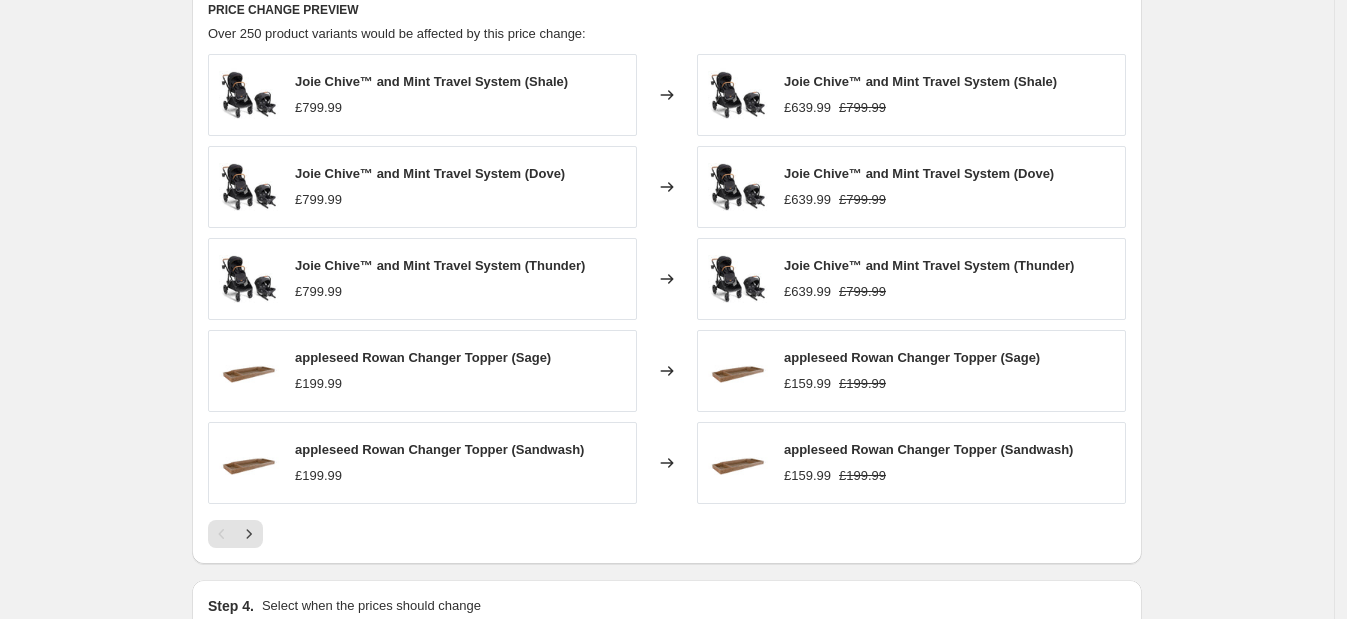 click on "appleseed Rowan Changer Topper (Sage)" at bounding box center [423, 357] 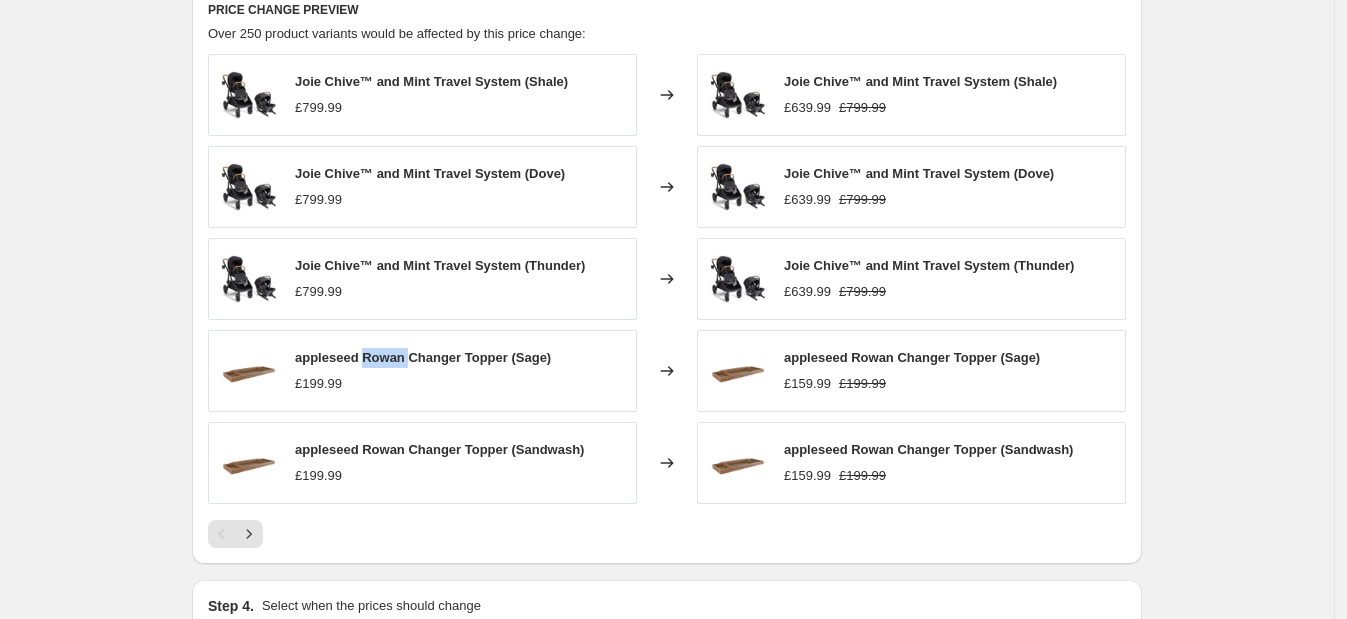 click on "appleseed Rowan Changer Topper (Sage)" at bounding box center (423, 357) 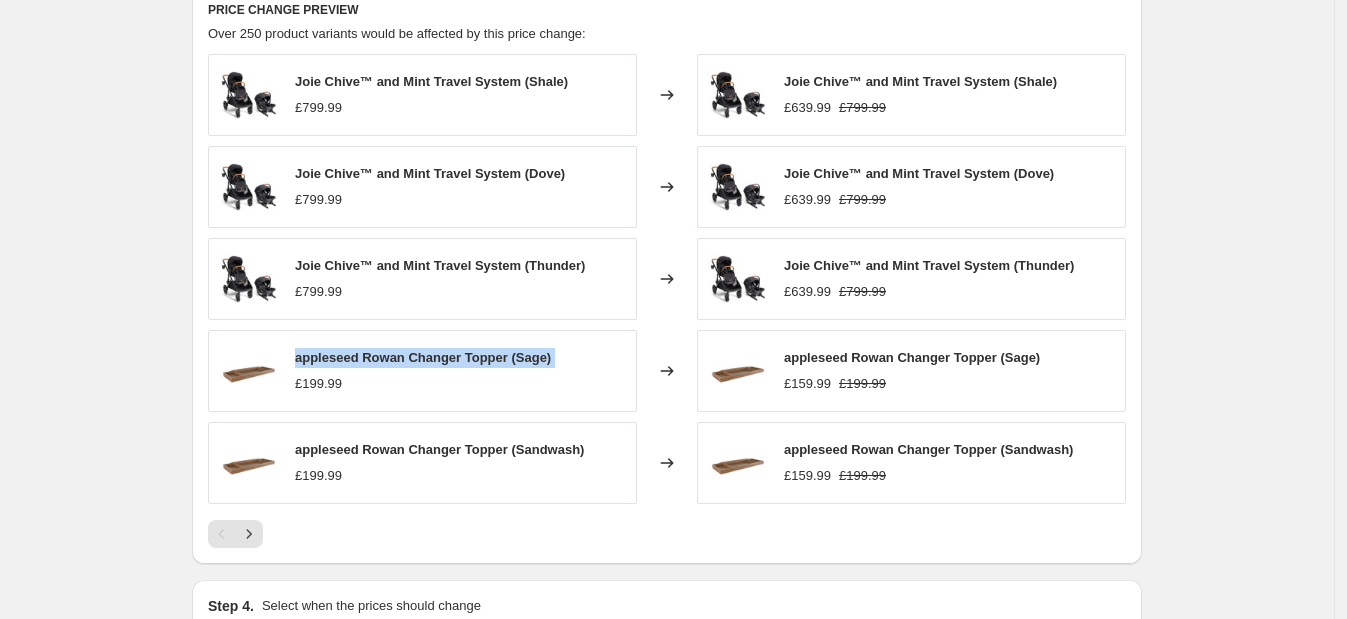 click on "appleseed Rowan Changer Topper (Sage)" at bounding box center (423, 357) 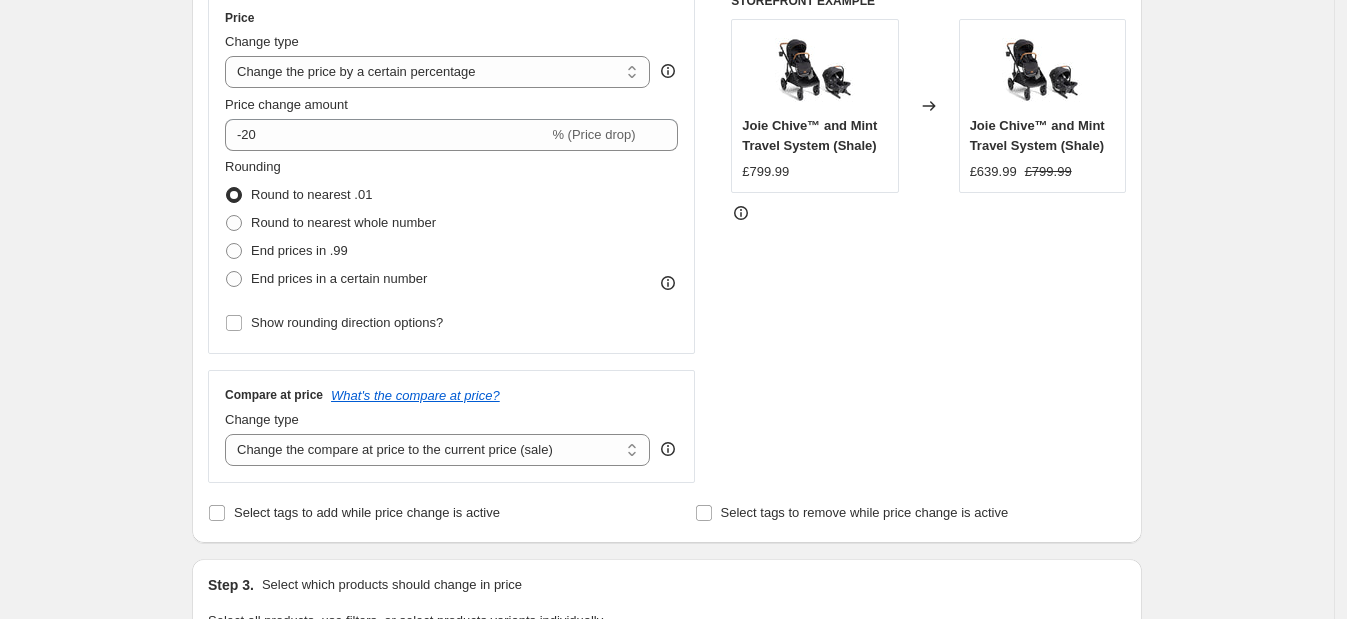scroll, scrollTop: 0, scrollLeft: 0, axis: both 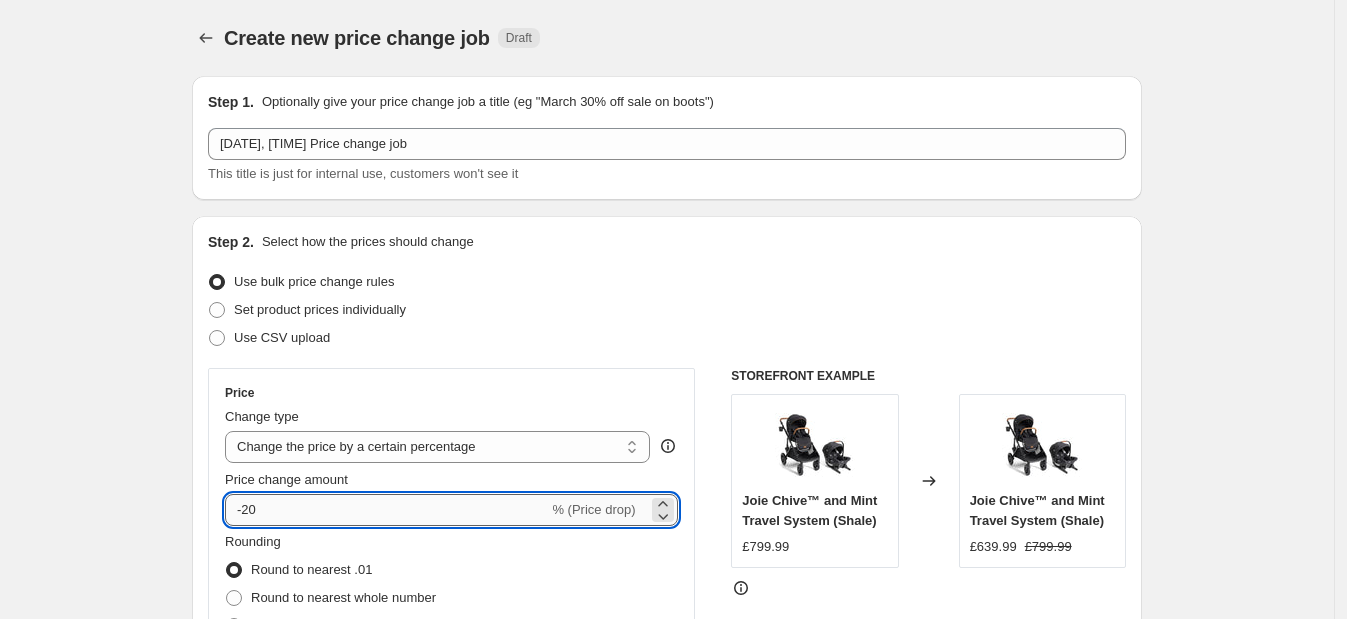 drag, startPoint x: 258, startPoint y: 510, endPoint x: 271, endPoint y: 507, distance: 13.341664 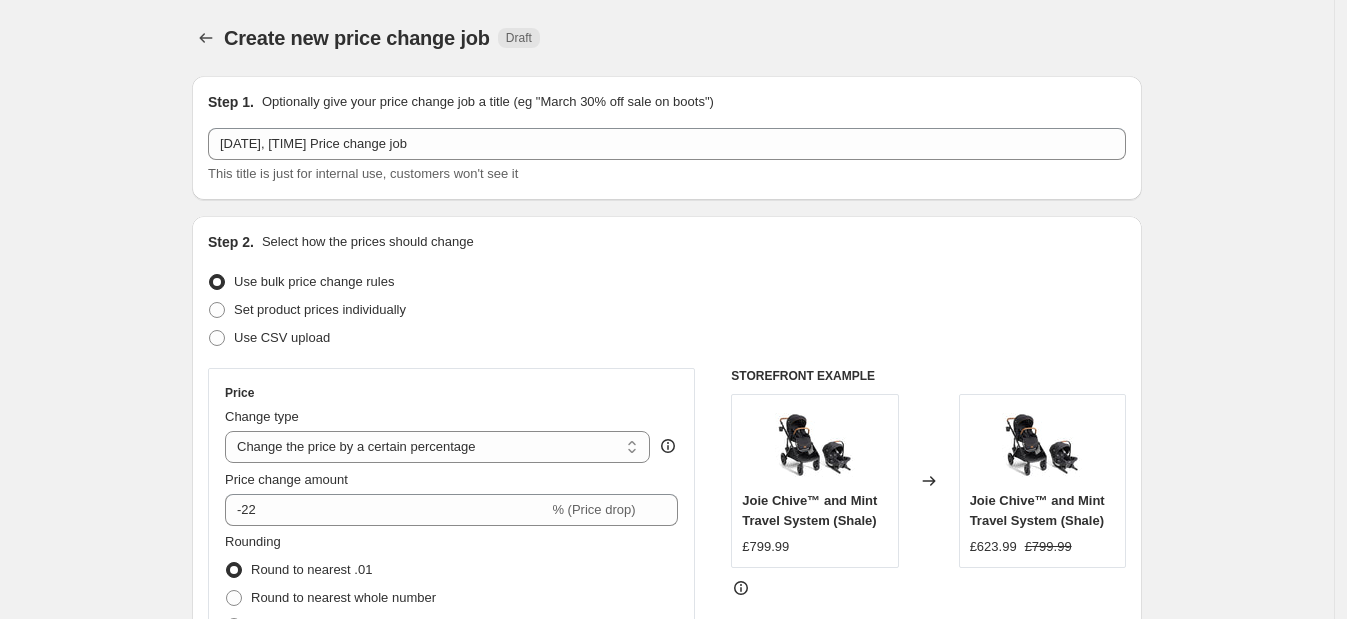 click on "Create new price change job. This page is ready Create new price change job Draft Step 1. Optionally give your price change job a title (eg "March 30% off sale on boots") Aug 6, 2025, 9:26:20 PM Price change job This title is just for internal use, customers won't see it Step 2. Select how the prices should change Use bulk price change rules Set product prices individually Use CSV upload Price Change type Change the price to a certain amount Change the price by a certain amount Change the price by a certain percentage Change the price to the current compare at price (price before sale) Change the price by a certain amount relative to the compare at price Change the price by a certain percentage relative to the compare at price Don't change the price Change the price by a certain percentage relative to the cost per item Change price to certain cost margin Change the price by a certain percentage Price change amount -22 % (Price drop) Rounding Round to nearest .01 Round to nearest whole number End prices in .99" at bounding box center [667, 999] 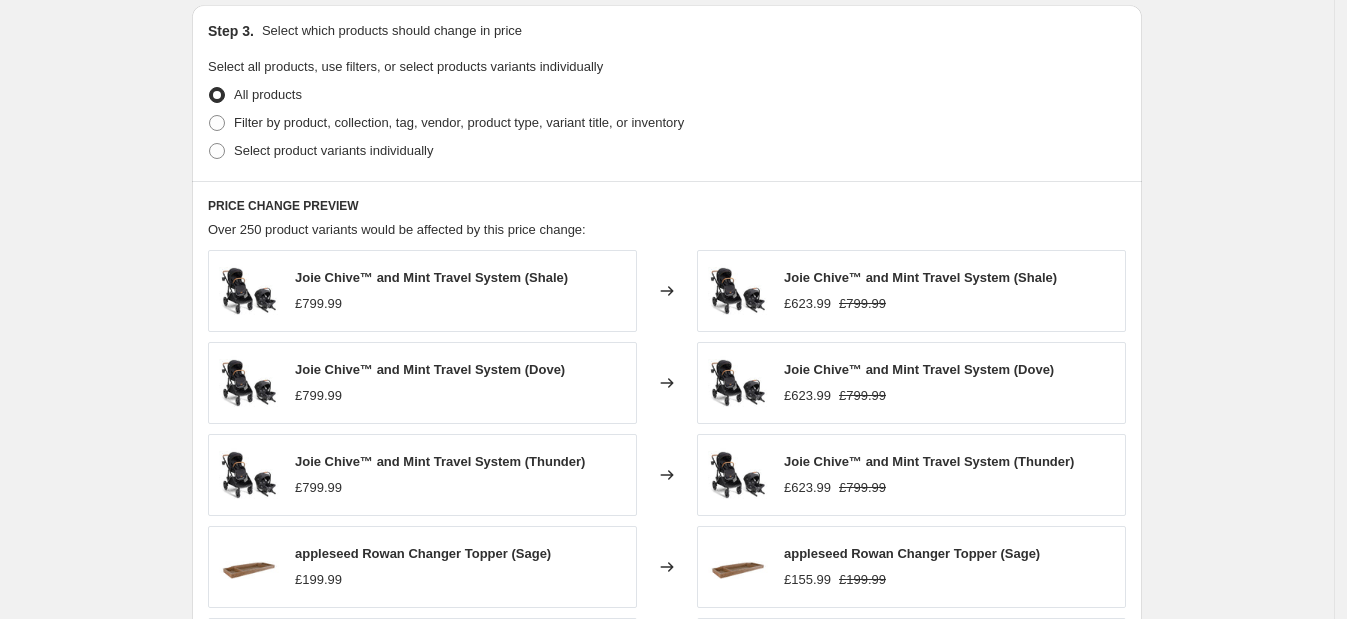 scroll, scrollTop: 1125, scrollLeft: 0, axis: vertical 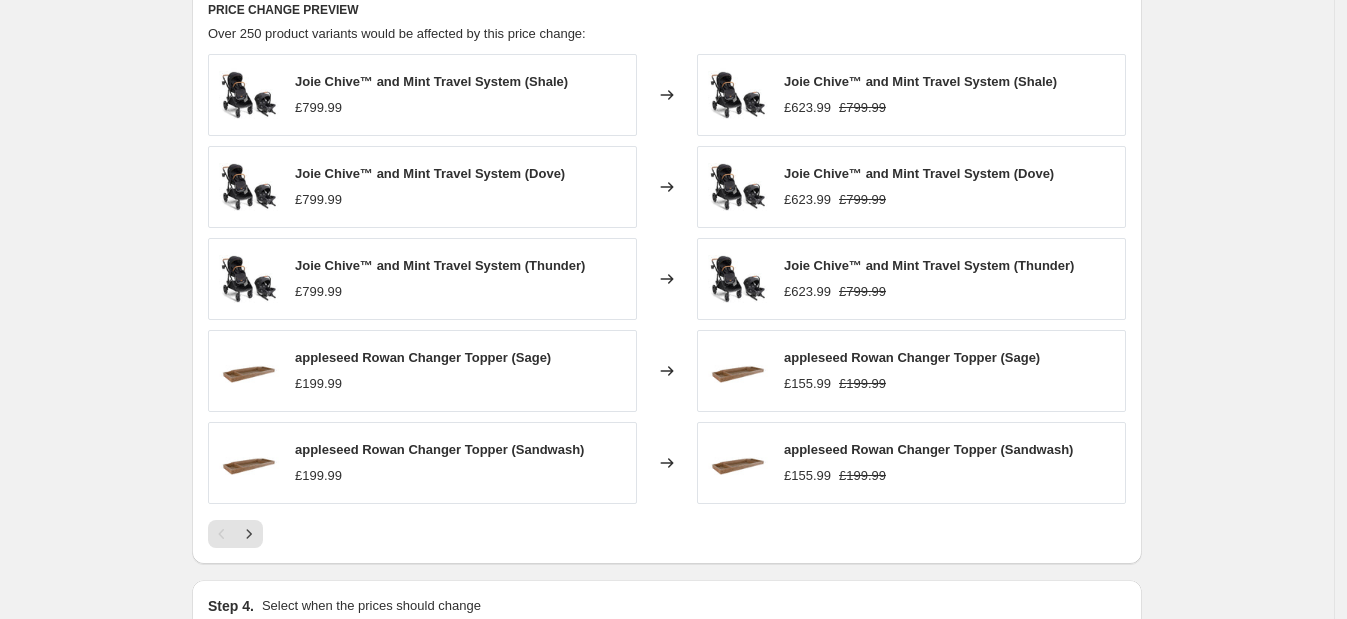 click on "Create new price change job. This page is ready Create new price change job Draft Step 1. Optionally give your price change job a title (eg "March 30% off sale on boots") Aug 6, 2025, 9:26:20 PM Price change job This title is just for internal use, customers won't see it Step 2. Select how the prices should change Use bulk price change rules Set product prices individually Use CSV upload Price Change type Change the price to a certain amount Change the price by a certain amount Change the price by a certain percentage Change the price to the current compare at price (price before sale) Change the price by a certain amount relative to the compare at price Change the price by a certain percentage relative to the compare at price Don't change the price Change the price by a certain percentage relative to the cost per item Change price to certain cost margin Change the price by a certain percentage Price change amount -22 % (Price drop) Rounding Round to nearest .01 Round to nearest whole number End prices in .99" at bounding box center [667, -126] 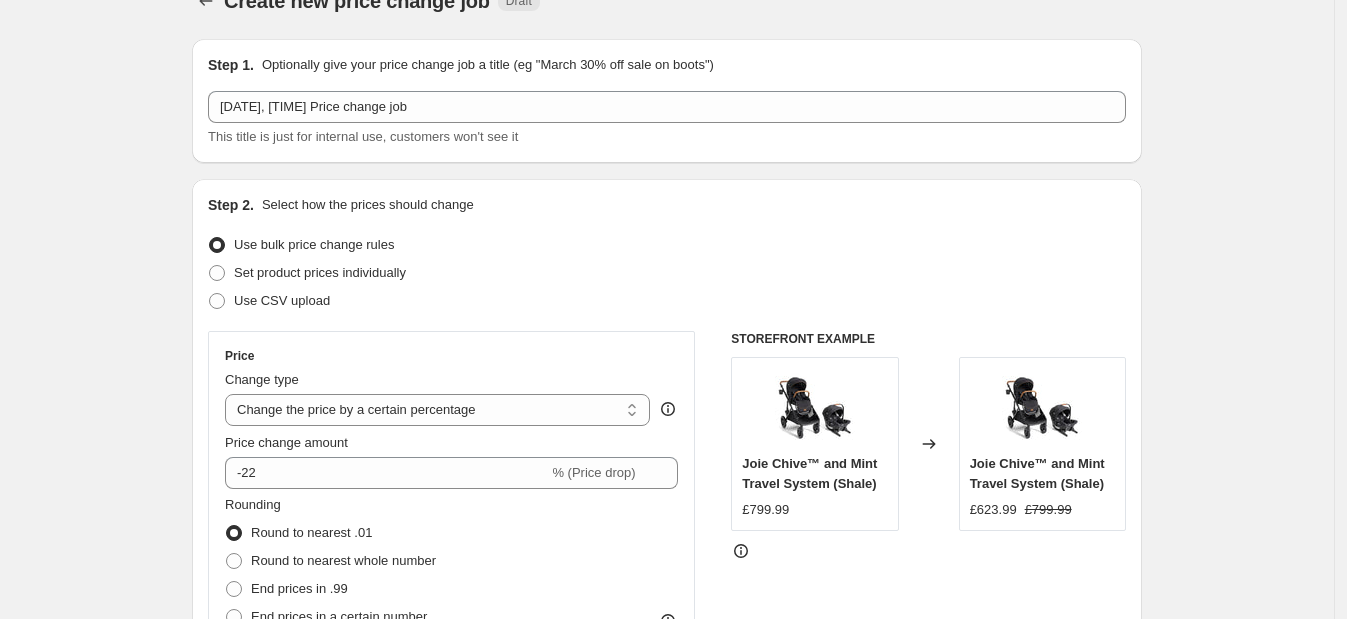 scroll, scrollTop: 0, scrollLeft: 0, axis: both 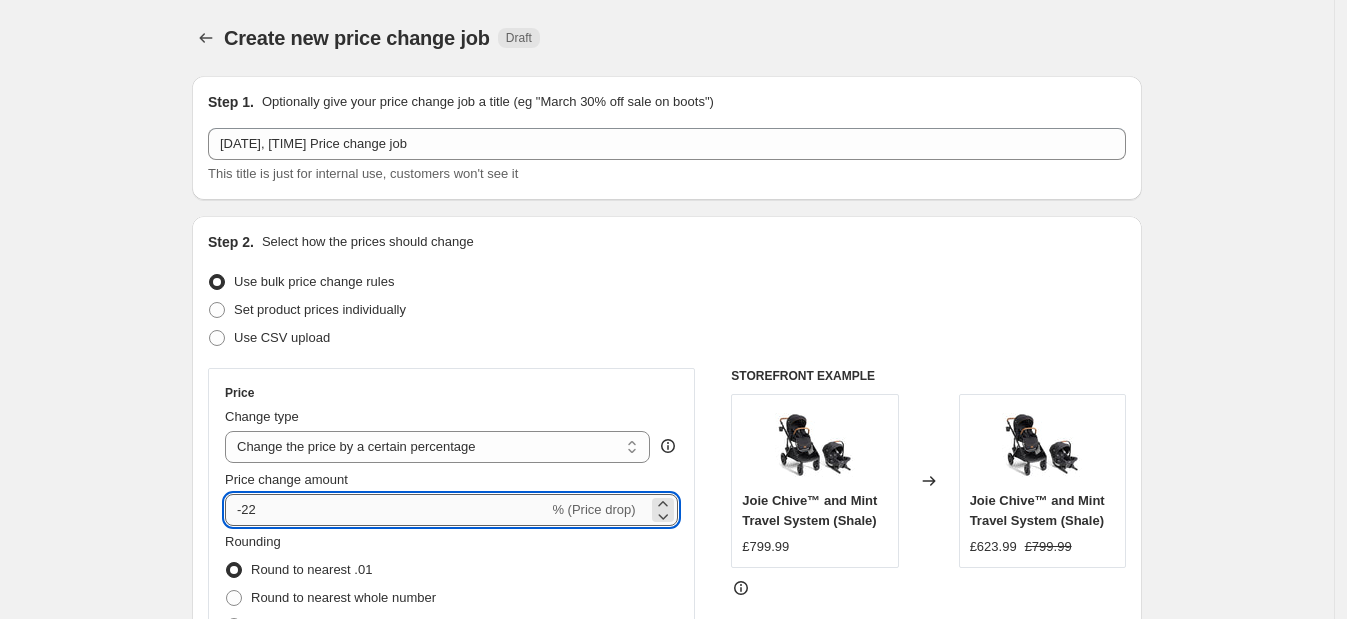 drag, startPoint x: 257, startPoint y: 499, endPoint x: 268, endPoint y: 496, distance: 11.401754 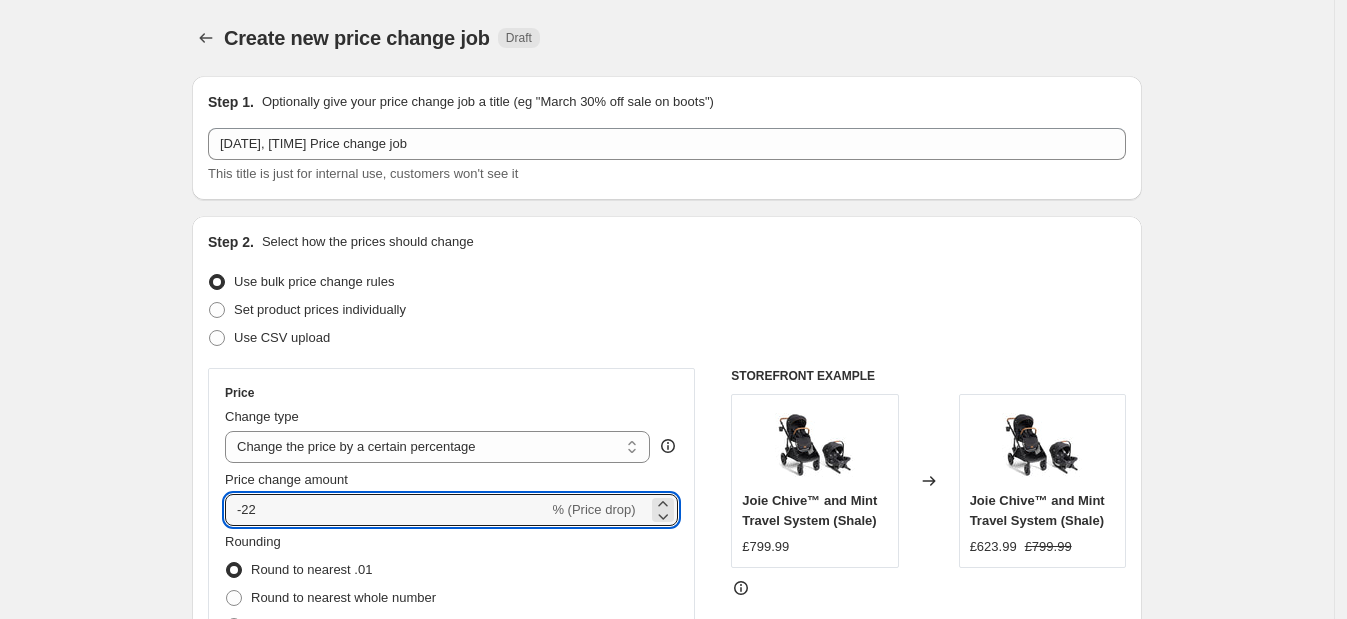 click on "Create new price change job. This page is ready Create new price change job Draft Step 1. Optionally give your price change job a title (eg "March 30% off sale on boots") Aug 6, 2025, 9:26:20 PM Price change job This title is just for internal use, customers won't see it Step 2. Select how the prices should change Use bulk price change rules Set product prices individually Use CSV upload Price Change type Change the price to a certain amount Change the price by a certain amount Change the price by a certain percentage Change the price to the current compare at price (price before sale) Change the price by a certain amount relative to the compare at price Change the price by a certain percentage relative to the compare at price Don't change the price Change the price by a certain percentage relative to the cost per item Change price to certain cost margin Change the price by a certain percentage Price change amount -22 % (Price drop) Rounding Round to nearest .01 Round to nearest whole number End prices in .99" at bounding box center [667, 999] 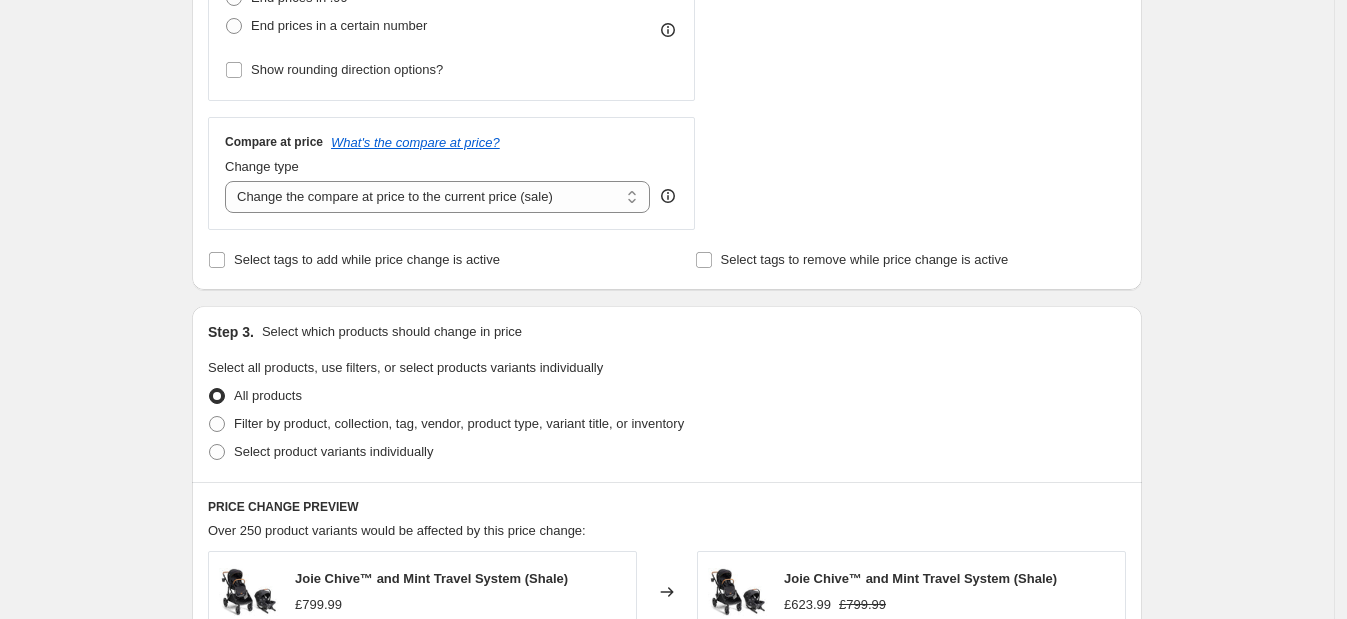 scroll, scrollTop: 0, scrollLeft: 0, axis: both 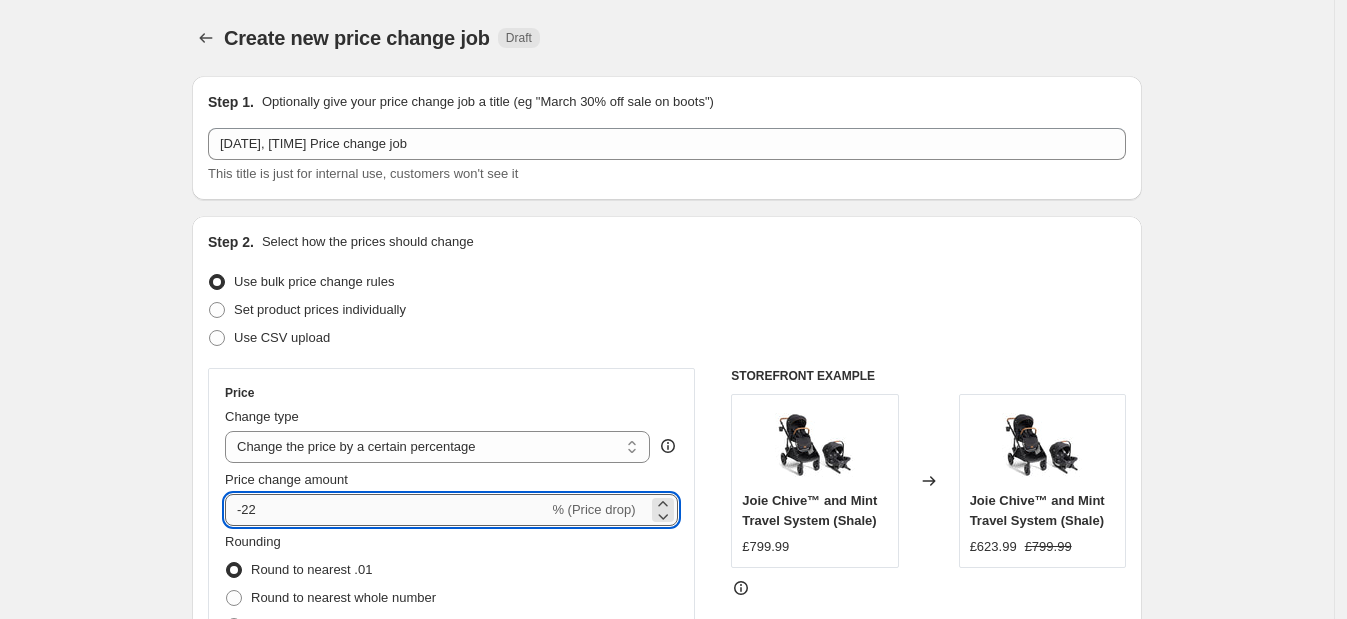 click on "-22" at bounding box center [386, 510] 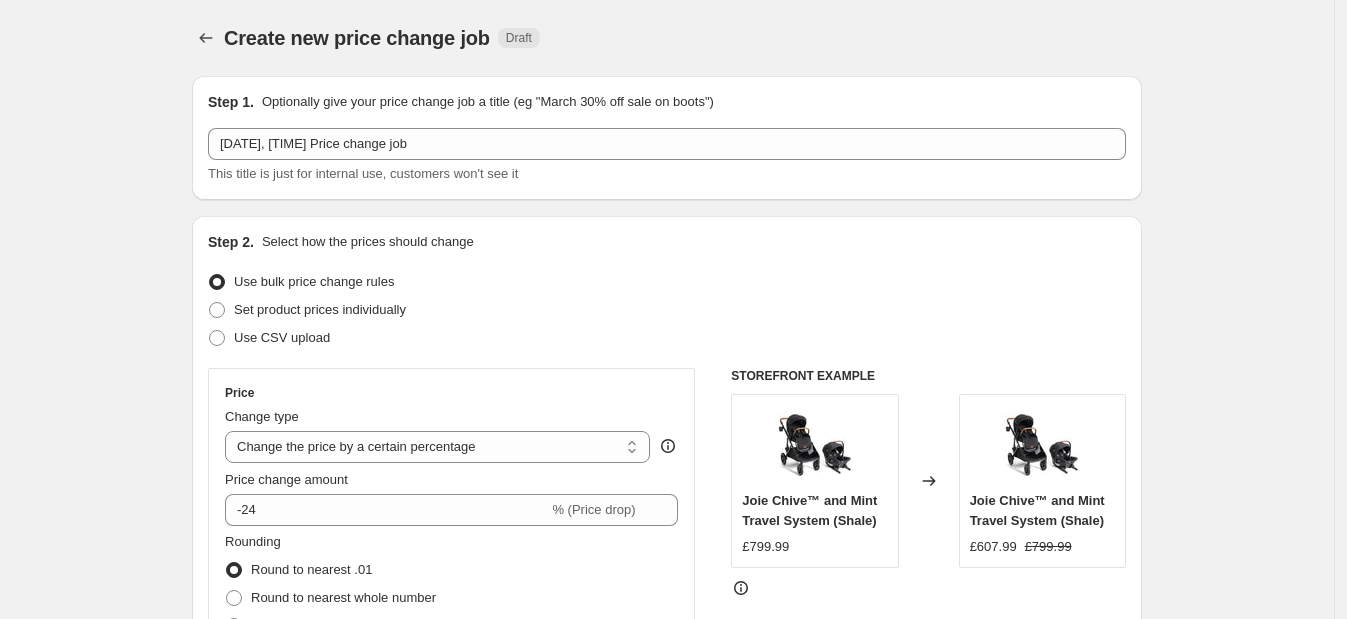 click on "Create new price change job. This page is ready Create new price change job Draft Step 1. Optionally give your price change job a title (eg "March 30% off sale on boots") Aug 6, 2025, 9:26:20 PM Price change job This title is just for internal use, customers won't see it Step 2. Select how the prices should change Use bulk price change rules Set product prices individually Use CSV upload Price Change type Change the price to a certain amount Change the price by a certain amount Change the price by a certain percentage Change the price to the current compare at price (price before sale) Change the price by a certain amount relative to the compare at price Change the price by a certain percentage relative to the compare at price Don't change the price Change the price by a certain percentage relative to the cost per item Change price to certain cost margin Change the price by a certain percentage Price change amount -24 % (Price drop) Rounding Round to nearest .01 Round to nearest whole number End prices in .99" at bounding box center [667, 999] 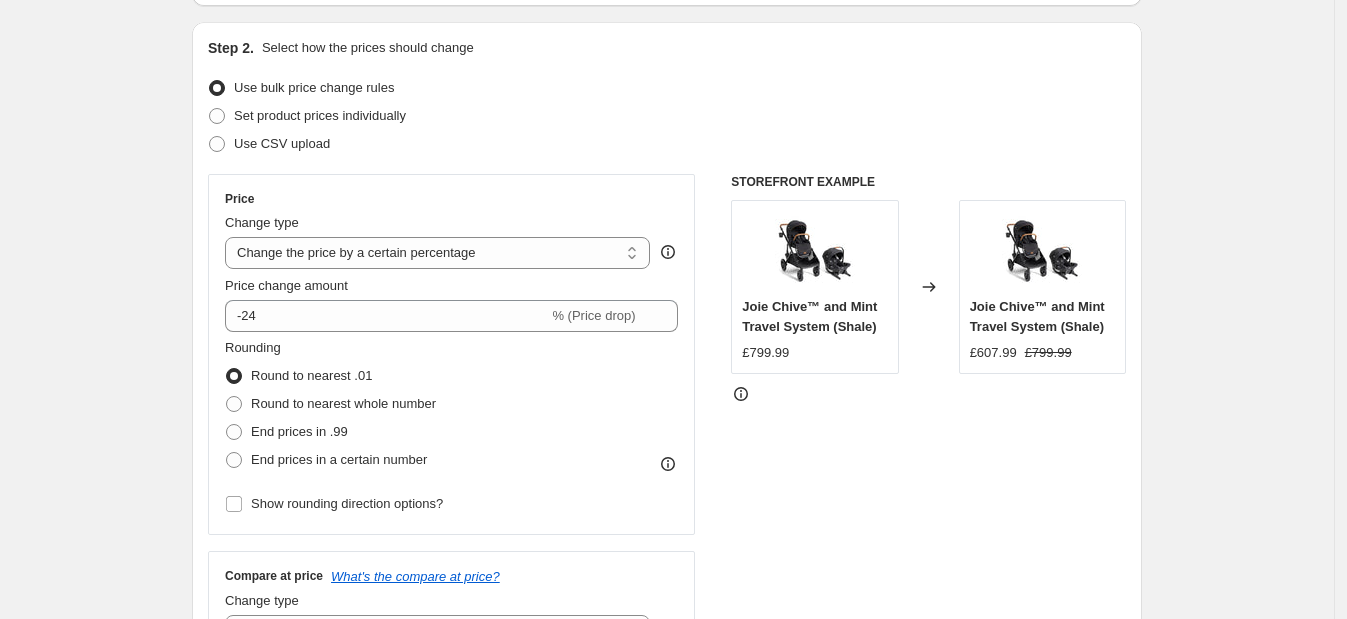 scroll, scrollTop: 3, scrollLeft: 0, axis: vertical 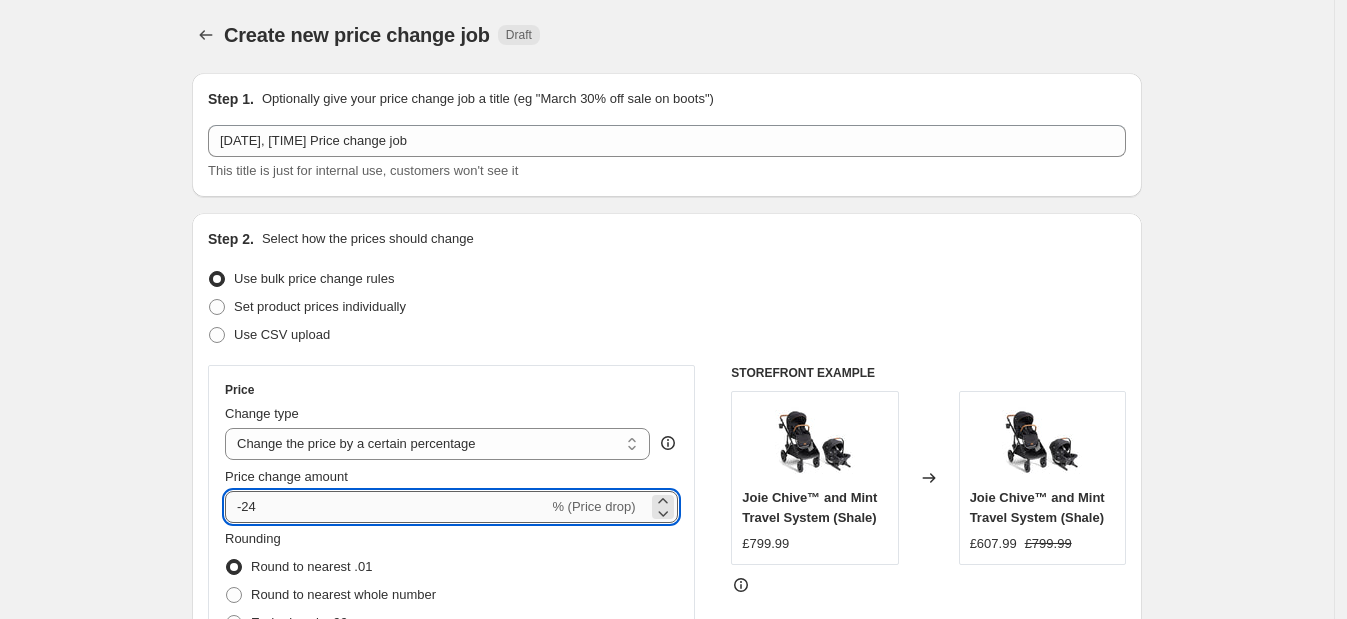 click on "-24" at bounding box center (386, 507) 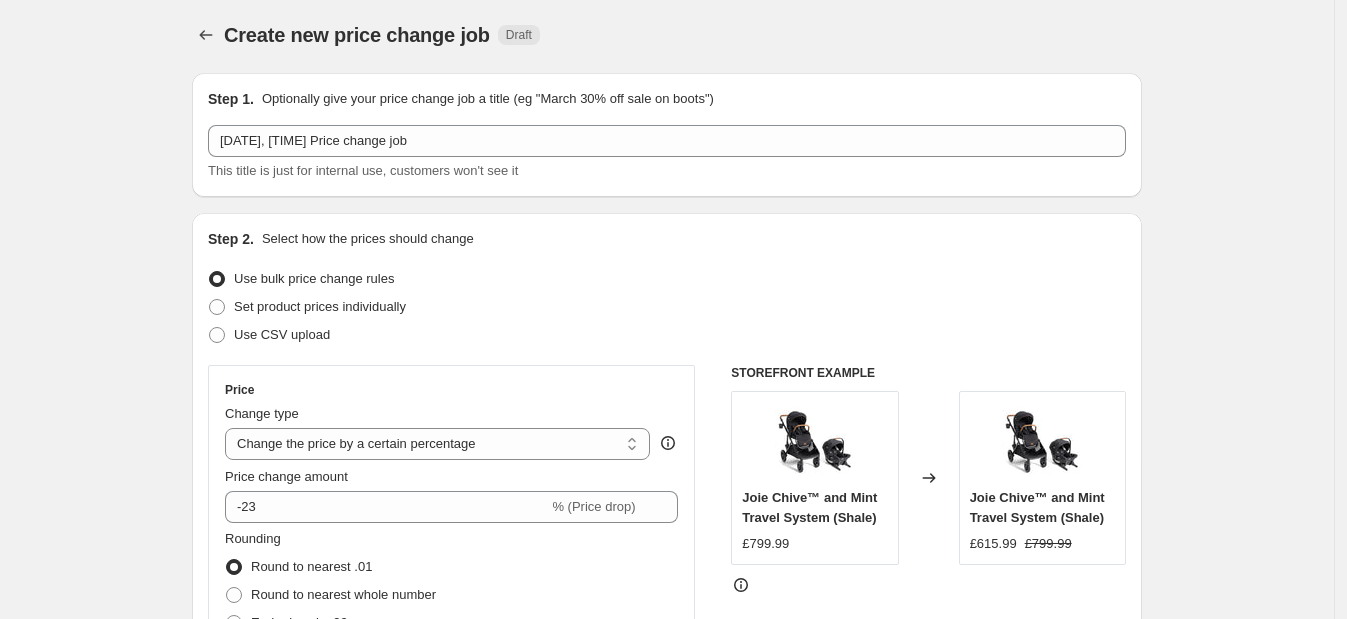 click on "Create new price change job. This page is ready Create new price change job Draft Step 1. Optionally give your price change job a title (eg "March 30% off sale on boots") Aug 6, 2025, 9:26:20 PM Price change job This title is just for internal use, customers won't see it Step 2. Select how the prices should change Use bulk price change rules Set product prices individually Use CSV upload Price Change type Change the price to a certain amount Change the price by a certain amount Change the price by a certain percentage Change the price to the current compare at price (price before sale) Change the price by a certain amount relative to the compare at price Change the price by a certain percentage relative to the compare at price Don't change the price Change the price by a certain percentage relative to the cost per item Change price to certain cost margin Change the price by a certain percentage Price change amount -23 % (Price drop) Rounding Round to nearest .01 Round to nearest whole number End prices in .99" at bounding box center (667, 996) 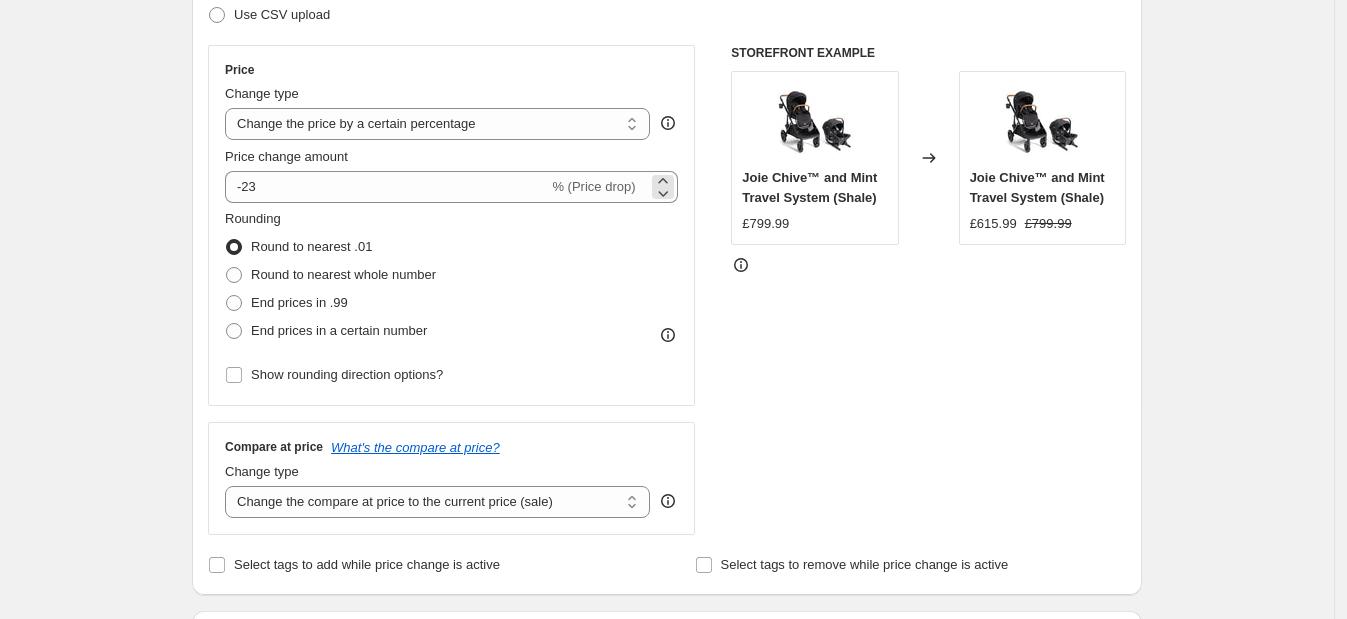 scroll, scrollTop: 128, scrollLeft: 0, axis: vertical 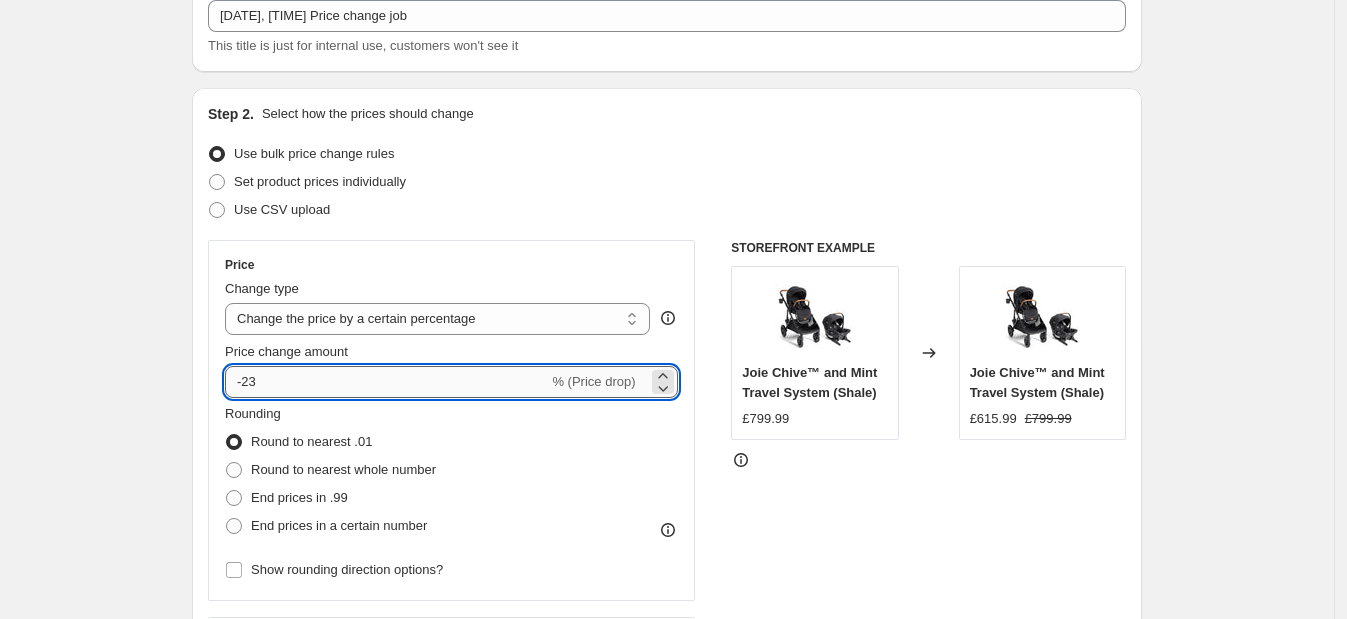 click on "-23" at bounding box center [386, 382] 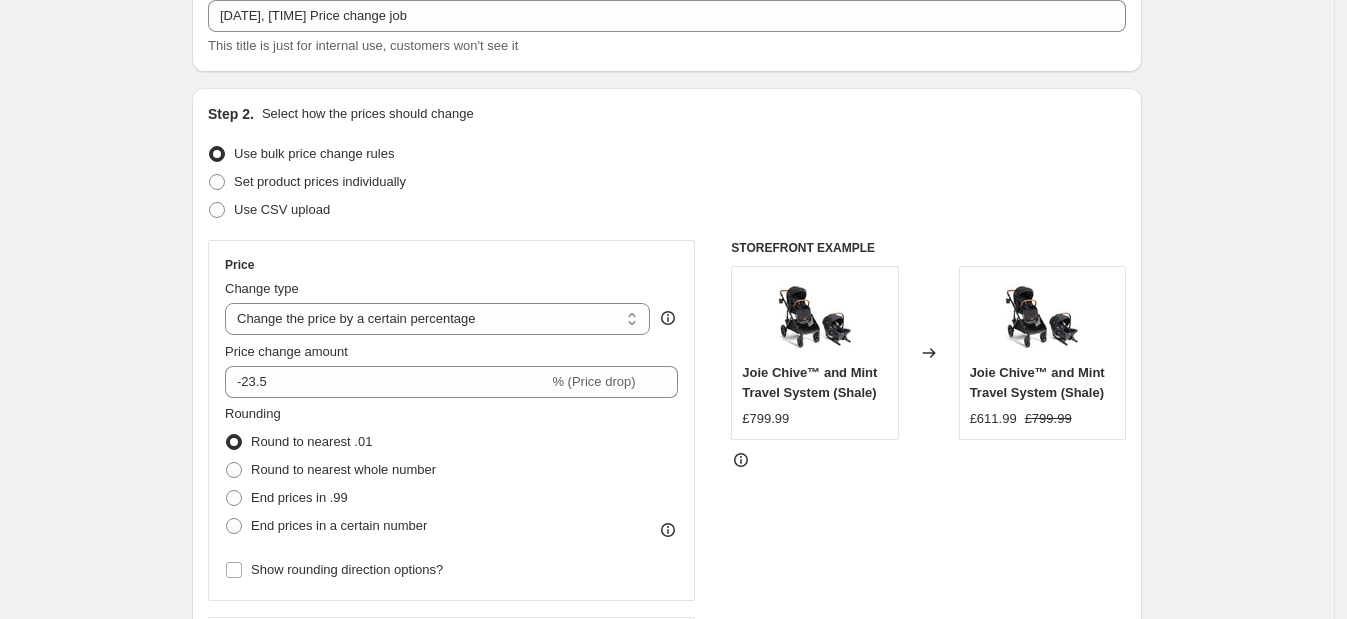 click on "Create new price change job. This page is ready Create new price change job Draft Step 1. Optionally give your price change job a title (eg "March 30% off sale on boots") Aug 6, 2025, 9:26:20 PM Price change job This title is just for internal use, customers won't see it Step 2. Select how the prices should change Use bulk price change rules Set product prices individually Use CSV upload Price Change type Change the price to a certain amount Change the price by a certain amount Change the price by a certain percentage Change the price to the current compare at price (price before sale) Change the price by a certain amount relative to the compare at price Change the price by a certain percentage relative to the compare at price Don't change the price Change the price by a certain percentage relative to the cost per item Change price to certain cost margin Change the price by a certain percentage Price change amount -23.5 % (Price drop) Rounding Round to nearest .01 Round to nearest whole number Change type" at bounding box center [667, 871] 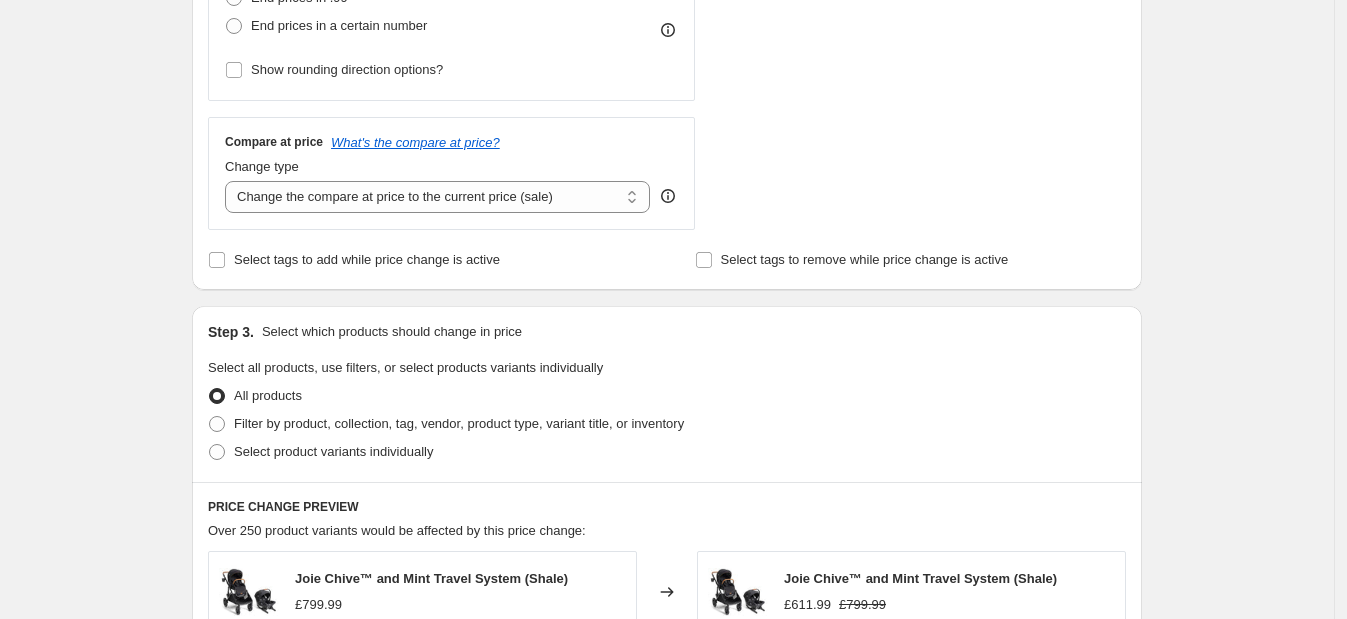 scroll, scrollTop: 3, scrollLeft: 0, axis: vertical 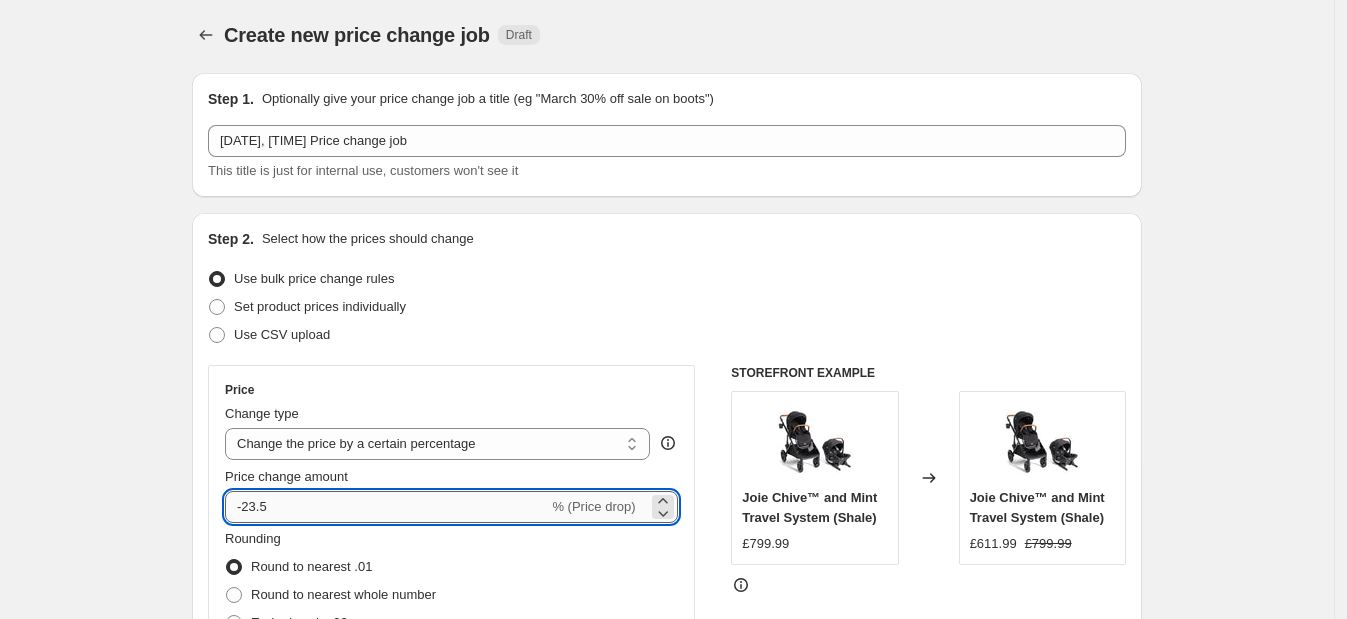 click on "-23.5" at bounding box center (386, 507) 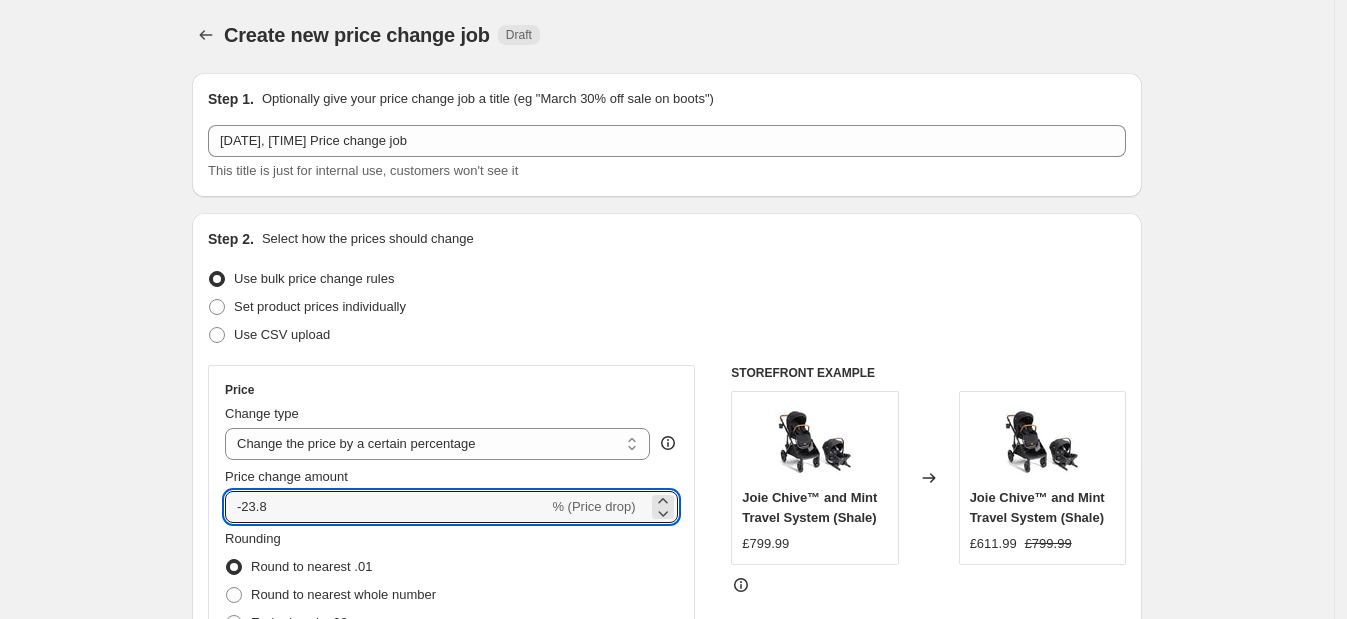 click on "Create new price change job. This page is ready Create new price change job Draft Step 1. Optionally give your price change job a title (eg "March 30% off sale on boots") Aug 6, 2025, 9:26:20 PM Price change job This title is just for internal use, customers won't see it Step 2. Select how the prices should change Use bulk price change rules Set product prices individually Use CSV upload Price Change type Change the price to a certain amount Change the price by a certain amount Change the price by a certain percentage Change the price to the current compare at price (price before sale) Change the price by a certain amount relative to the compare at price Change the price by a certain percentage relative to the compare at price Don't change the price Change the price by a certain percentage relative to the cost per item Change price to certain cost margin Change the price by a certain percentage Price change amount -23.8 % (Price drop) Rounding Round to nearest .01 Round to nearest whole number Change type" at bounding box center [667, 996] 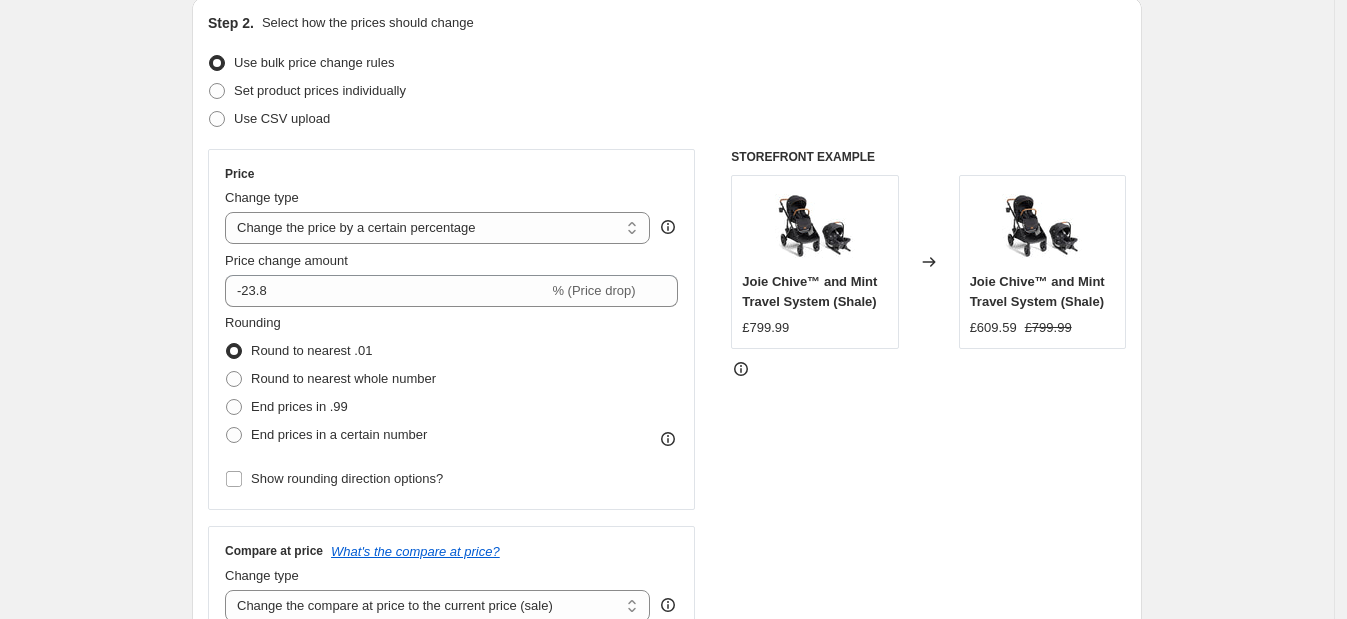 scroll, scrollTop: 128, scrollLeft: 0, axis: vertical 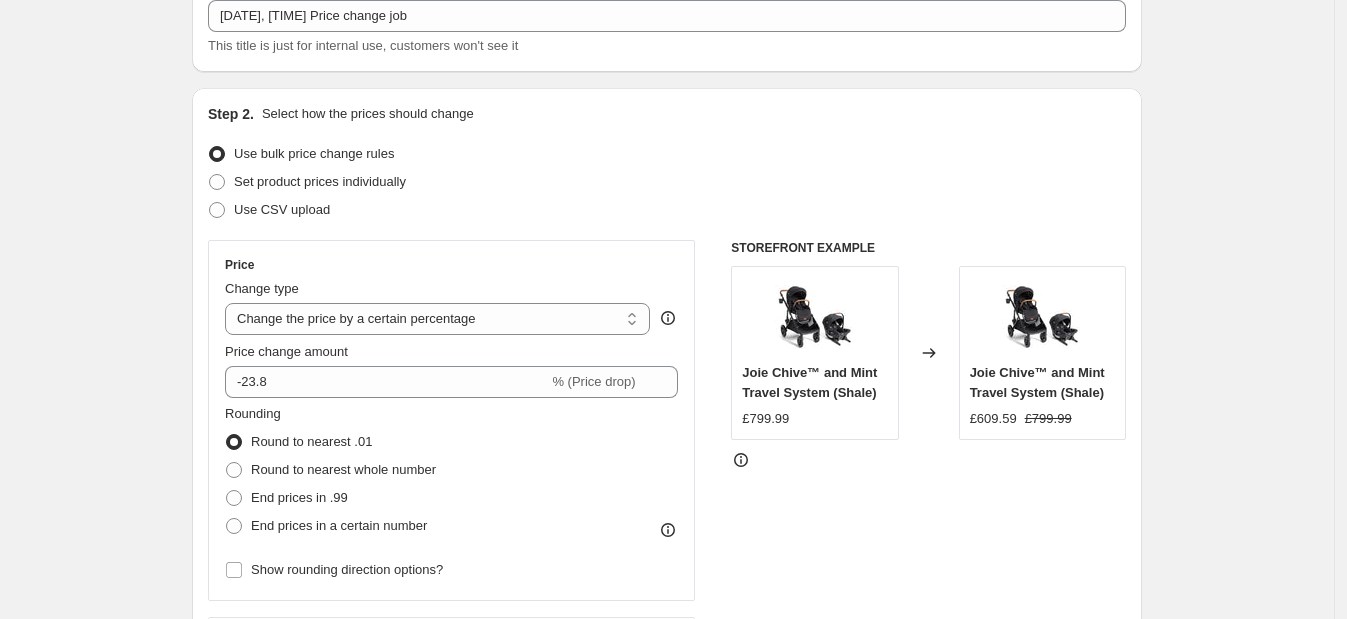 click on "Price Change type Change the price to a certain amount Change the price by a certain amount Change the price by a certain percentage Change the price to the current compare at price (price before sale) Change the price by a certain amount relative to the compare at price Change the price by a certain percentage relative to the compare at price Don't change the price Change the price by a certain percentage relative to the cost per item Change price to certain cost margin Change the price by a certain percentage Price change amount -23.8 % (Price drop) Rounding Round to nearest .01 Round to nearest whole number End prices in .99 End prices in a certain number Show rounding direction options?" at bounding box center [451, 420] 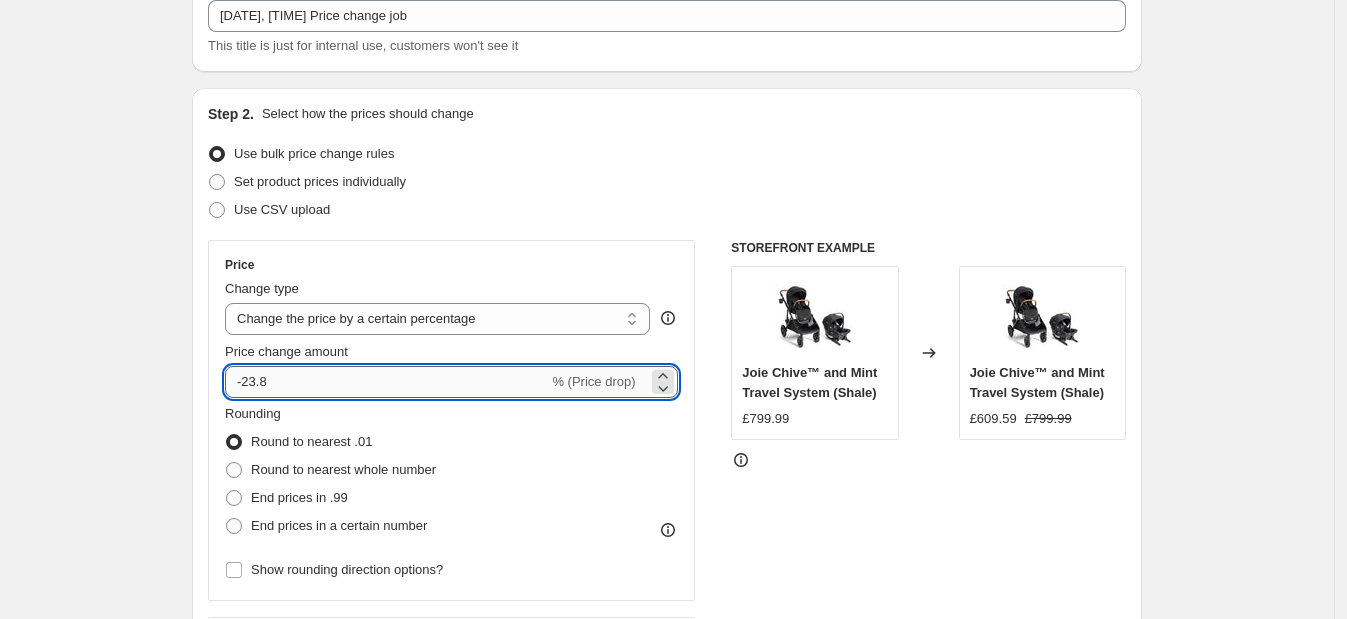 click on "-23.8" at bounding box center (386, 382) 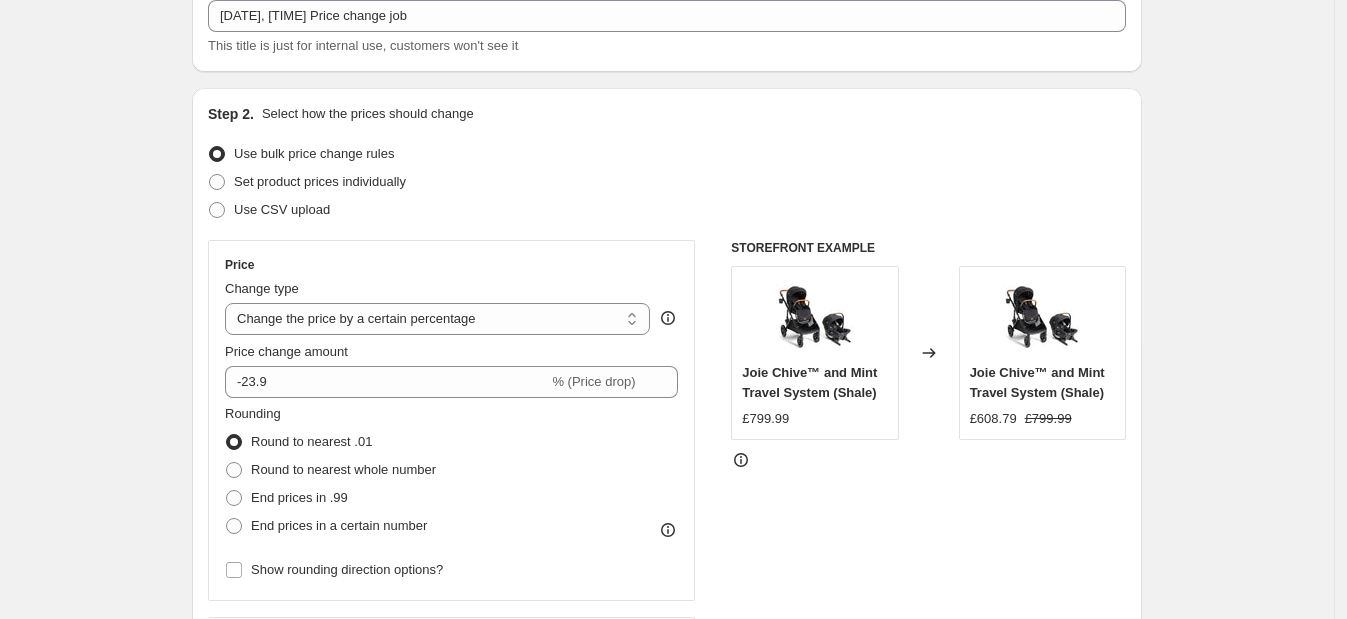 click on "Create new price change job. This page is ready Create new price change job Draft Step 1. Optionally give your price change job a title (eg "March 30% off sale on boots") Aug 6, 2025, 9:26:20 PM Price change job This title is just for internal use, customers won't see it Step 2. Select how the prices should change Use bulk price change rules Set product prices individually Use CSV upload Price Change type Change the price to a certain amount Change the price by a certain amount Change the price by a certain percentage Change the price to the current compare at price (price before sale) Change the price by a certain amount relative to the compare at price Change the price by a certain percentage relative to the compare at price Don't change the price Change the price by a certain percentage relative to the cost per item Change price to certain cost margin Change the price by a certain percentage Price change amount -23.9 % (Price drop) Rounding Round to nearest .01 Round to nearest whole number Change type" at bounding box center (667, 871) 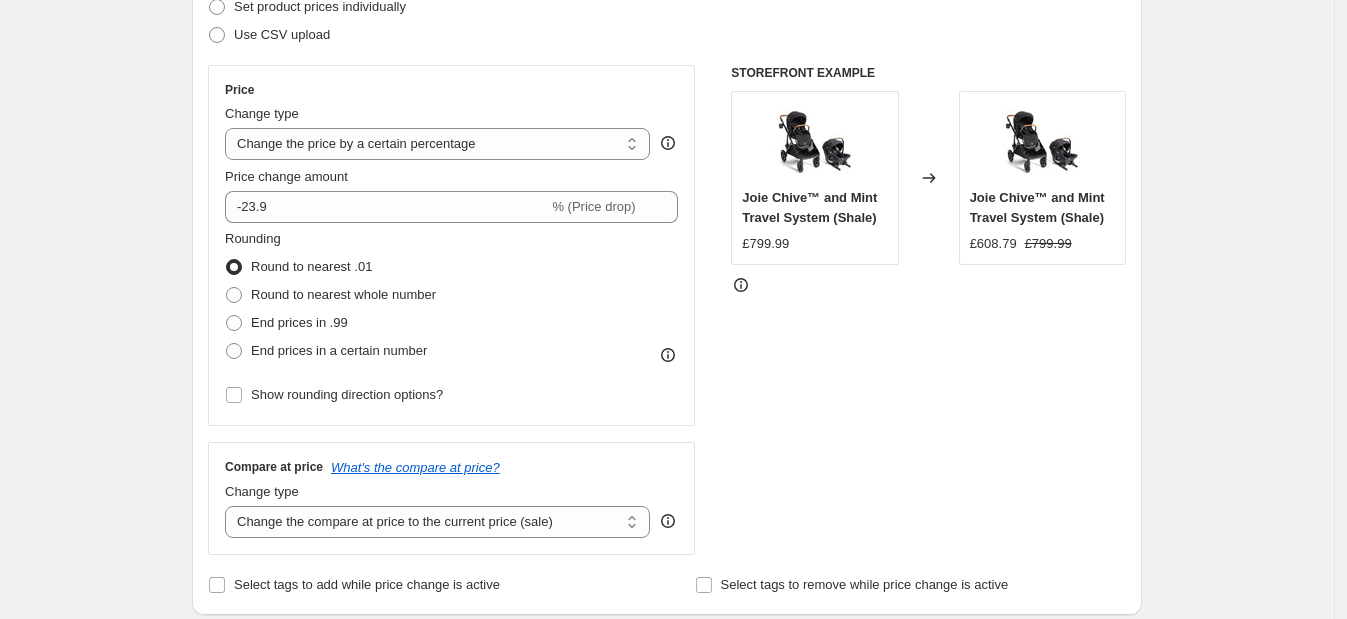 scroll, scrollTop: 128, scrollLeft: 0, axis: vertical 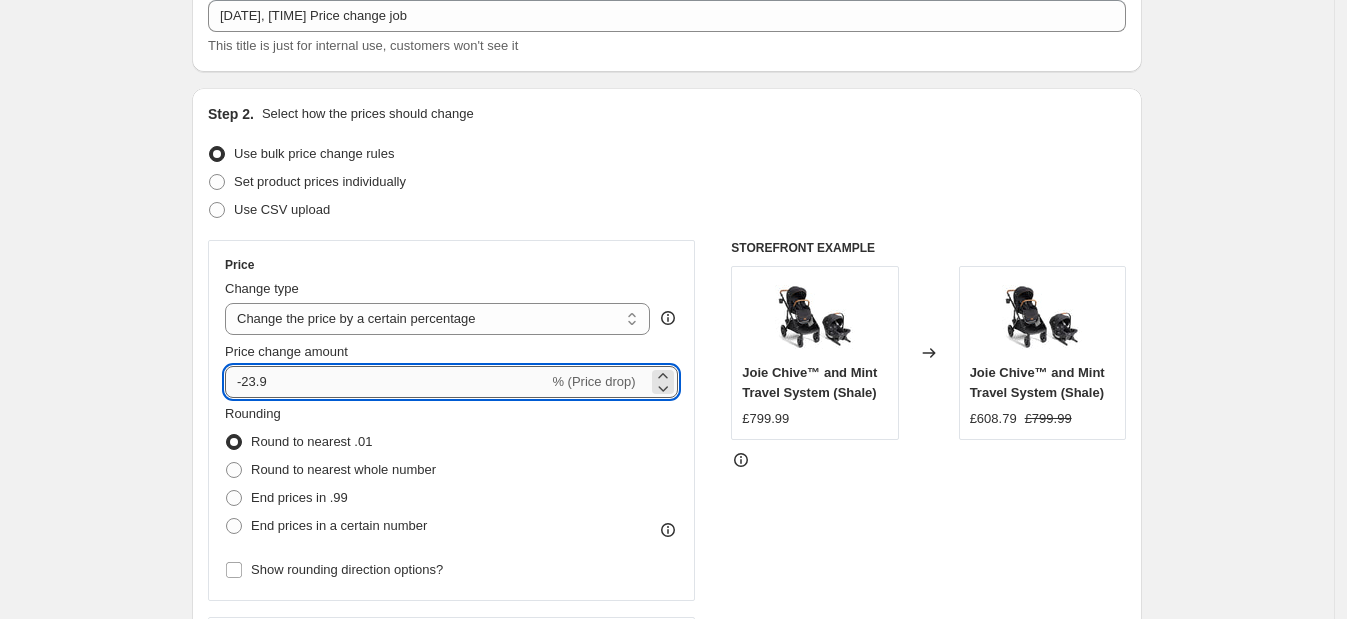 click on "-23.9" at bounding box center [386, 382] 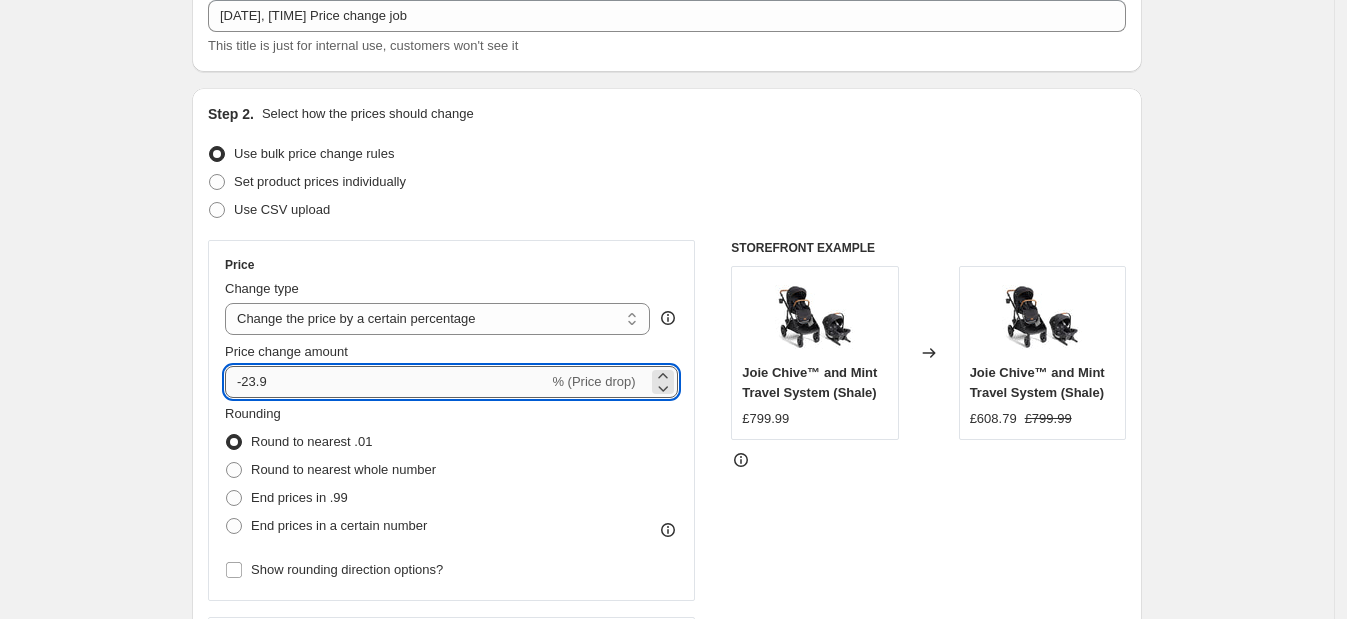drag, startPoint x: 256, startPoint y: 381, endPoint x: 295, endPoint y: 382, distance: 39.012817 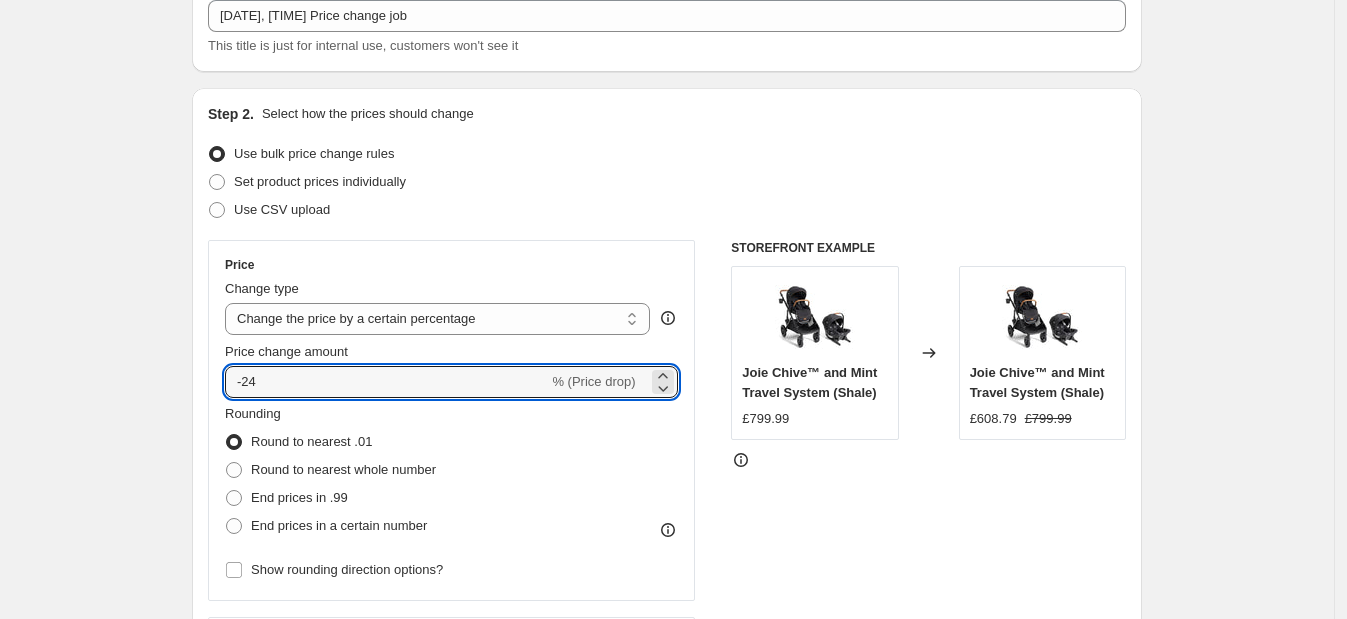 click on "Create new price change job. This page is ready Create new price change job Draft Step 1. Optionally give your price change job a title (eg "March 30% off sale on boots") Aug 6, 2025, 9:26:20 PM Price change job This title is just for internal use, customers won't see it Step 2. Select how the prices should change Use bulk price change rules Set product prices individually Use CSV upload Price Change type Change the price to a certain amount Change the price by a certain amount Change the price by a certain percentage Change the price to the current compare at price (price before sale) Change the price by a certain amount relative to the compare at price Change the price by a certain percentage relative to the compare at price Don't change the price Change the price by a certain percentage relative to the cost per item Change price to certain cost margin Change the price by a certain percentage Price change amount -24 % (Price drop) Rounding Round to nearest .01 Round to nearest whole number End prices in .99" at bounding box center [667, 871] 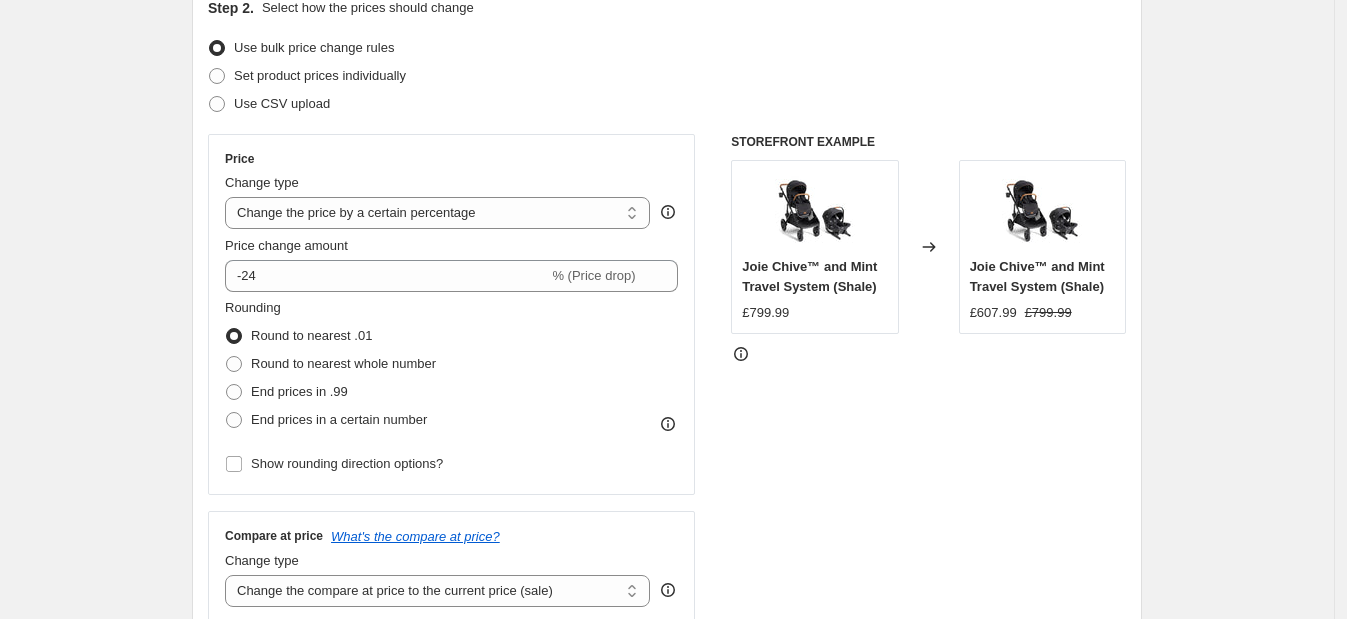 scroll, scrollTop: 128, scrollLeft: 0, axis: vertical 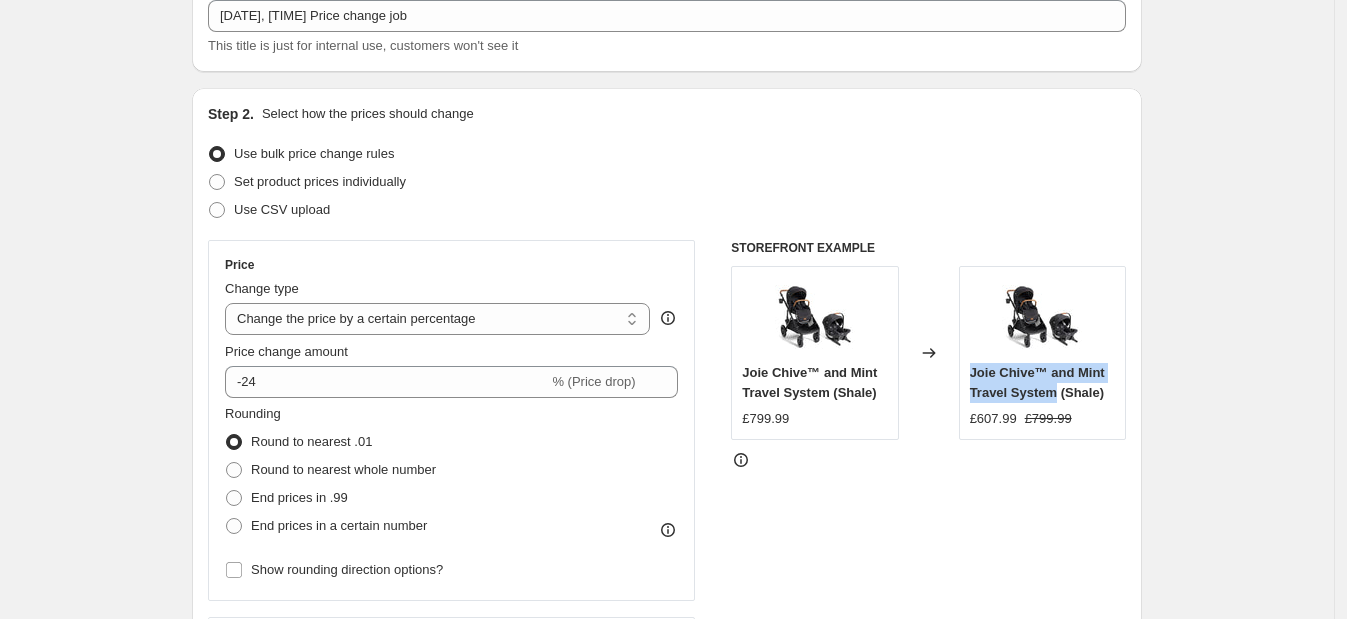 drag, startPoint x: 1059, startPoint y: 391, endPoint x: 970, endPoint y: 366, distance: 92.44458 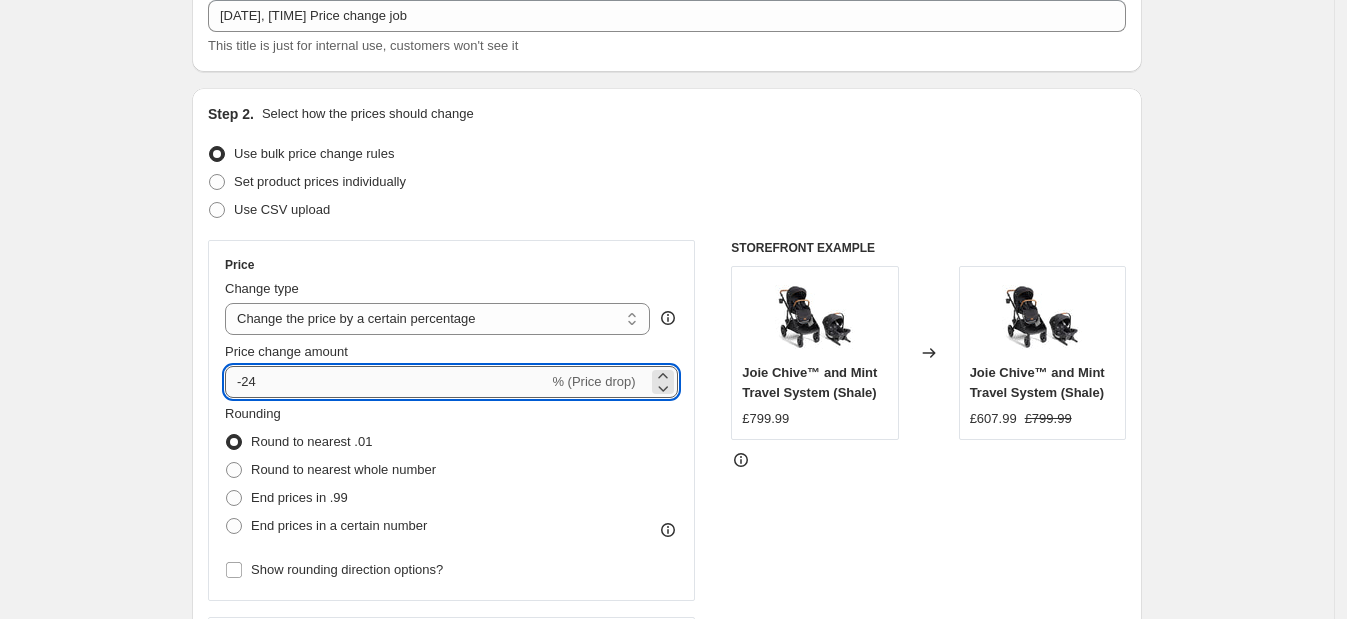 click on "-24" at bounding box center [386, 382] 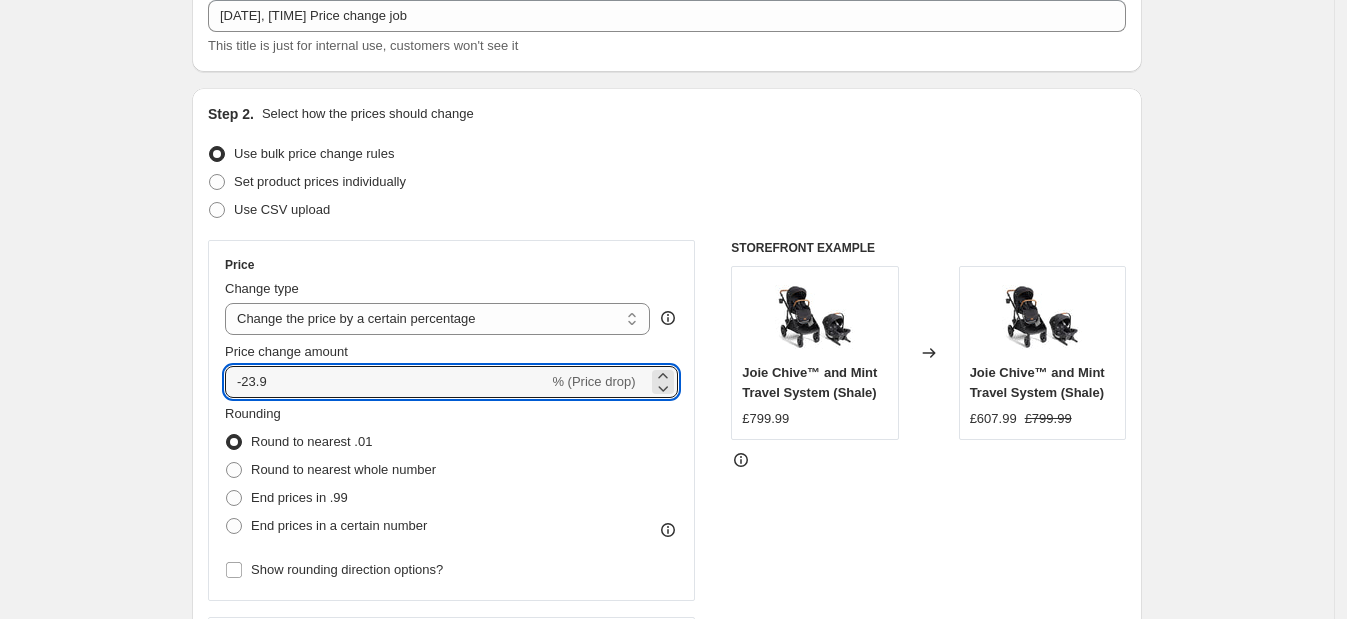 type on "-23.9" 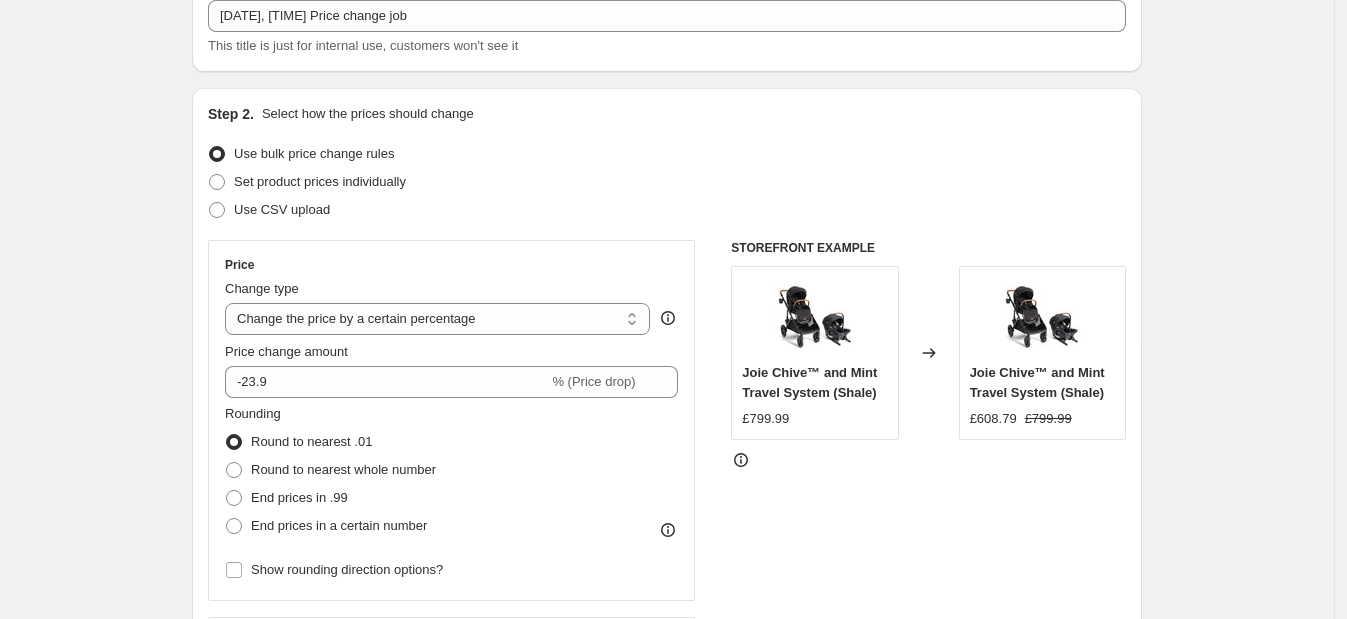 click on "Create new price change job. This page is ready Create new price change job Draft Step 1. Optionally give your price change job a title (eg "March 30% off sale on boots") Aug 6, 2025, 9:26:20 PM Price change job This title is just for internal use, customers won't see it Step 2. Select how the prices should change Use bulk price change rules Set product prices individually Use CSV upload Price Change type Change the price to a certain amount Change the price by a certain amount Change the price by a certain percentage Change the price to the current compare at price (price before sale) Change the price by a certain amount relative to the compare at price Change the price by a certain percentage relative to the compare at price Don't change the price Change the price by a certain percentage relative to the cost per item Change price to certain cost margin Change the price by a certain percentage Price change amount -23.9 % (Price drop) Rounding Round to nearest .01 Round to nearest whole number Change type" at bounding box center (667, 871) 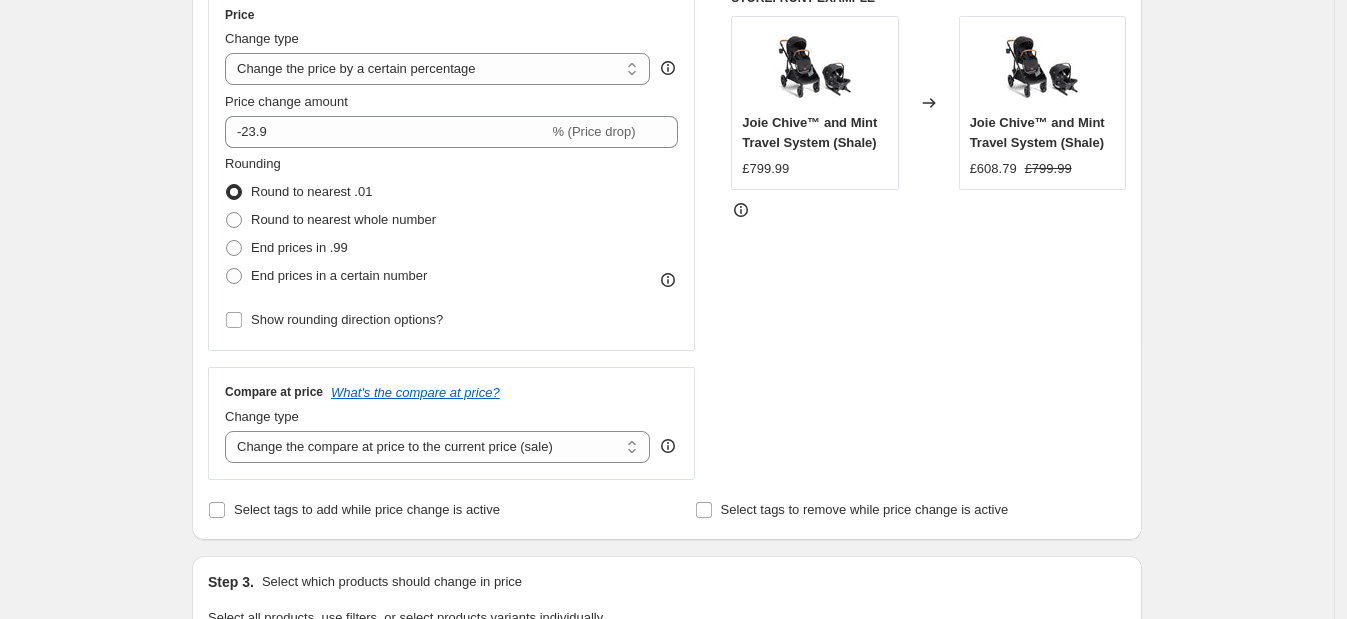 scroll, scrollTop: 1378, scrollLeft: 0, axis: vertical 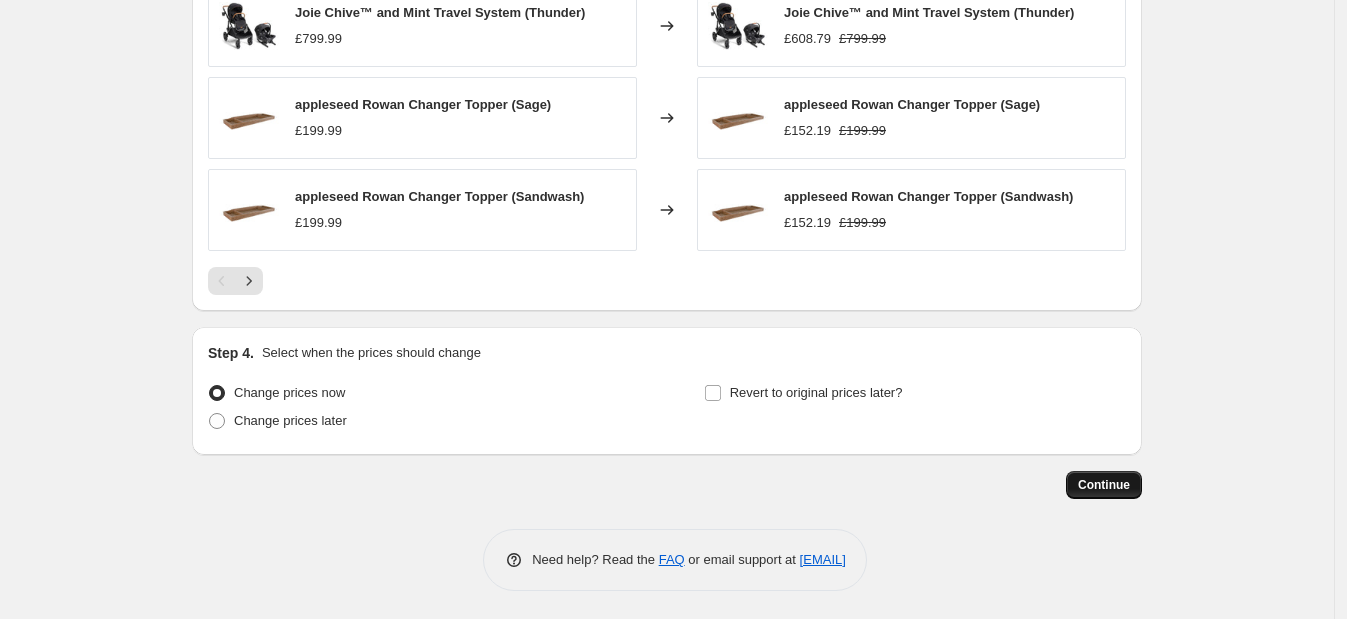 click on "Continue" at bounding box center (1104, 485) 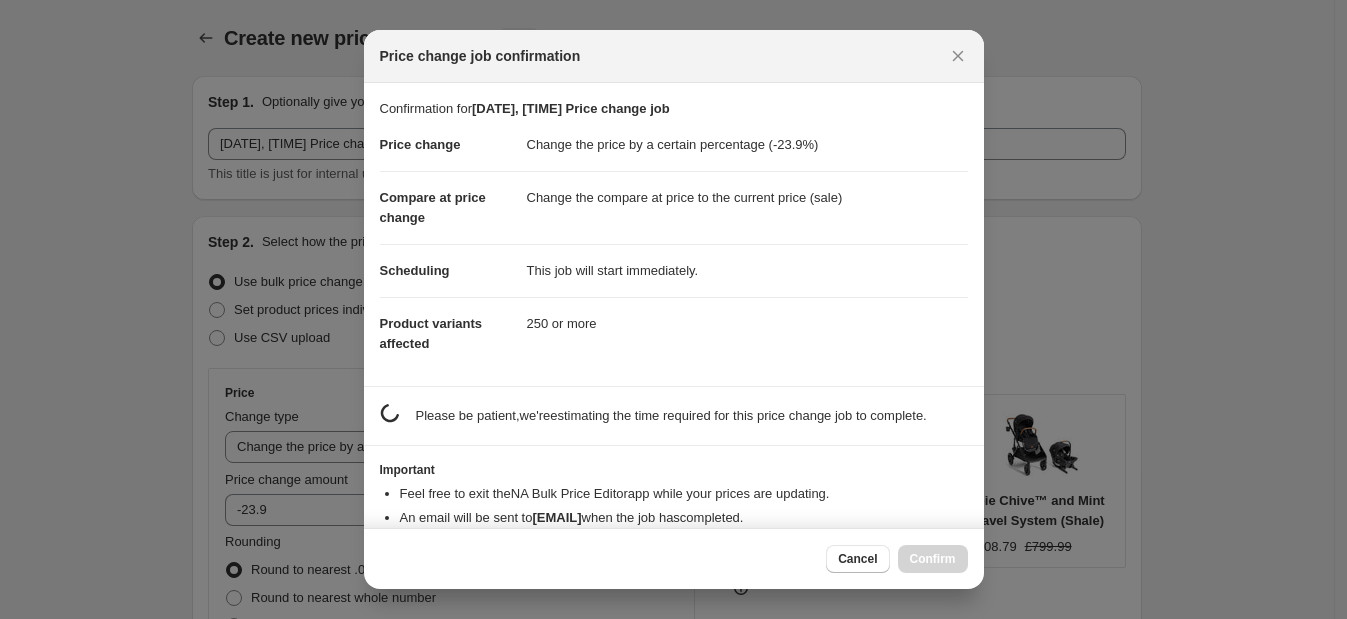 scroll, scrollTop: 1378, scrollLeft: 0, axis: vertical 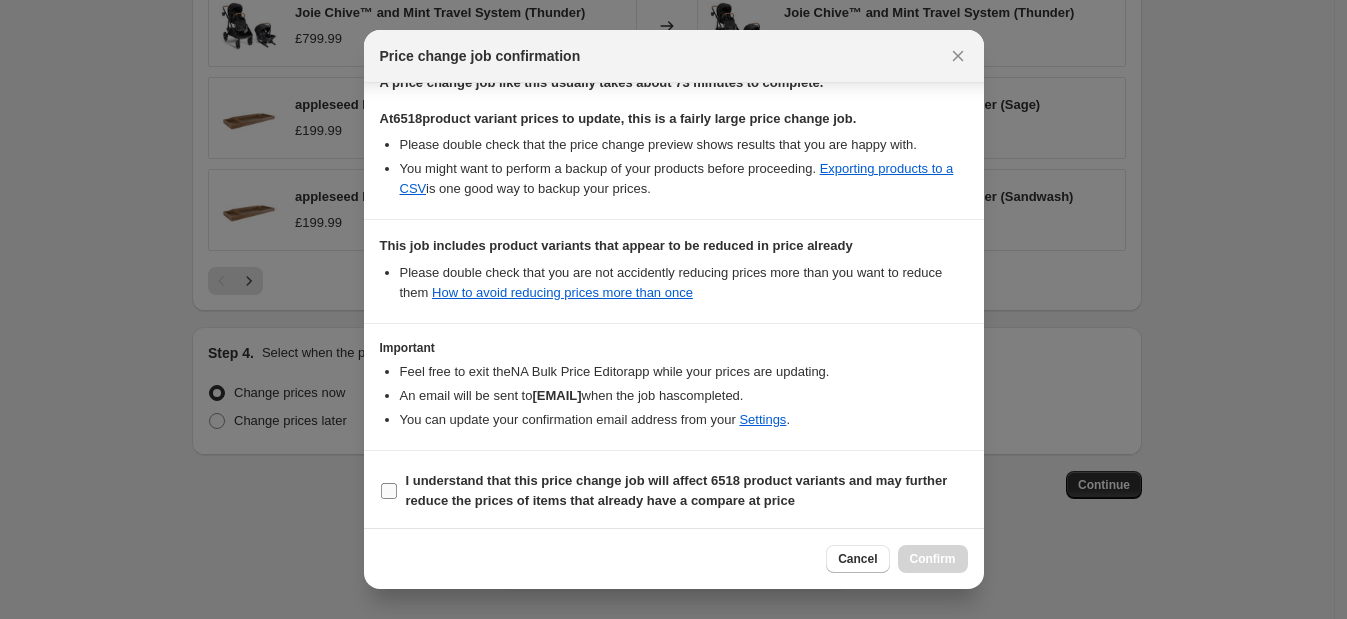 click on "I understand that this price change job will affect 6518 product variants and may further reduce the prices of items that already have a compare at price" at bounding box center (674, 491) 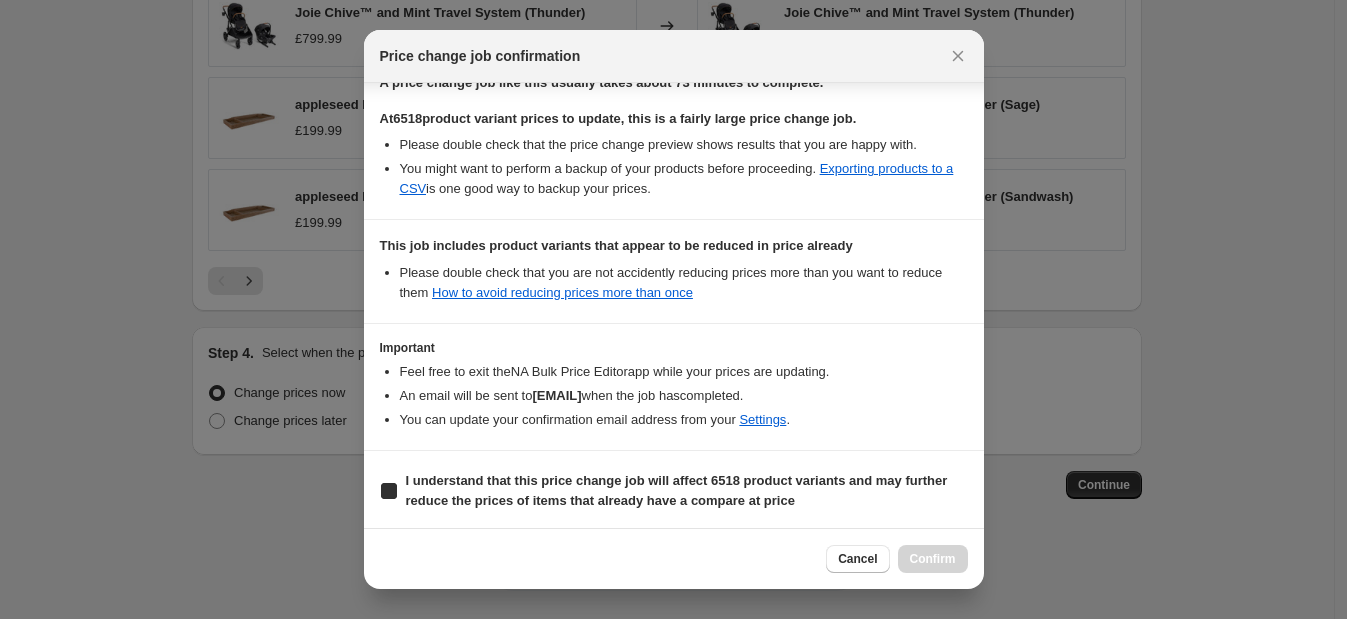 checkbox on "true" 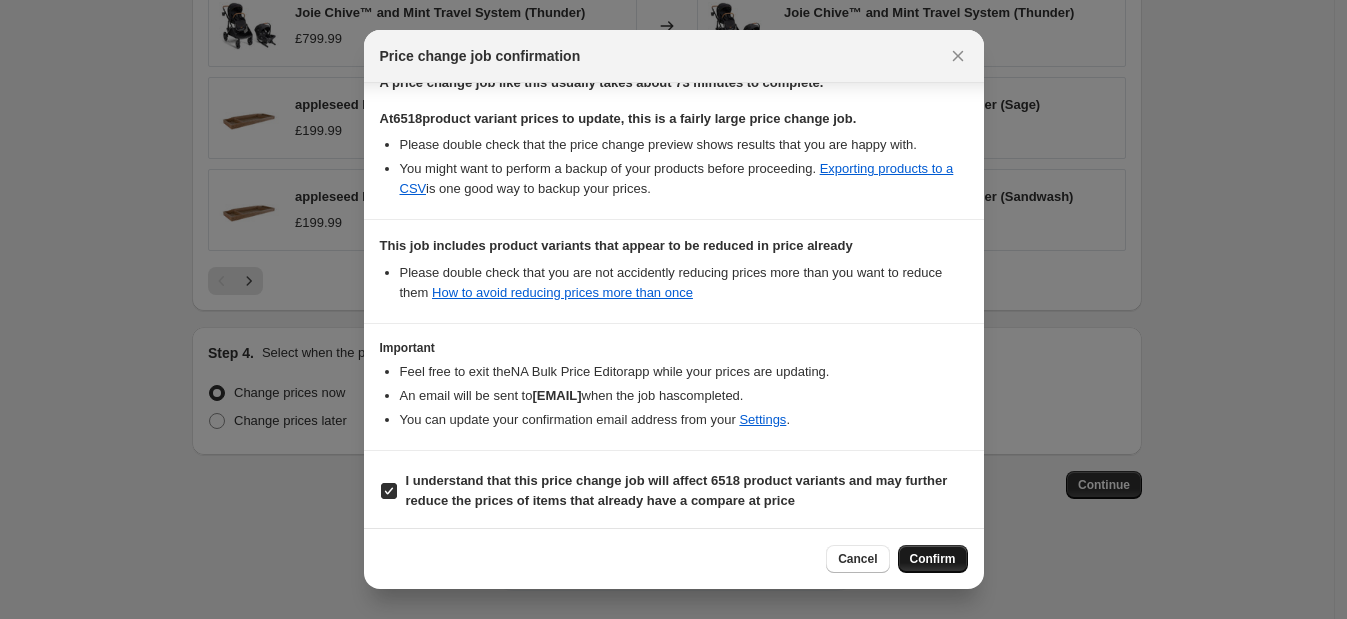 click on "Confirm" at bounding box center (933, 559) 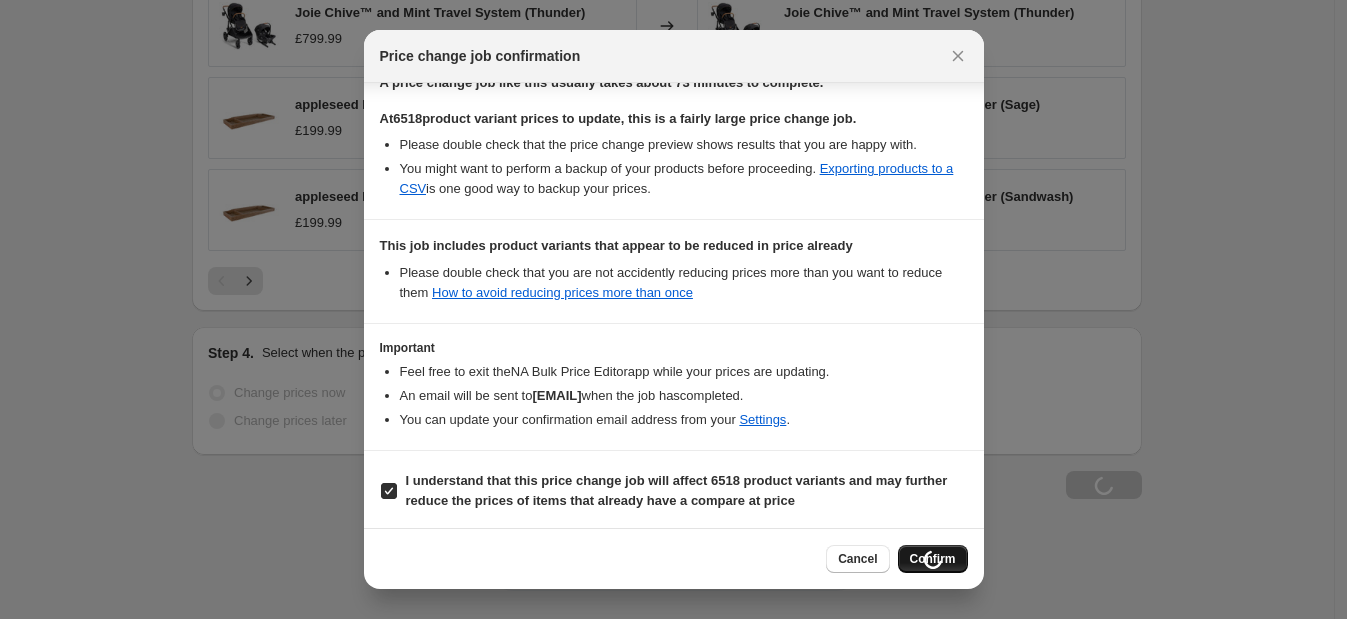 scroll, scrollTop: 1445, scrollLeft: 0, axis: vertical 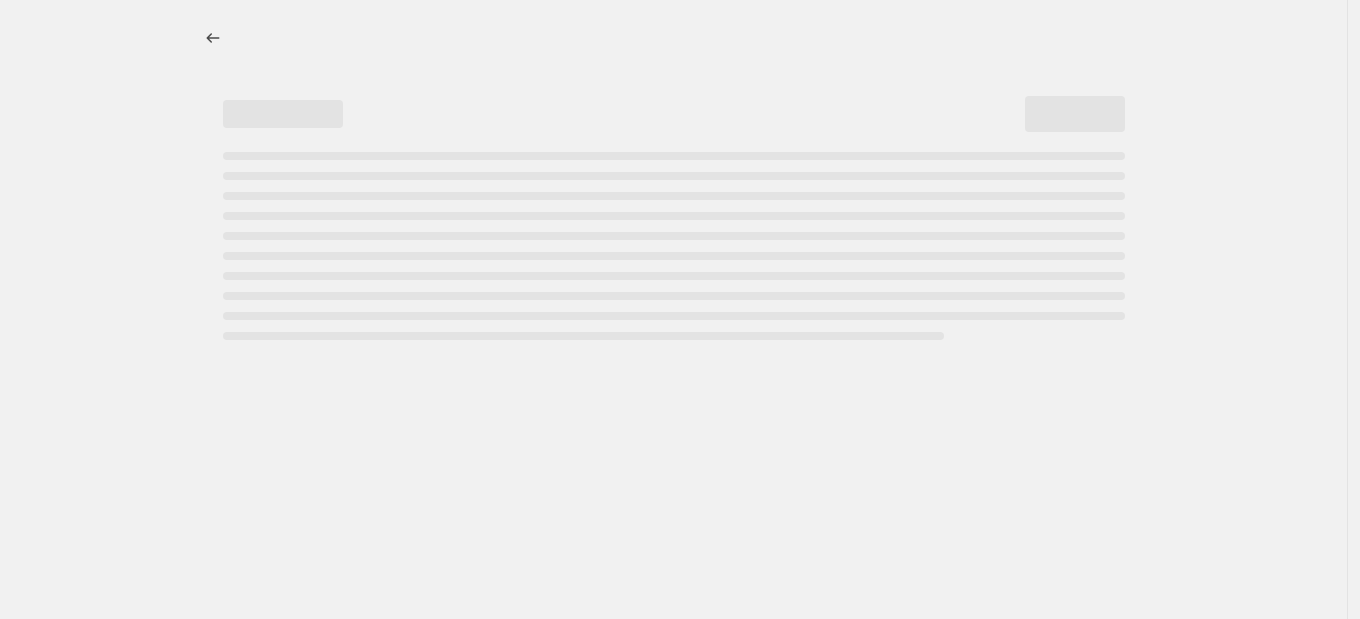 select on "percentage" 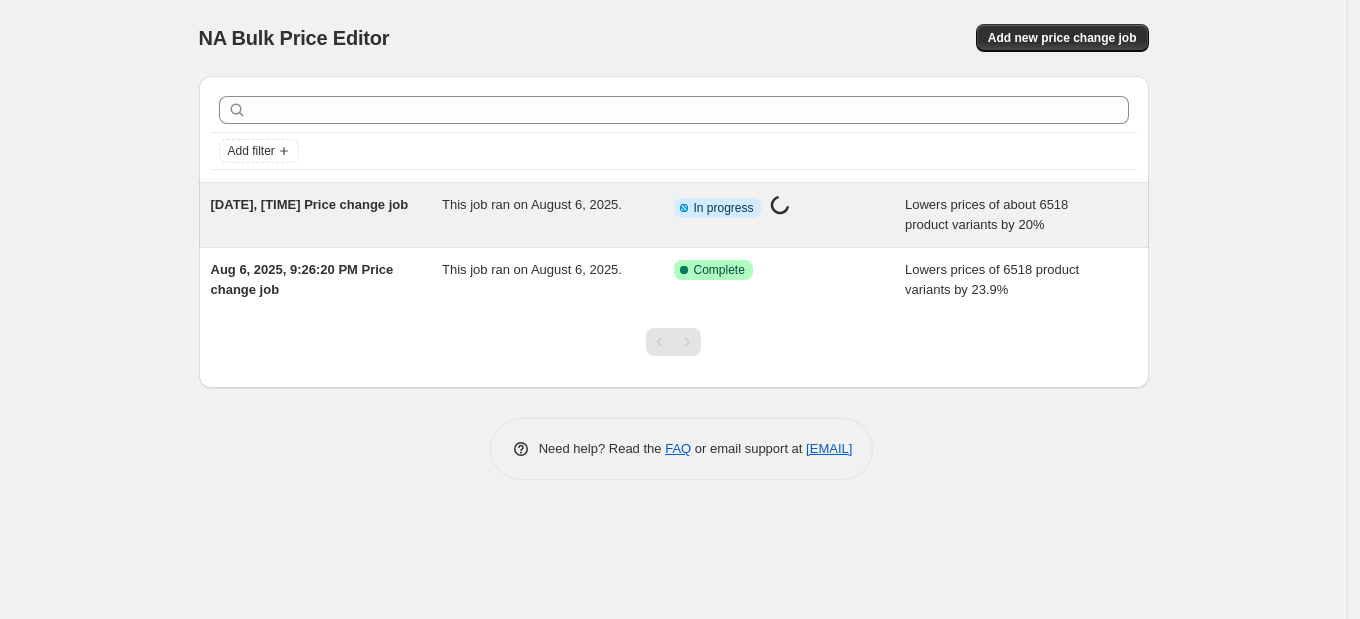 click on "This job ran on August 6, 2025." at bounding box center (532, 204) 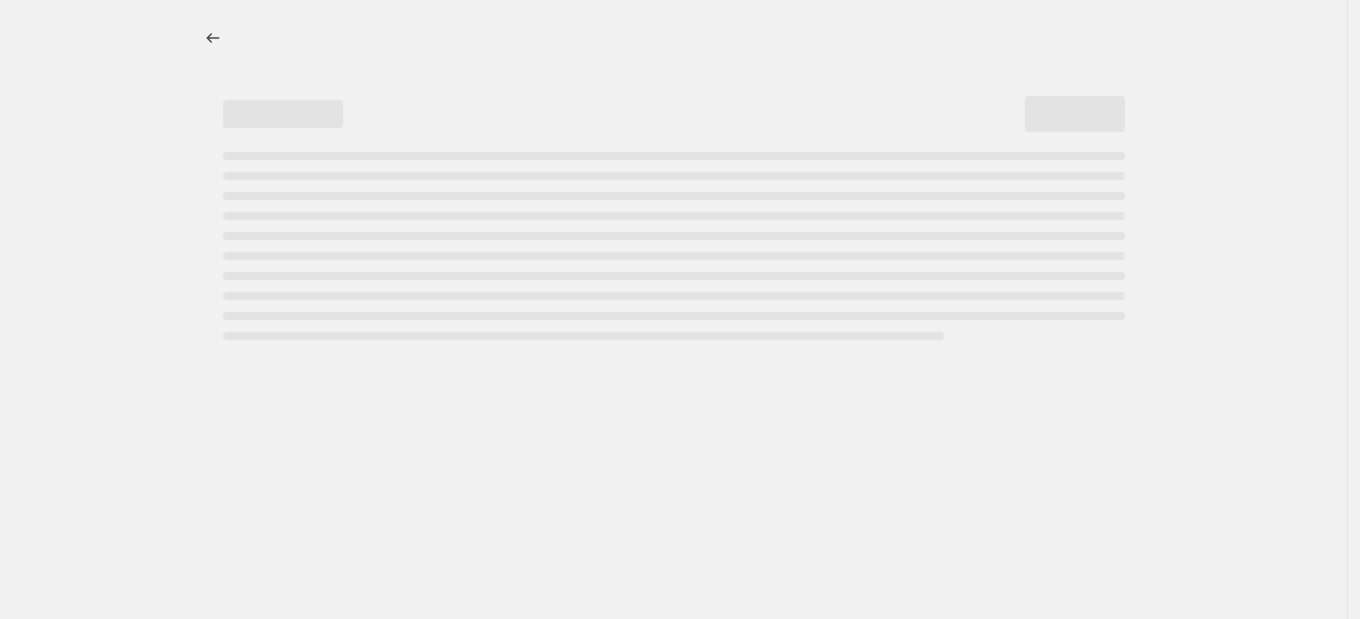 select on "percentage" 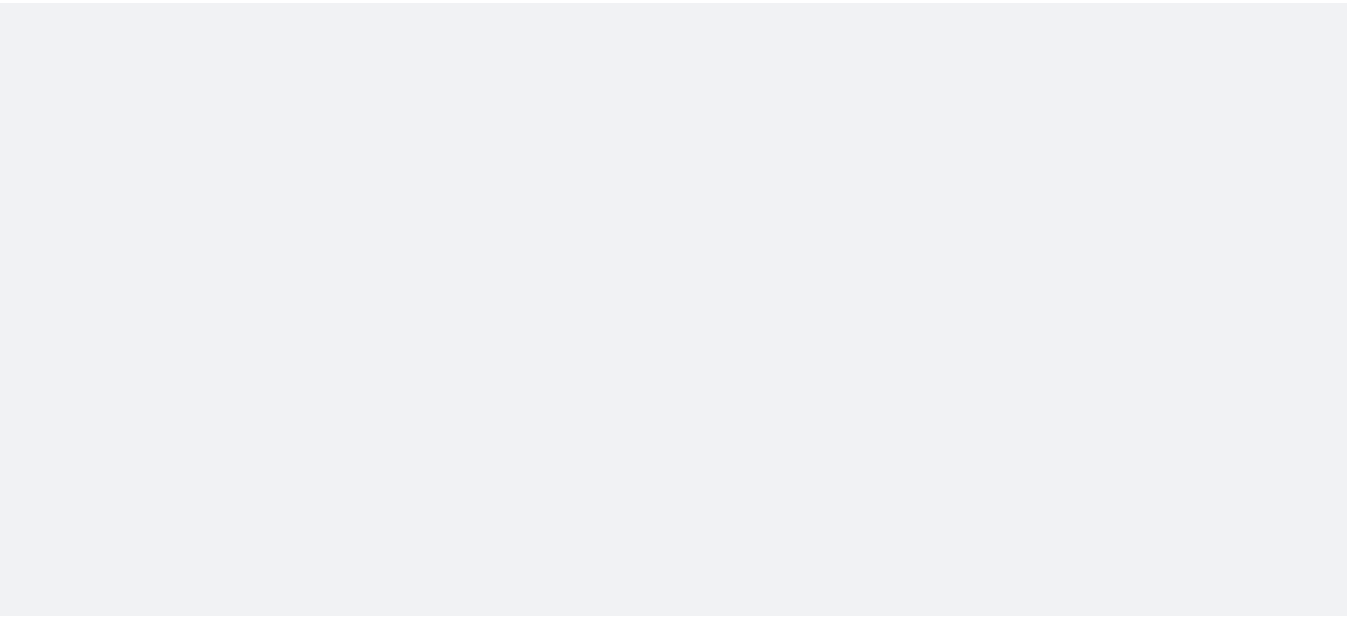 scroll, scrollTop: 0, scrollLeft: 0, axis: both 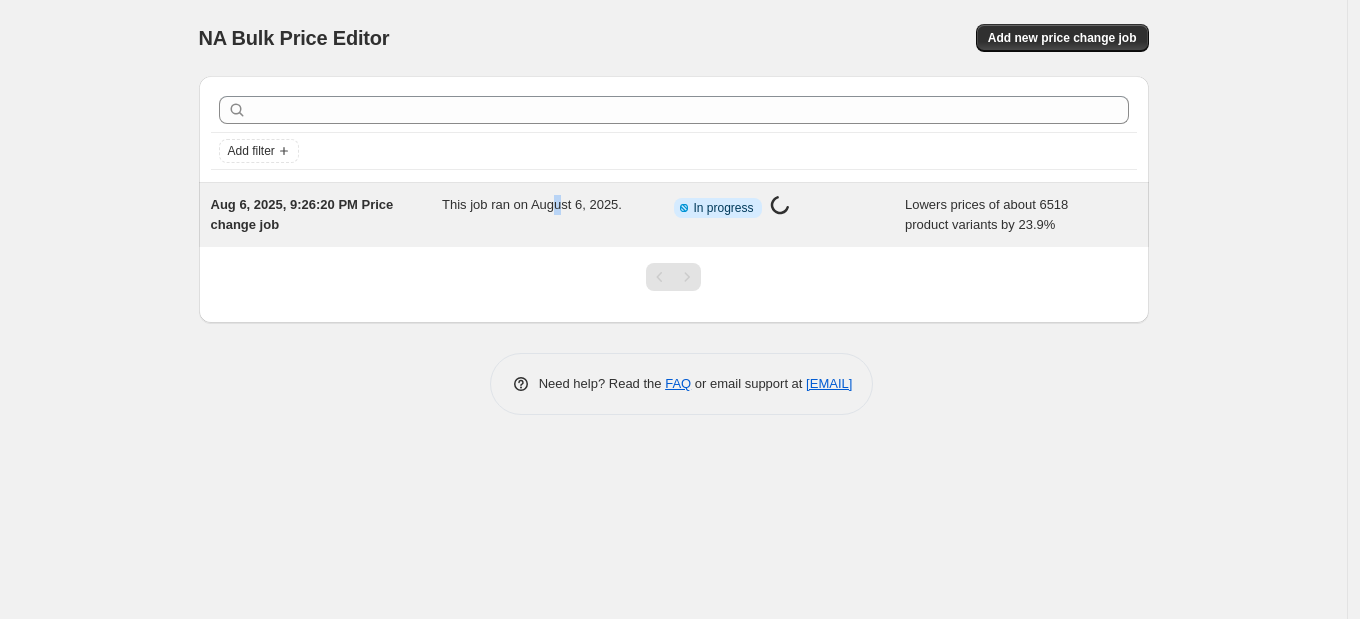 click on "[DATE], [TIME] Price change job This job ran on [DATE]. Info Partially complete In progress Price change job in progress... Lowers prices of about 6518 product variants by 23.9%" at bounding box center [674, 215] 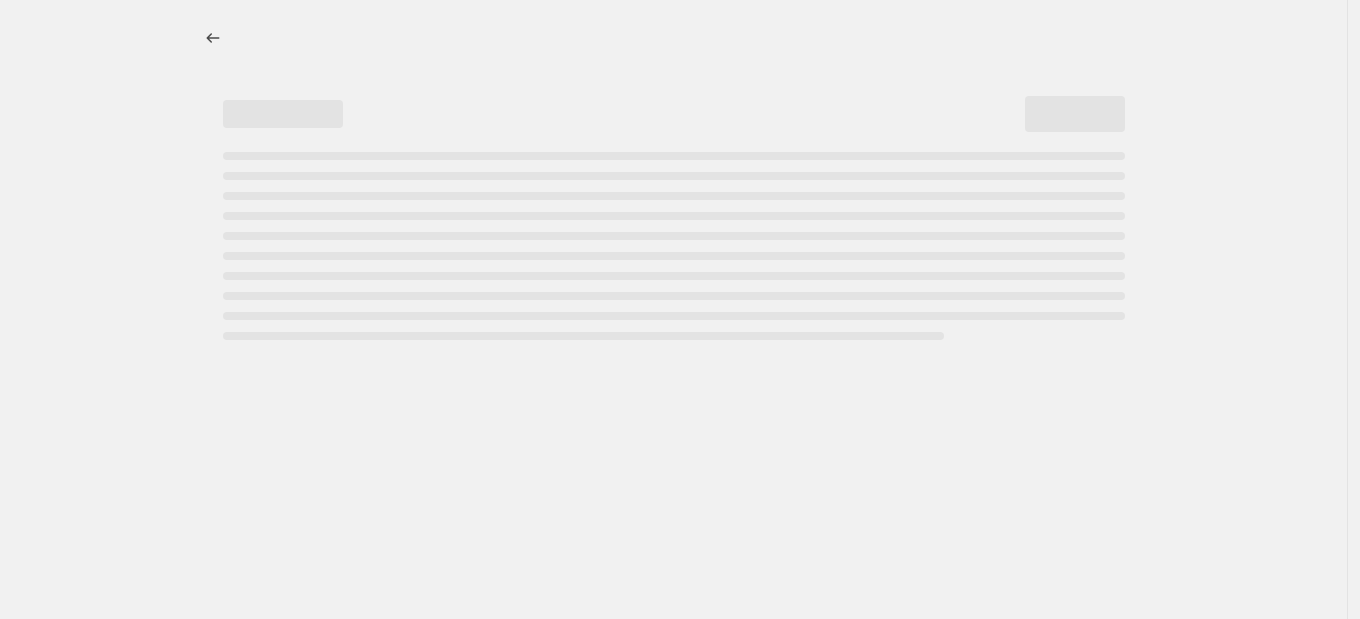 select on "percentage" 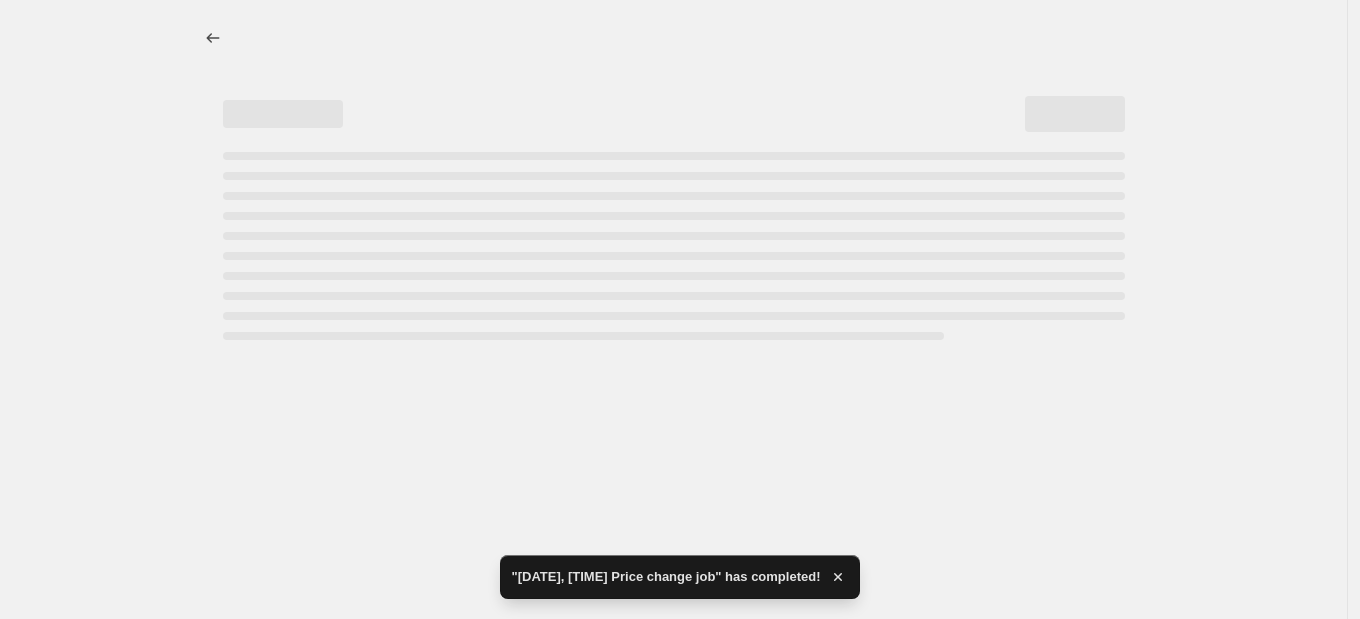 select on "percentage" 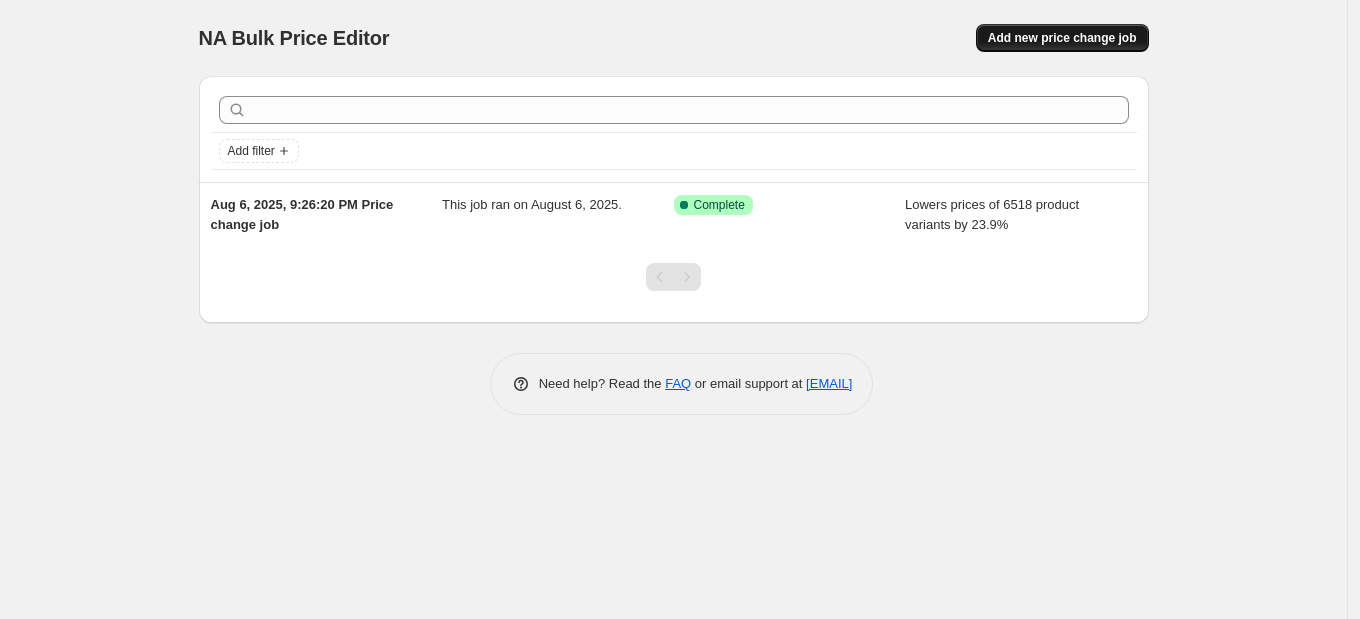 click on "Add new price change job" at bounding box center (1062, 38) 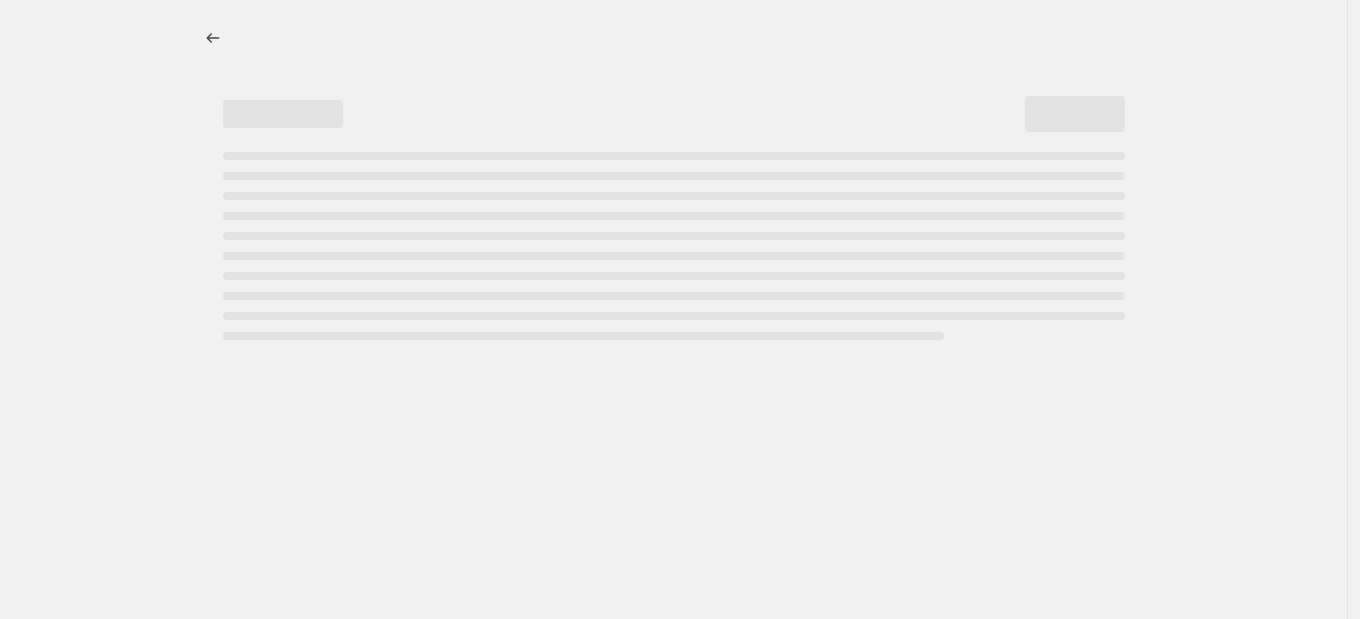 select on "percentage" 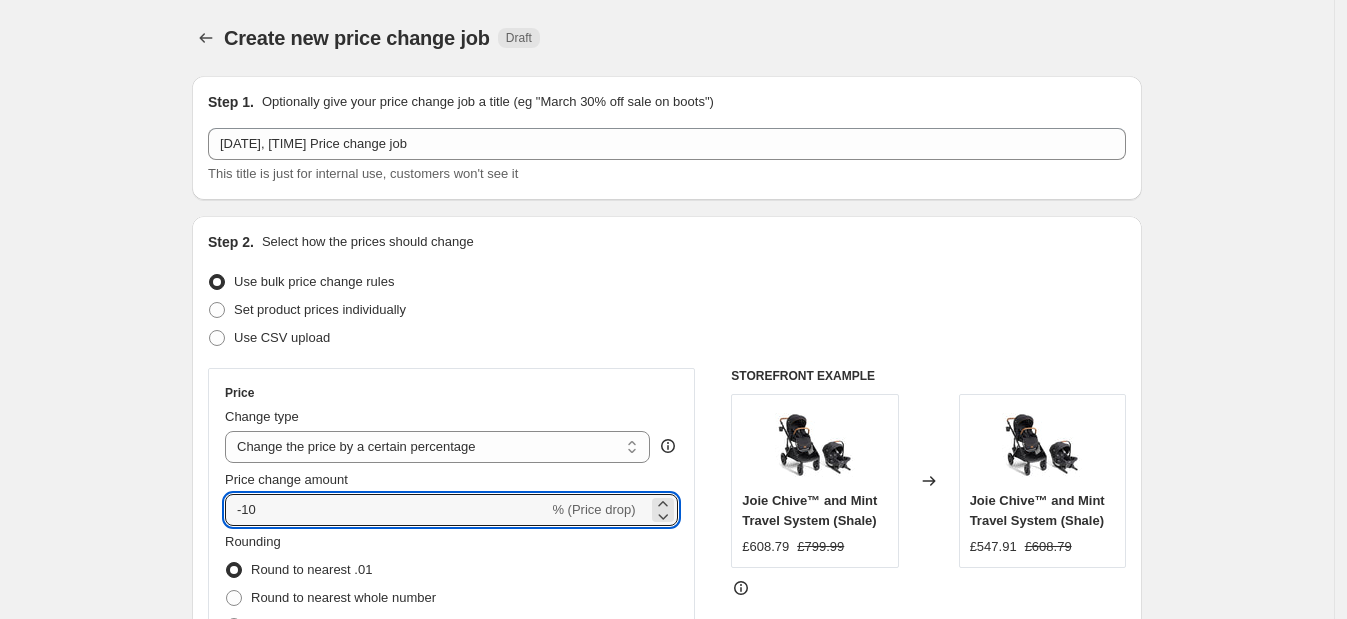 drag, startPoint x: 248, startPoint y: 511, endPoint x: 301, endPoint y: 480, distance: 61.400326 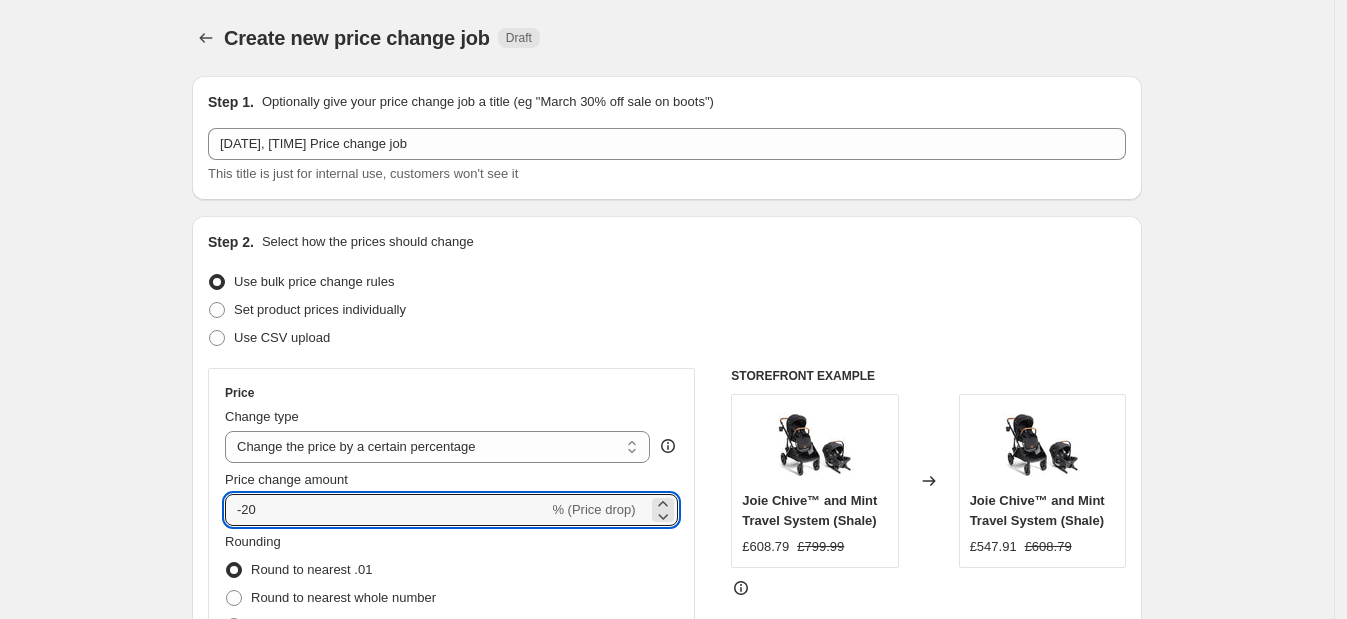 type on "-20" 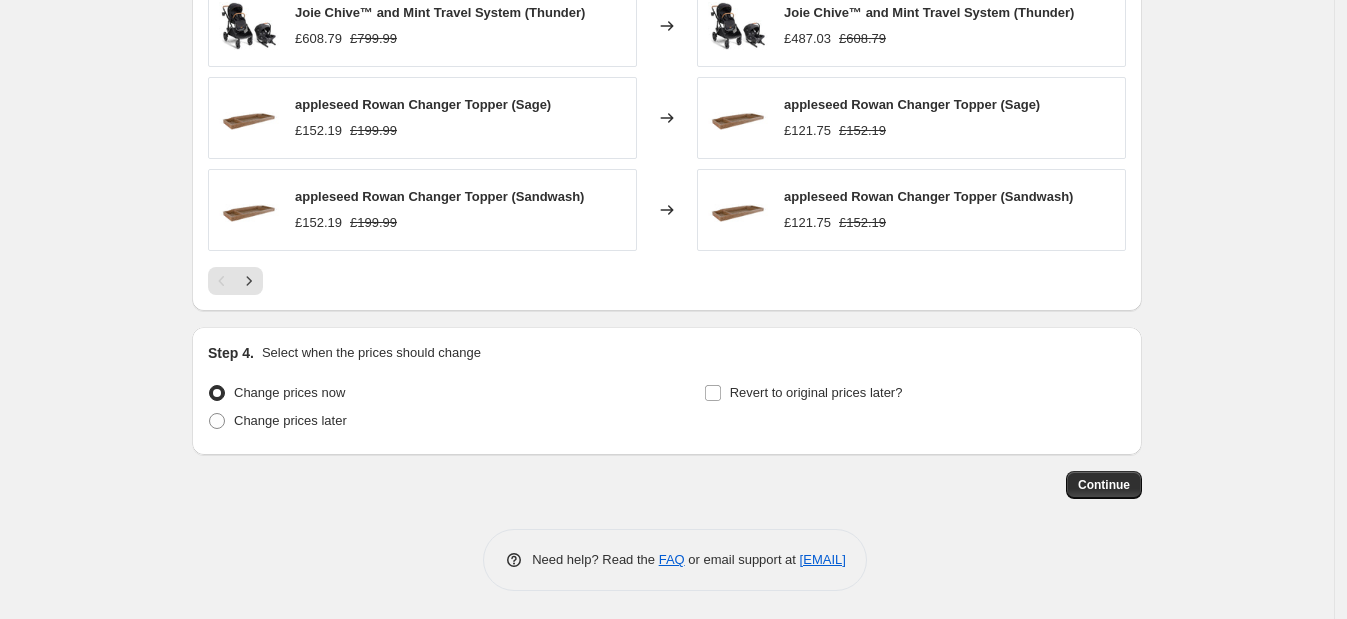 scroll, scrollTop: 1377, scrollLeft: 0, axis: vertical 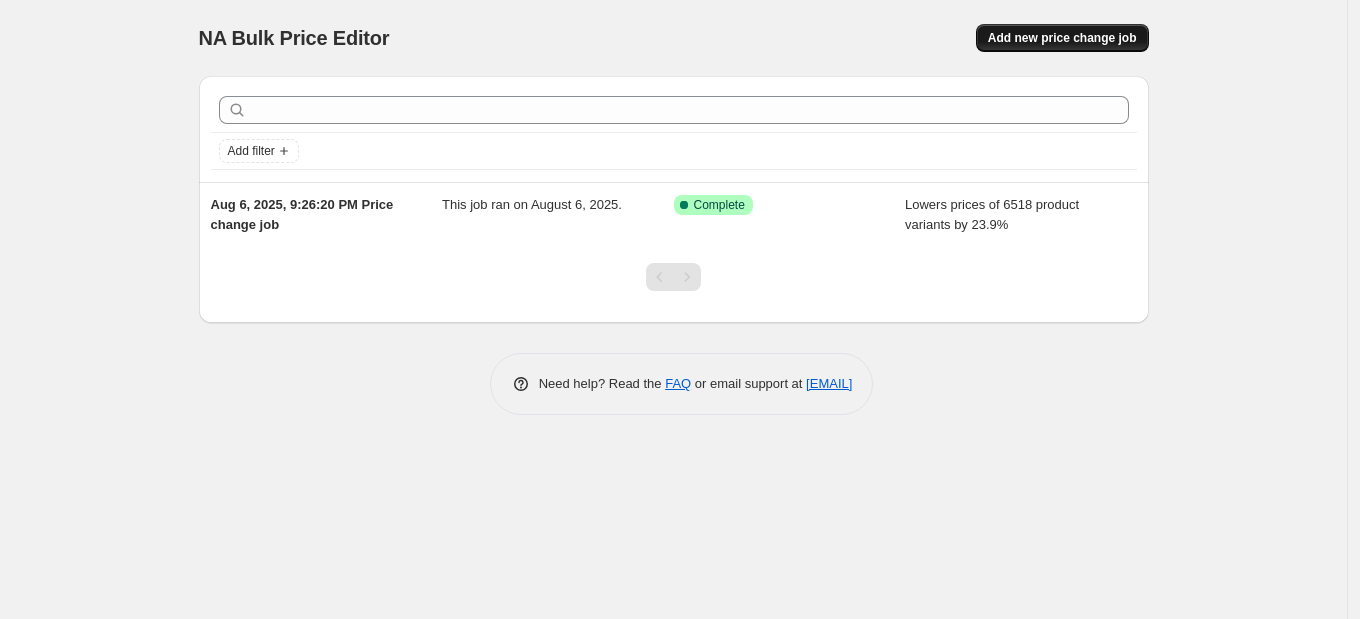 click on "Add new price change job" at bounding box center [1062, 38] 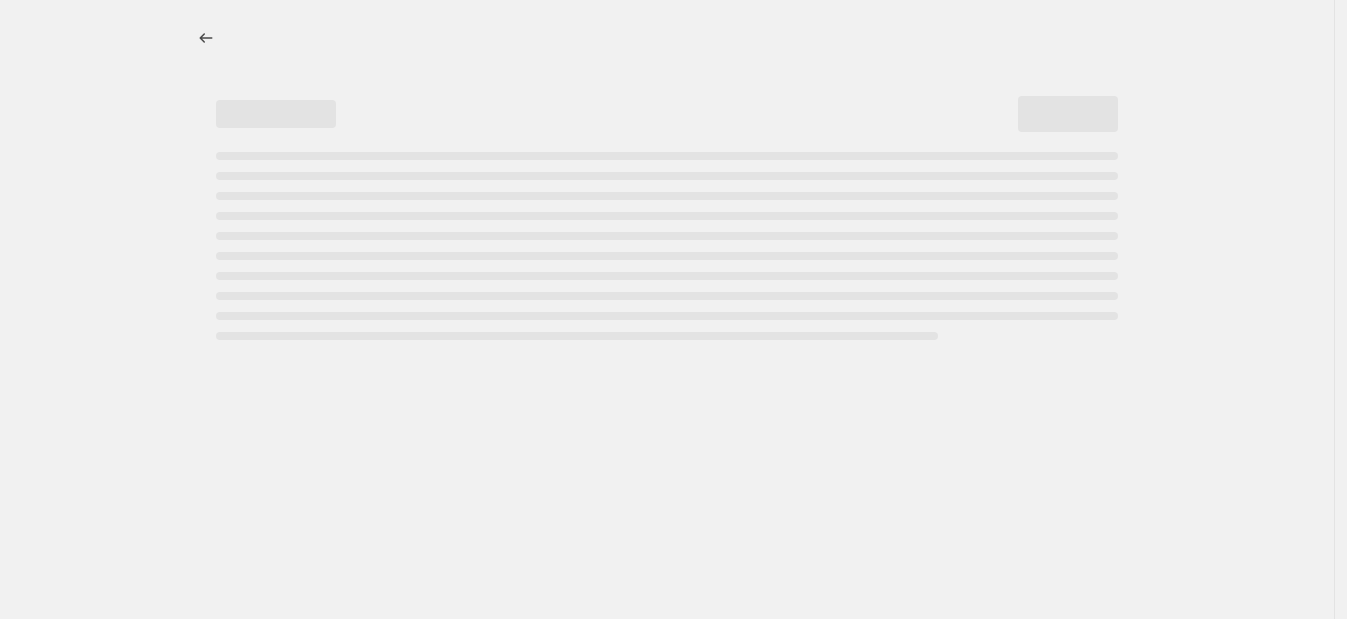 select on "percentage" 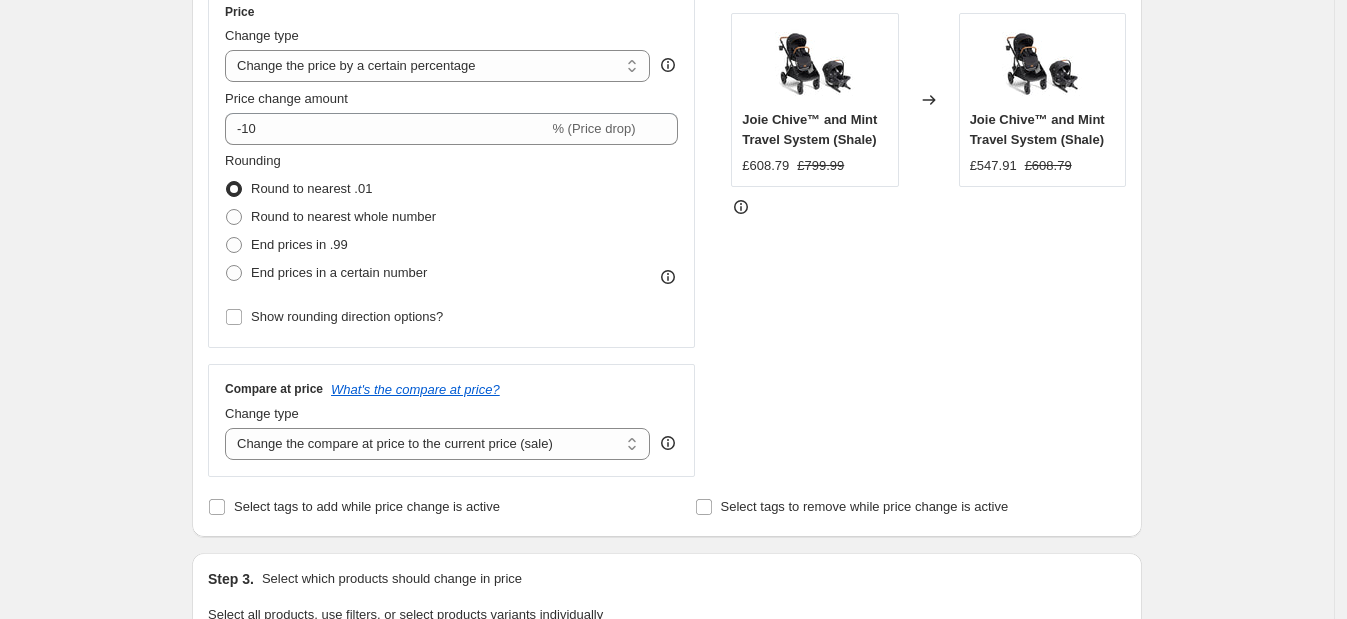 scroll, scrollTop: 379, scrollLeft: 0, axis: vertical 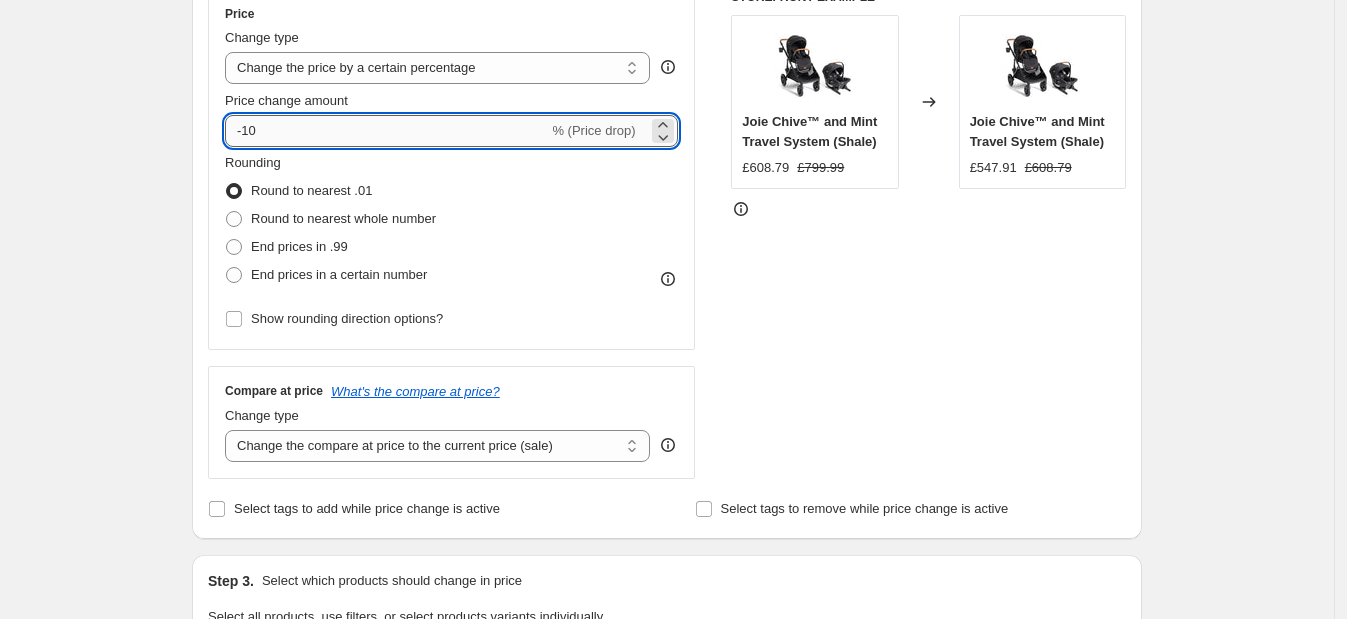 drag, startPoint x: 250, startPoint y: 120, endPoint x: 339, endPoint y: 132, distance: 89.80534 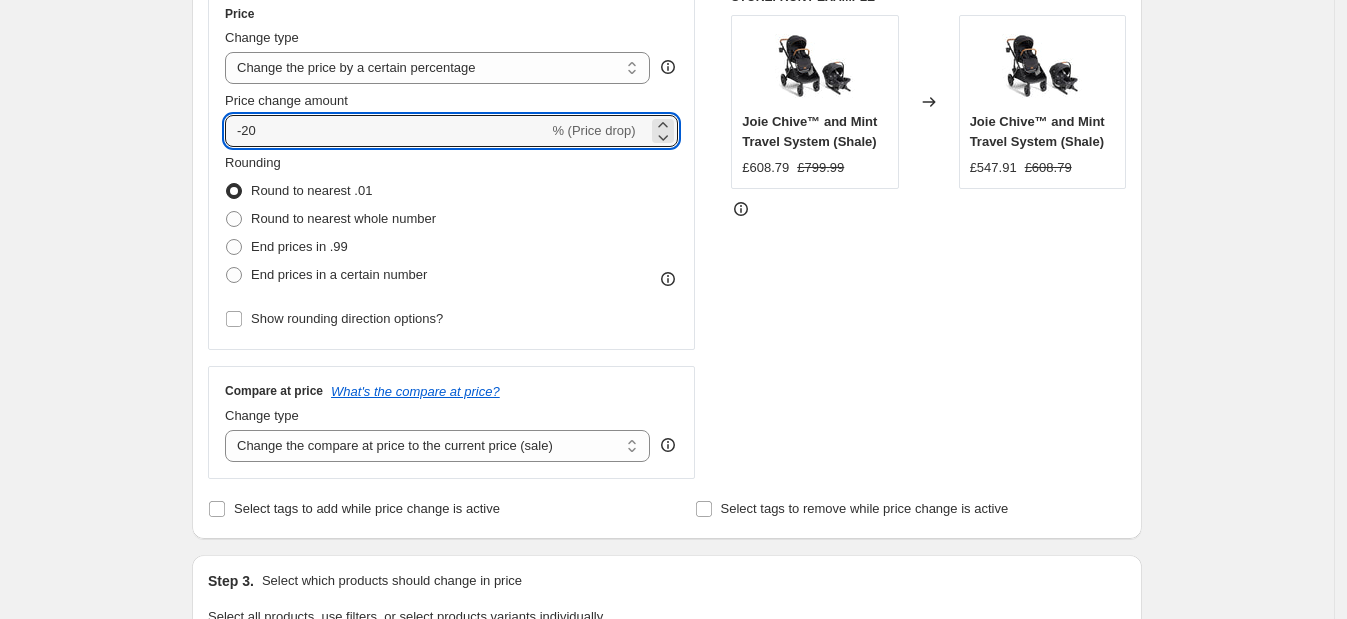 type on "-20" 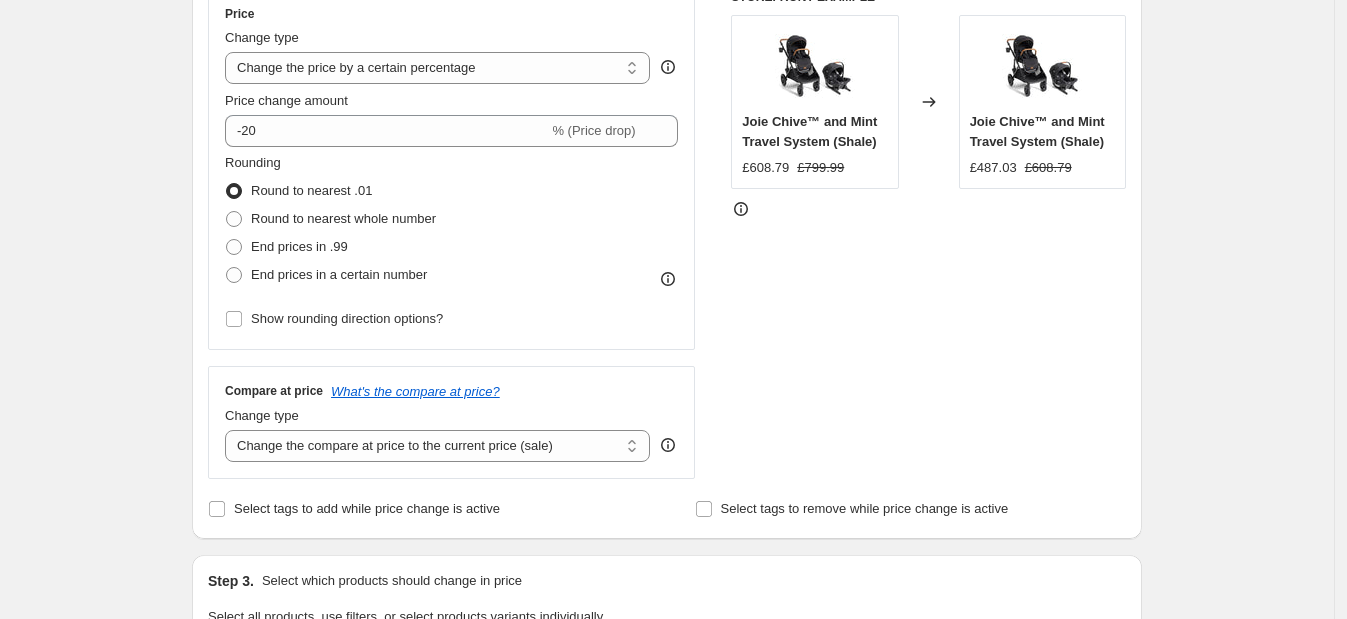 click on "Create new price change job. This page is ready Create new price change job Draft Step 1. Optionally give your price change job a title (eg "March 30% off sale on boots") [DATE], [TIME] Price change job This title is just for internal use, customers won't see it Step 2. Select how the prices should change Use bulk price change rules Set product prices individually Use CSV upload Price Change type Change the price to a certain amount Change the price by a certain amount Change the price by a certain percentage Change the price to the current compare at price (price before sale) Change the price by a certain amount relative to the compare at price Change the price by a certain percentage relative to the compare at price Don't change the price Change the price by a certain percentage relative to the cost per item Change price to certain cost margin Change the price by a certain percentage Price change amount -20 % (Price drop) Rounding Round to nearest .01 Round to nearest whole number End prices in .99" at bounding box center (667, 620) 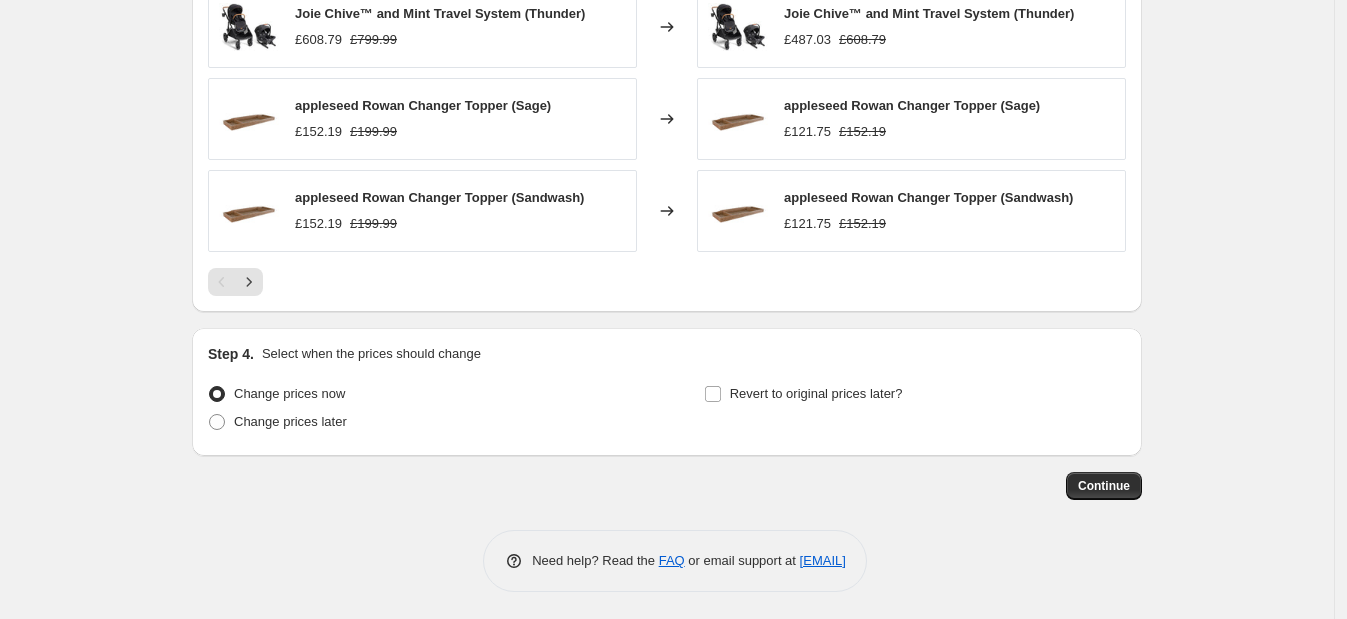 scroll, scrollTop: 1378, scrollLeft: 0, axis: vertical 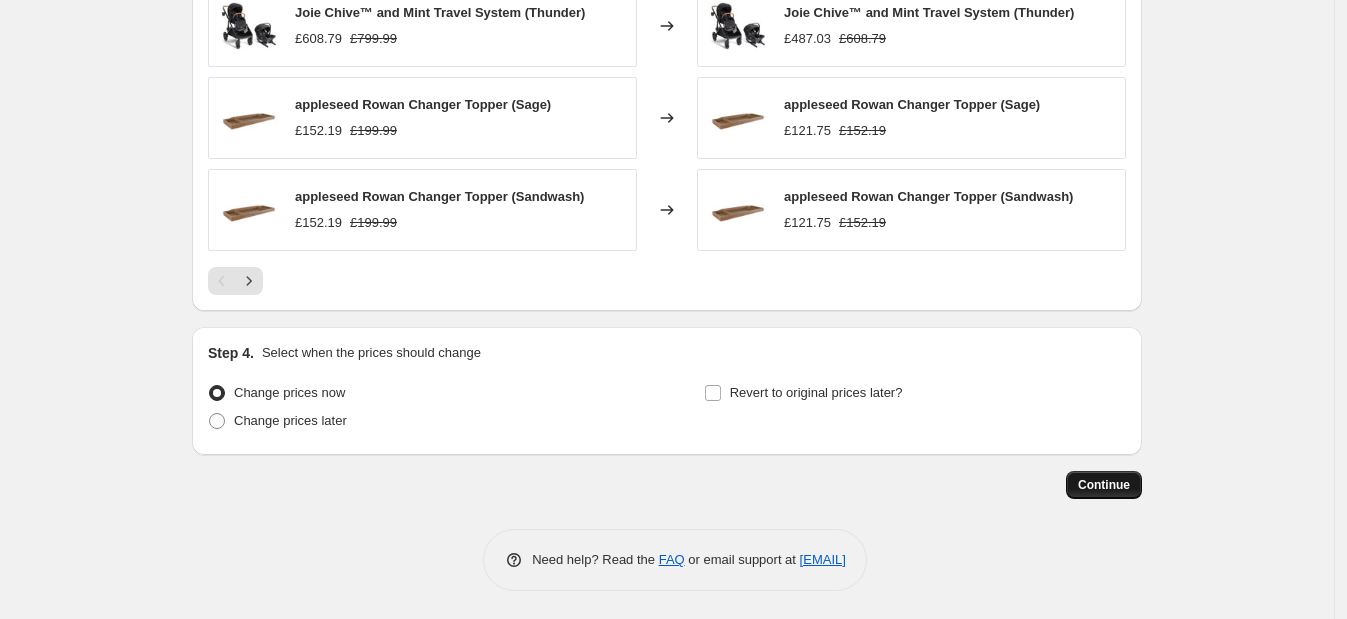 click on "Continue" at bounding box center (1104, 485) 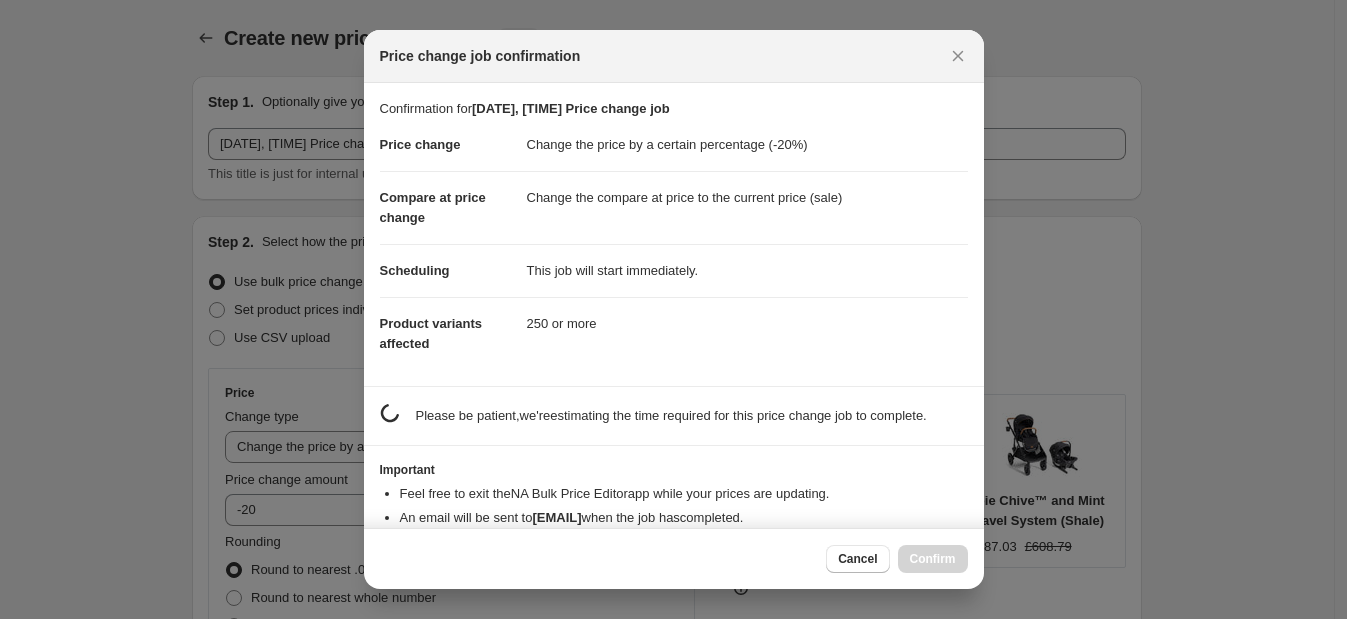 scroll, scrollTop: 0, scrollLeft: 0, axis: both 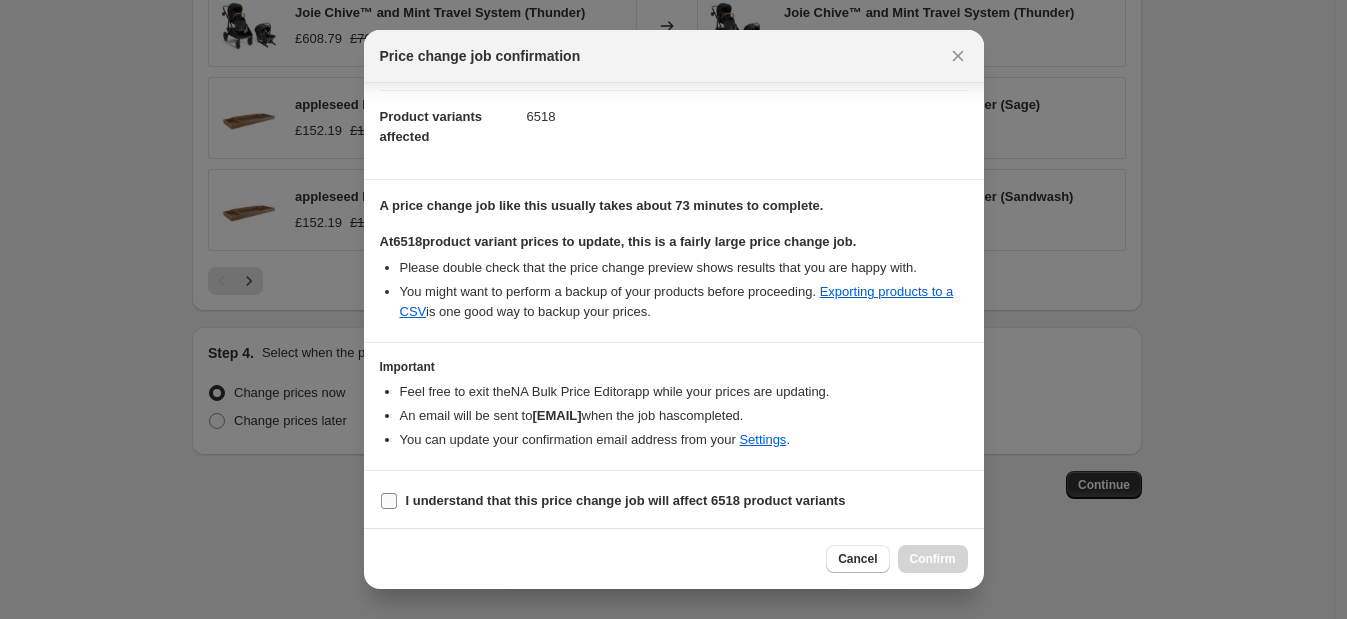 click on "I understand that this price change job will affect 6518 product variants" at bounding box center [626, 501] 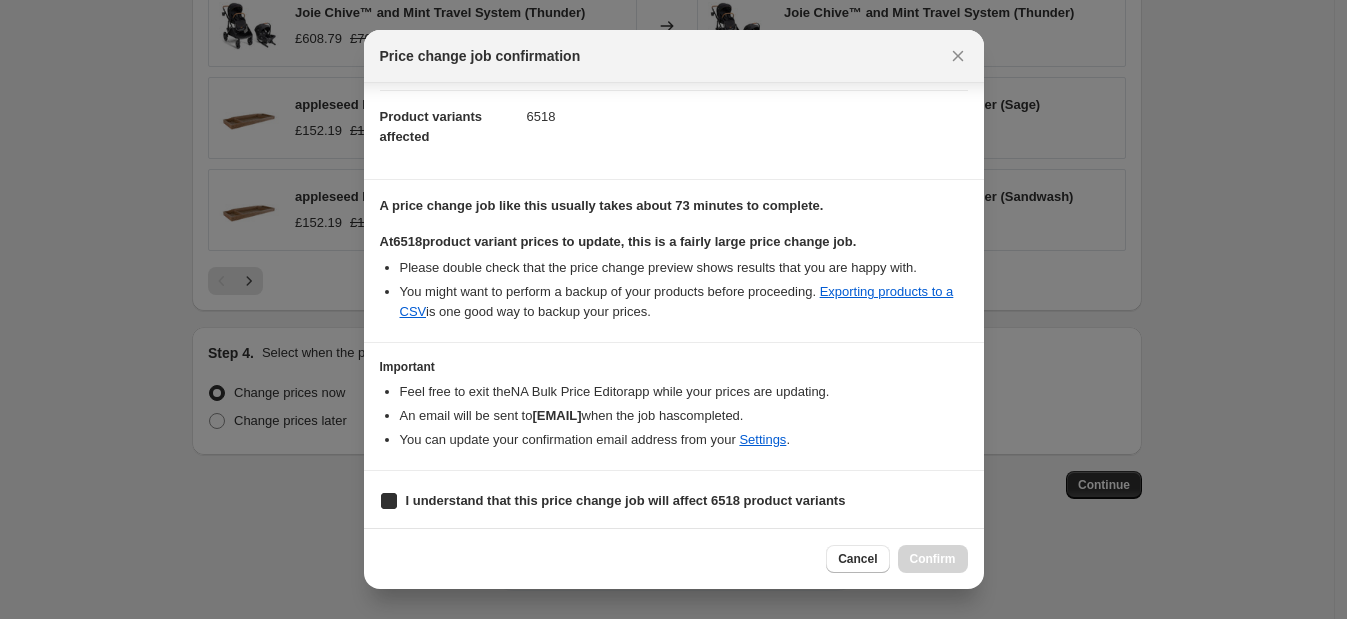 checkbox on "true" 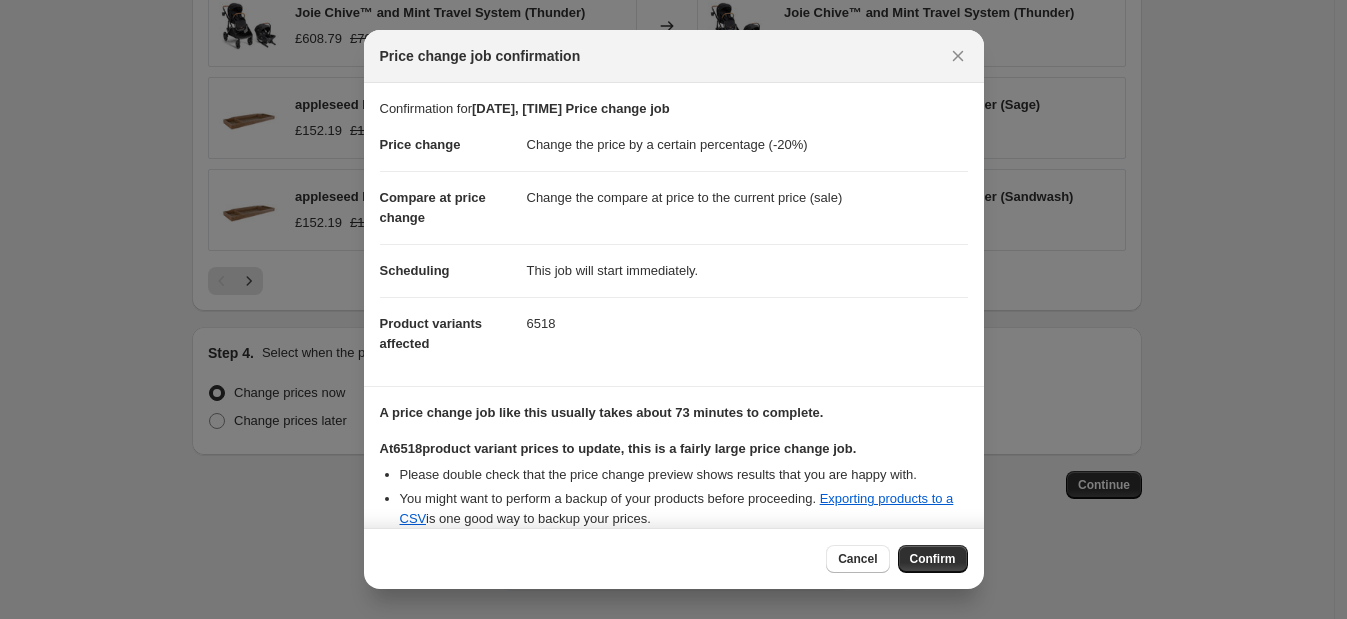 scroll, scrollTop: 207, scrollLeft: 0, axis: vertical 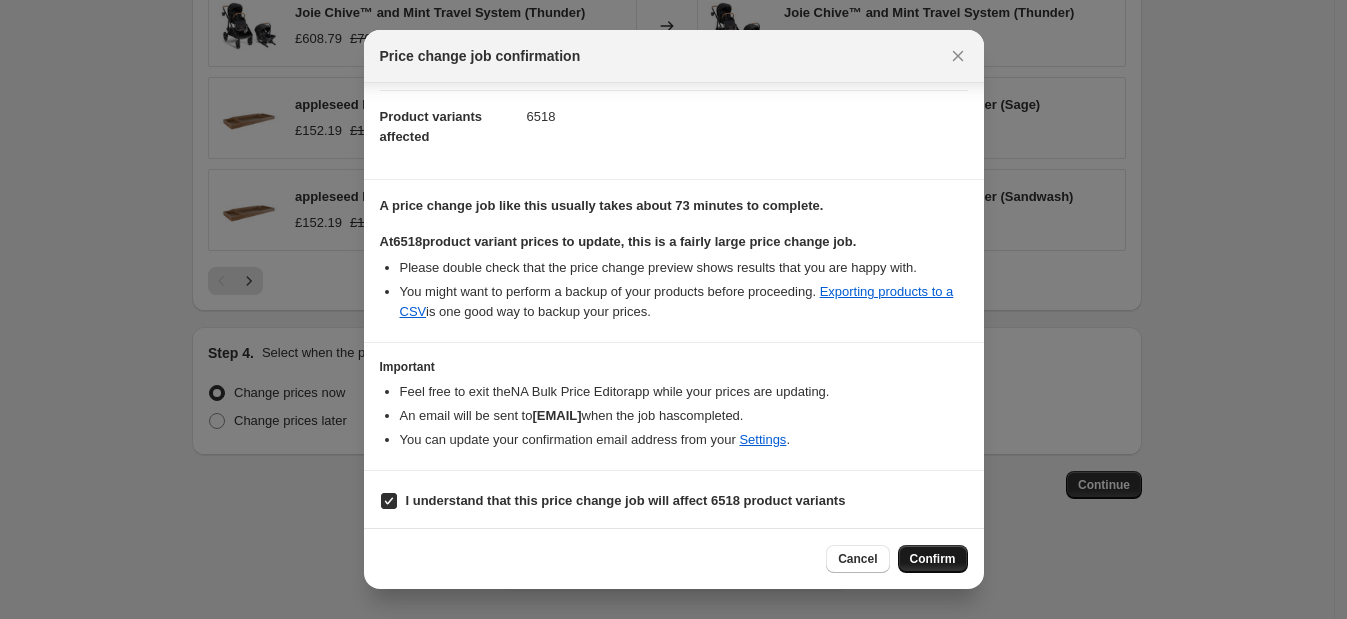 click on "Confirm" at bounding box center [933, 559] 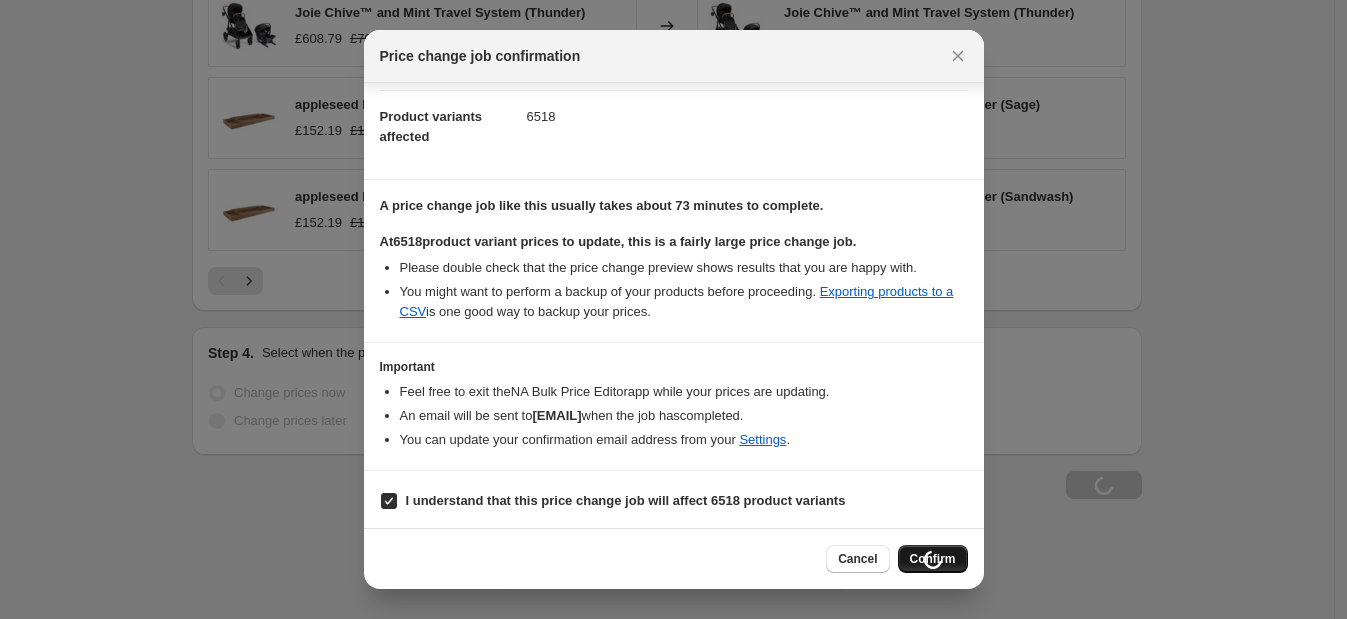 scroll, scrollTop: 1445, scrollLeft: 0, axis: vertical 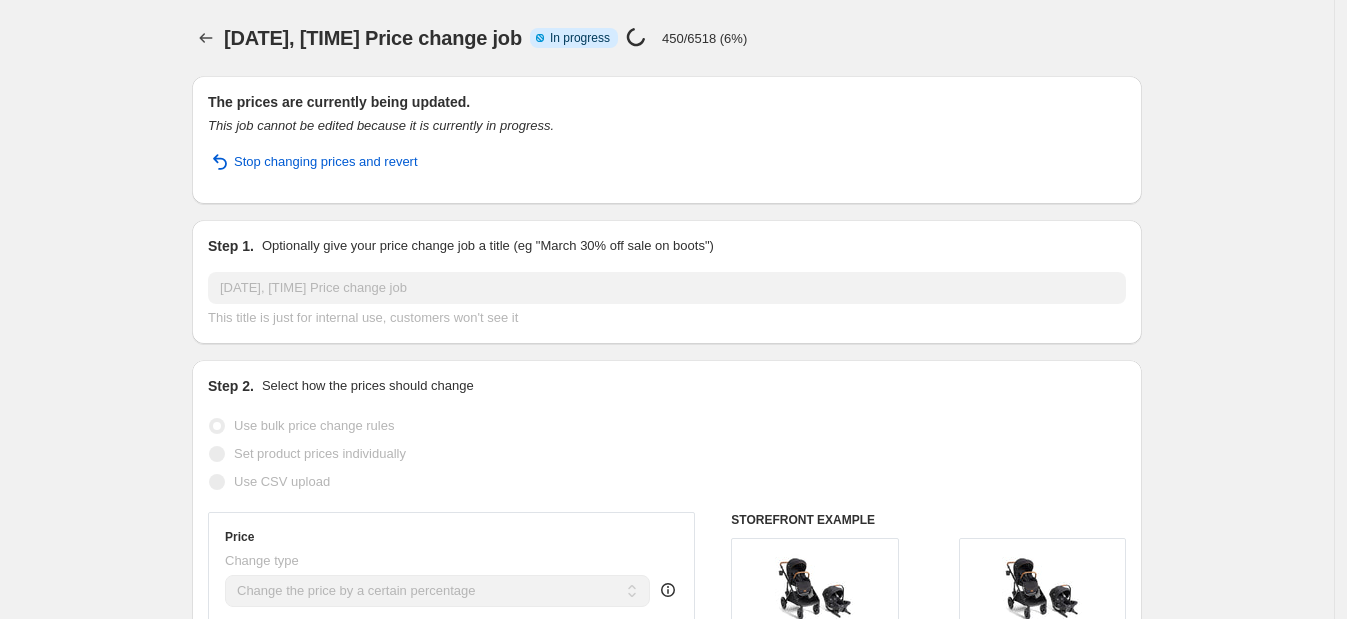 click on "450/6518 (6%)" at bounding box center (704, 38) 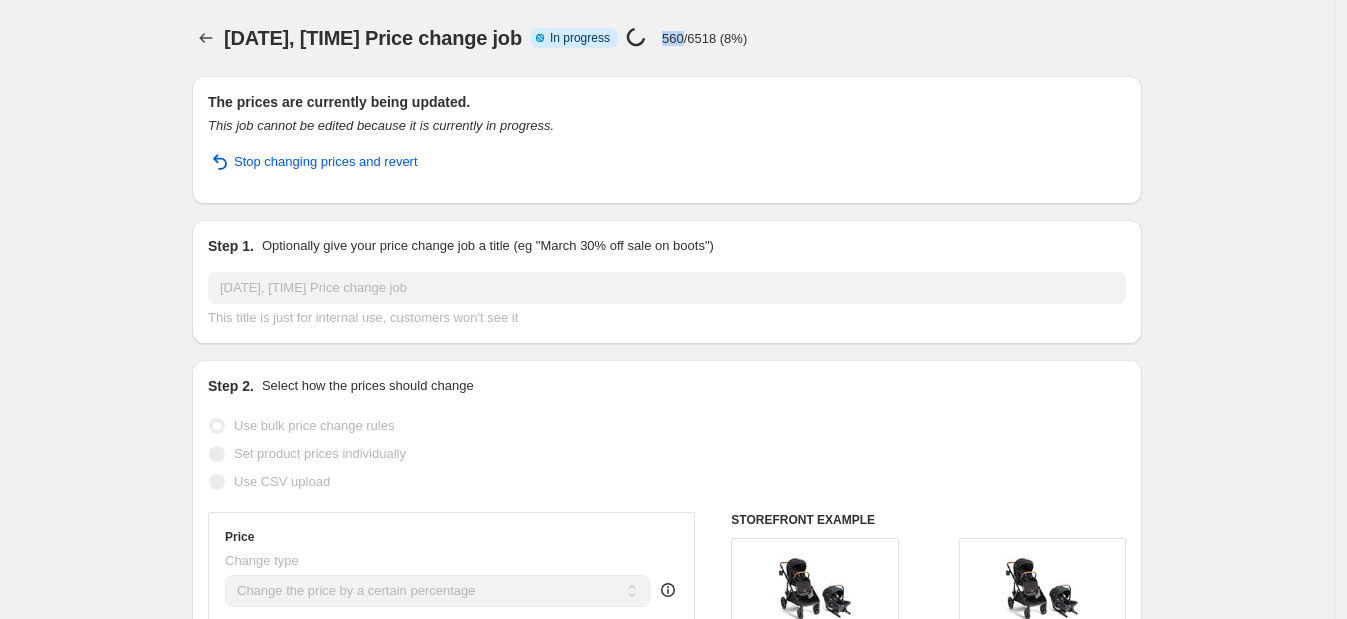 click on "560/6518 (8%)" at bounding box center (704, 38) 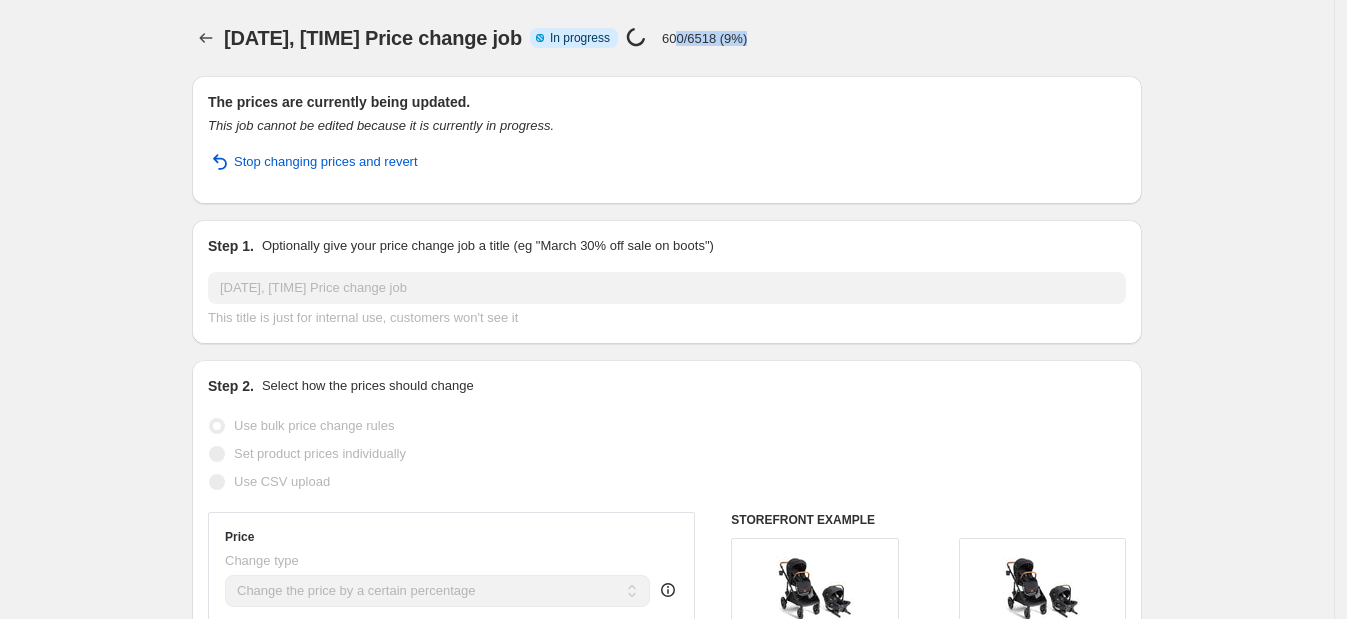 drag, startPoint x: 833, startPoint y: 45, endPoint x: 760, endPoint y: 43, distance: 73.02739 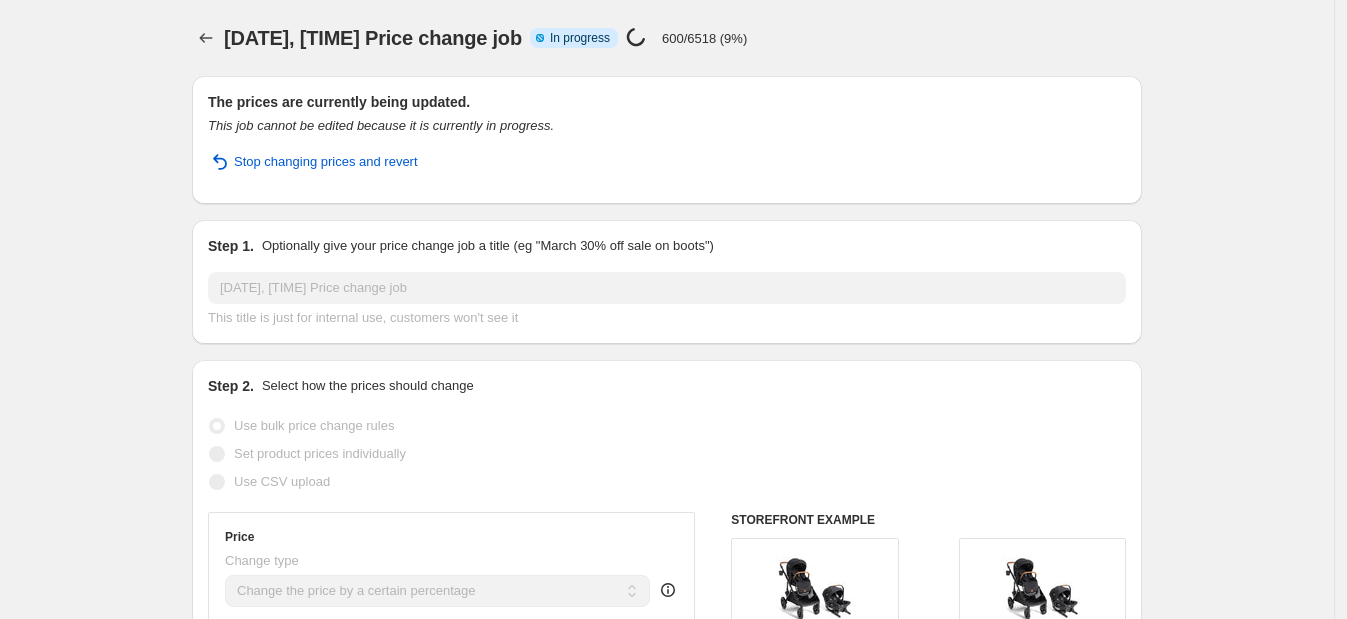 click on "600/6518 (9%)" at bounding box center [704, 38] 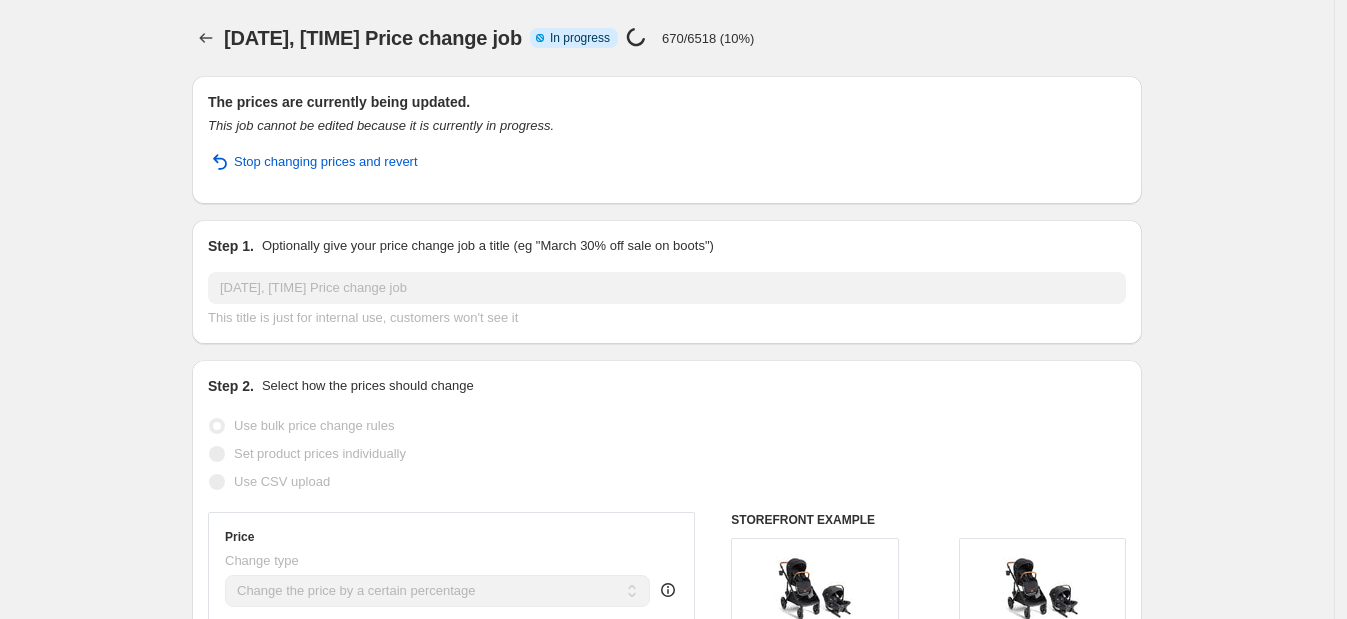 click on "670/6518 (10%)" at bounding box center (708, 38) 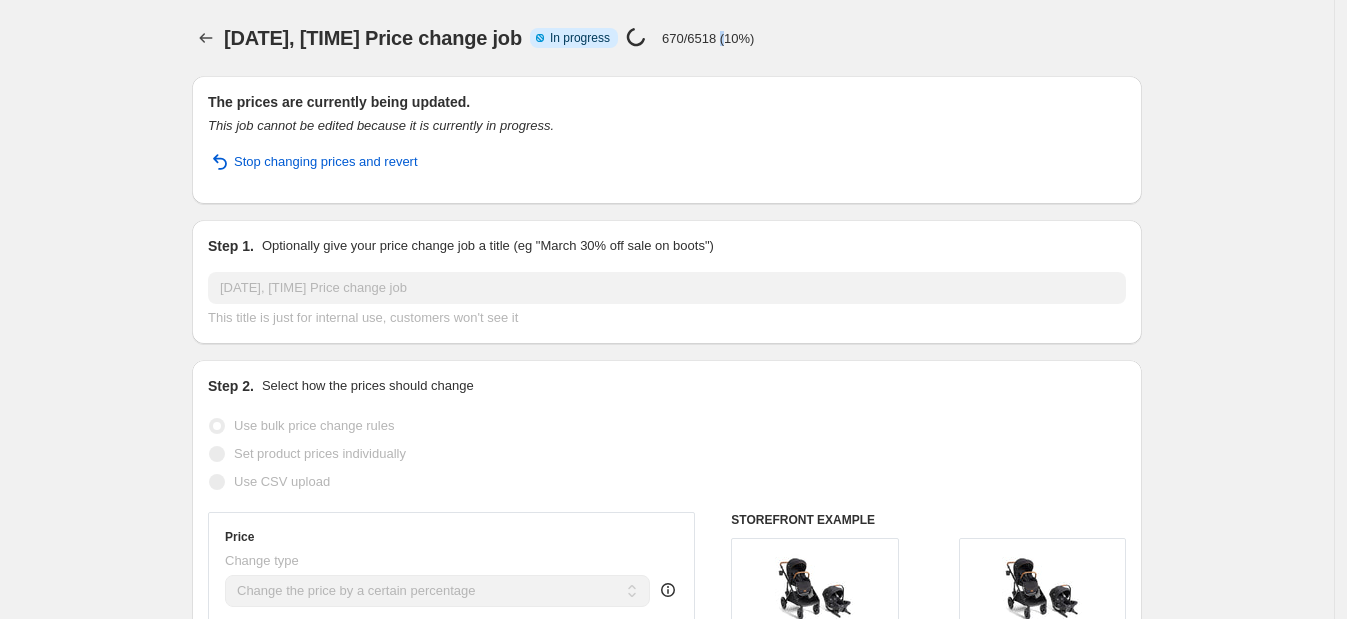 click on "670/6518 (10%)" at bounding box center [708, 38] 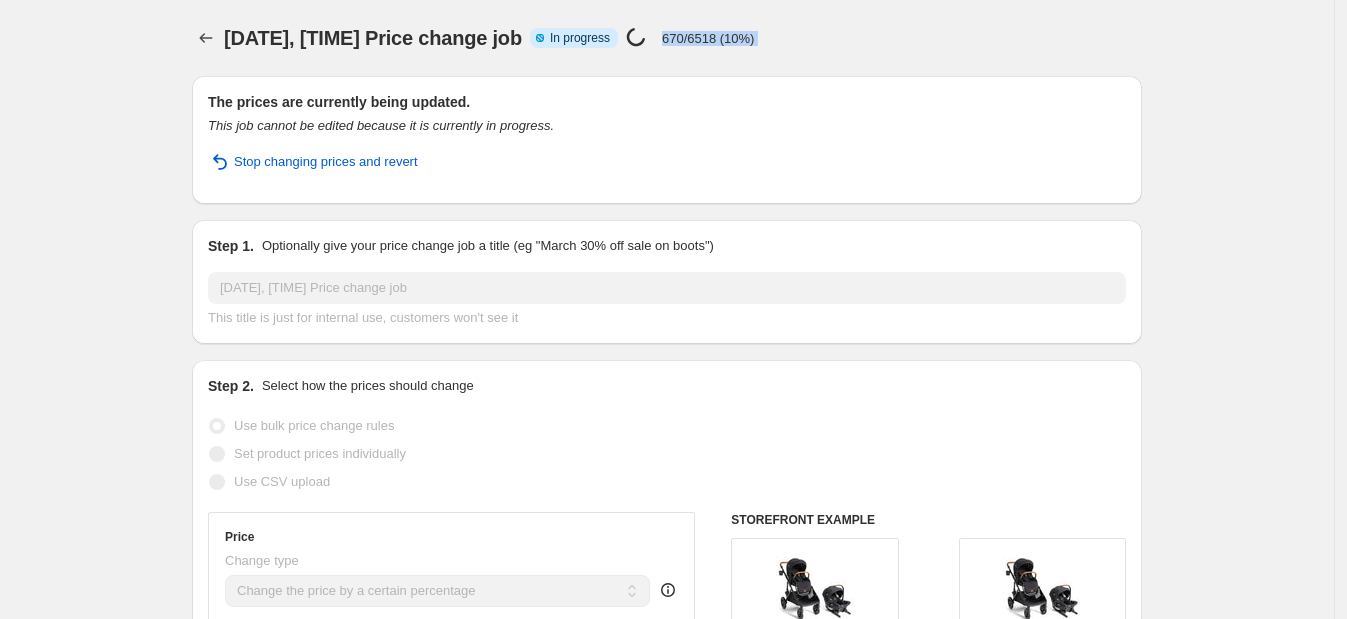 click on "670/6518 (10%)" at bounding box center (708, 38) 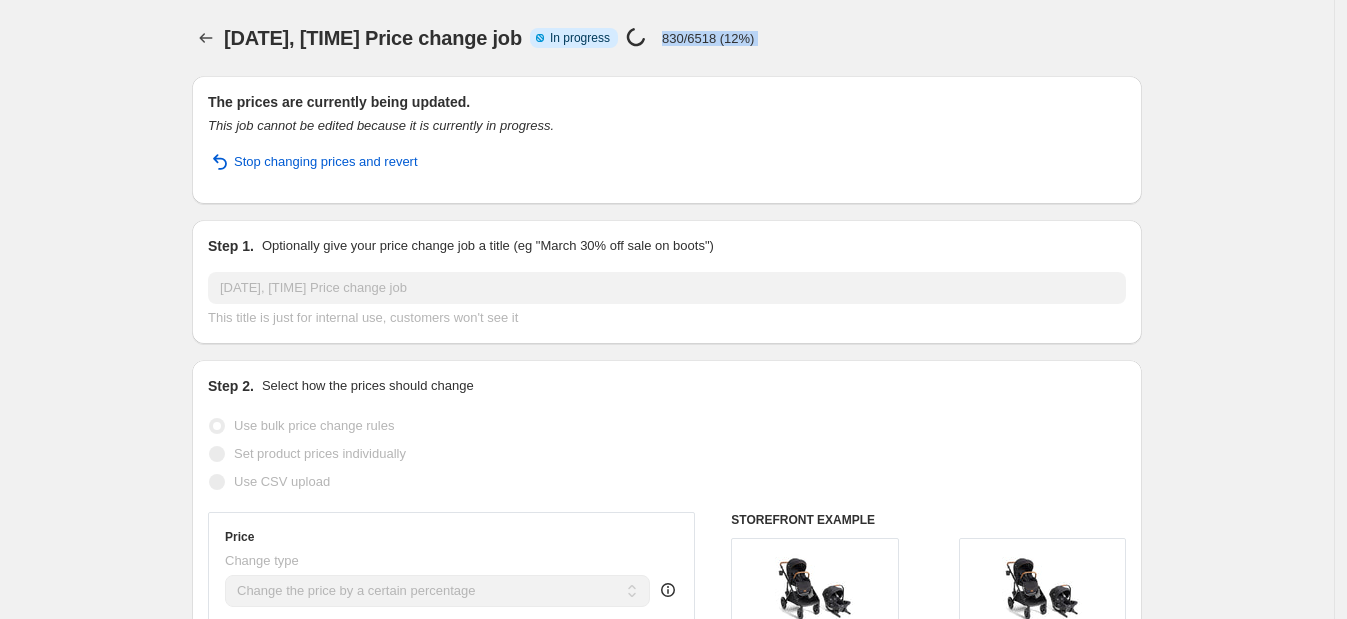click on "Price change job in progress... 830/6518 (12%)" at bounding box center [690, 38] 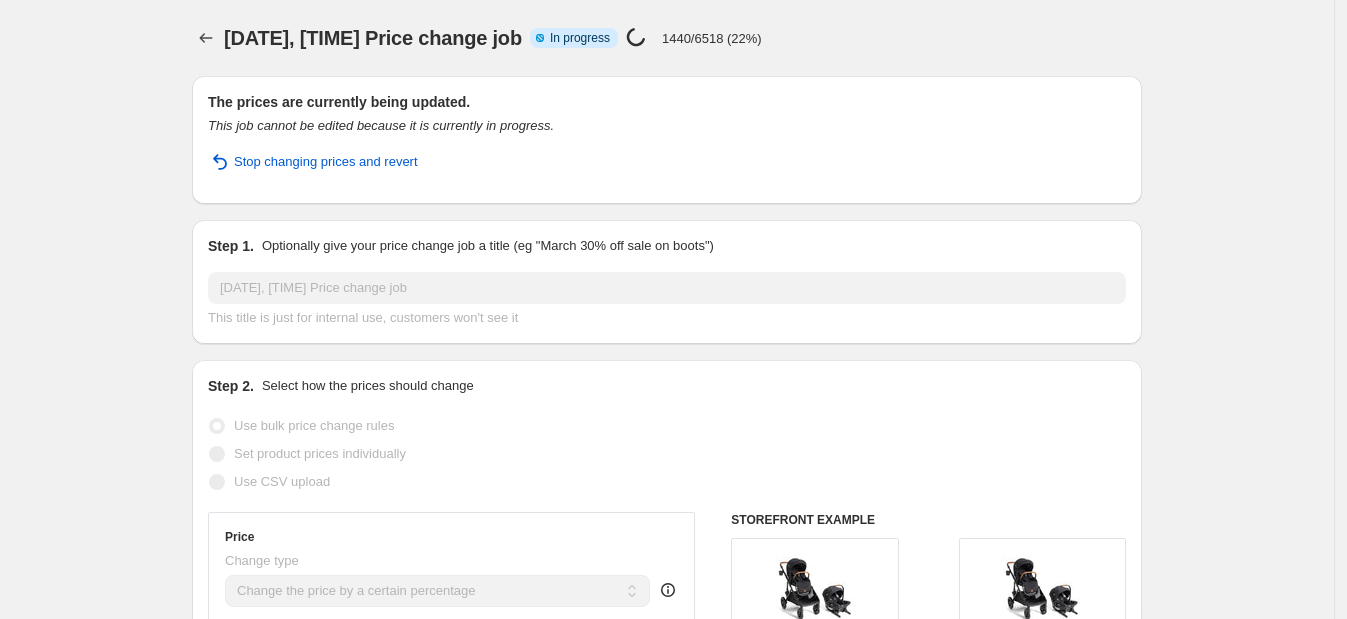 click on "[DATE], [TIME] Price change job Info Partially complete In progress Price change job in progress... 1440/6518 (22%)" at bounding box center [667, 38] 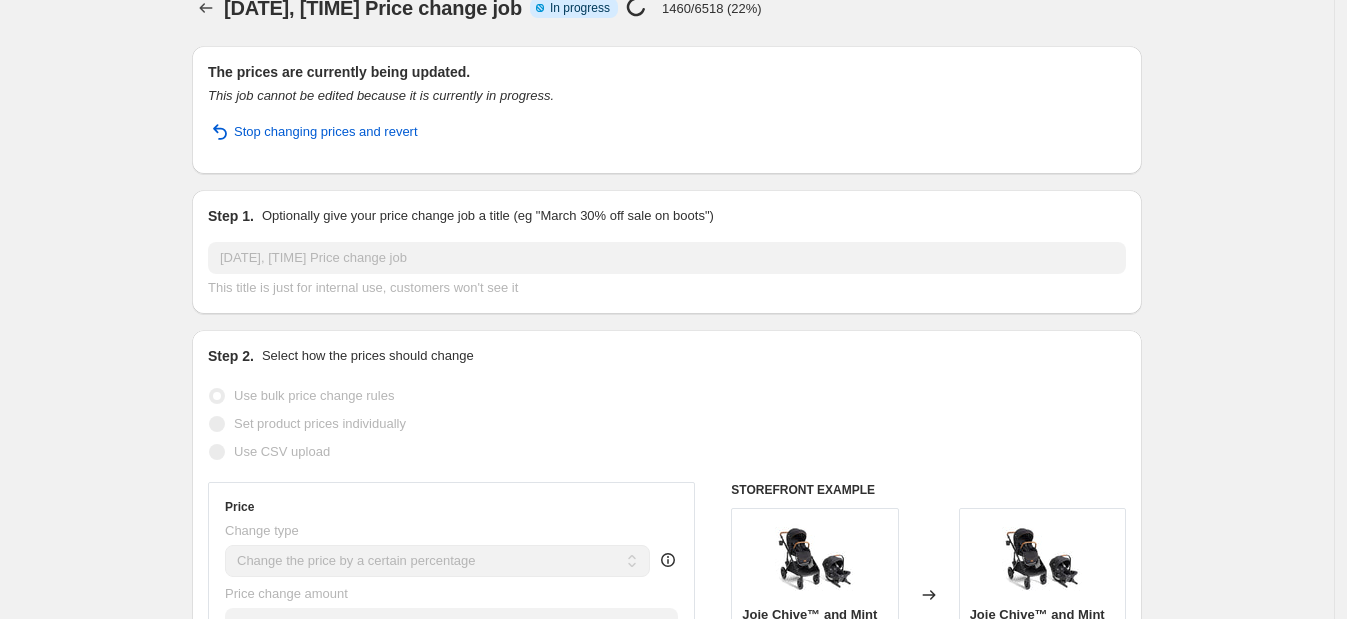 scroll, scrollTop: 0, scrollLeft: 0, axis: both 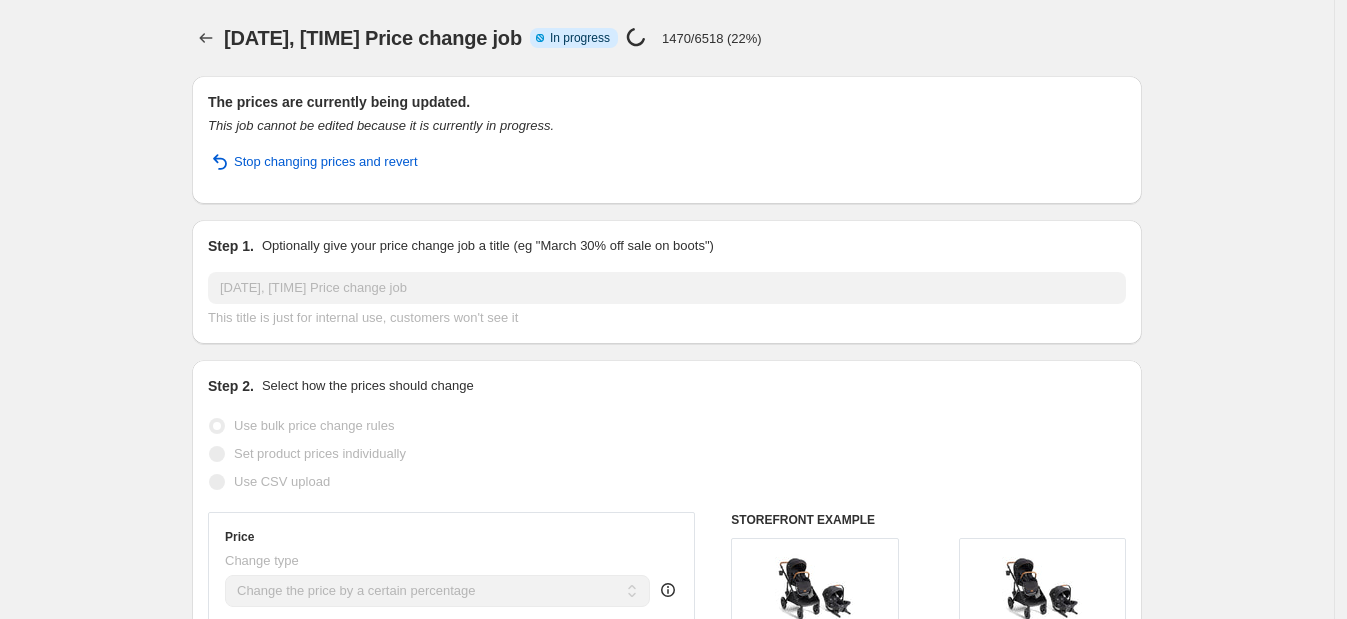 click on "1470/6518 (22%)" at bounding box center [712, 38] 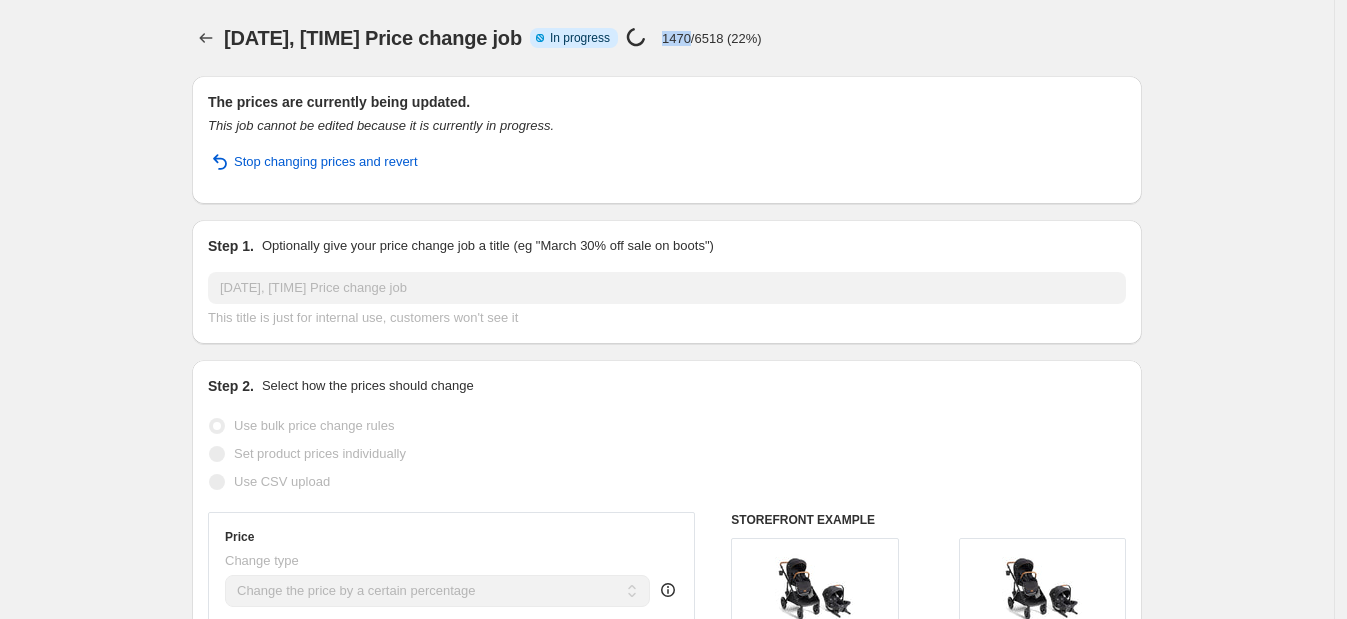 click on "1470/6518 (22%)" at bounding box center [712, 38] 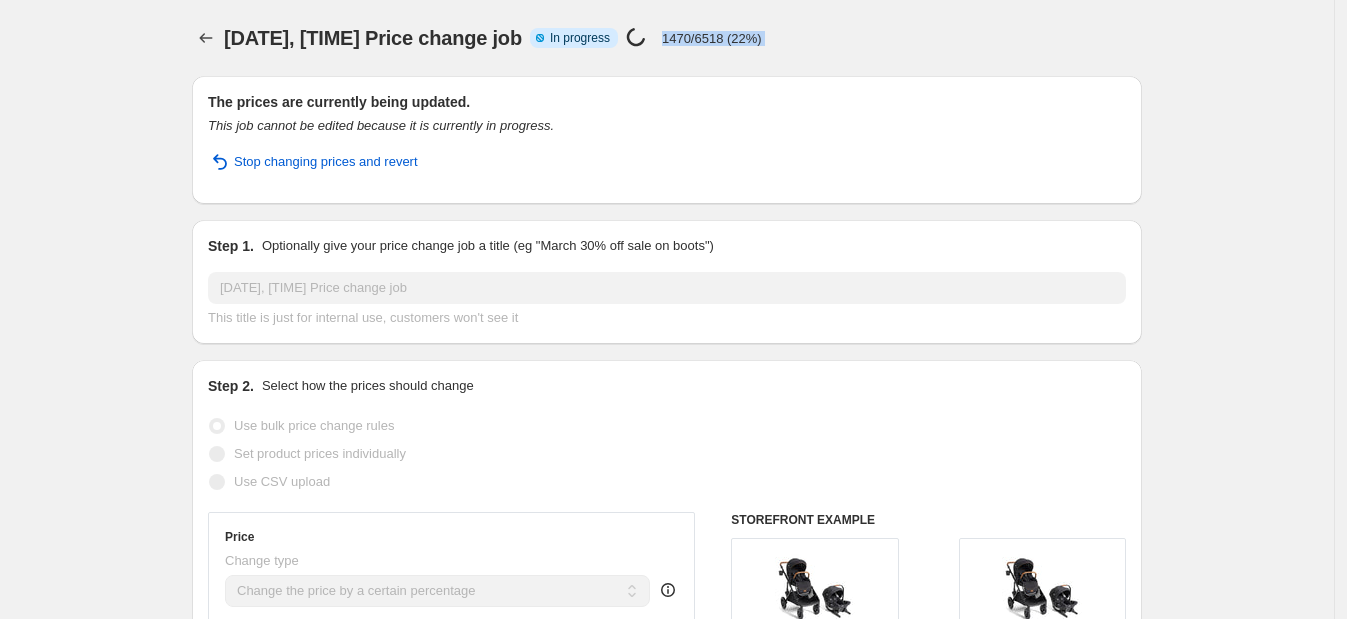 click on "[DATE], [TIME] Price change job Info Partially complete In progress Price change job in progress... 1470/6518 (22%)" at bounding box center (584, 38) 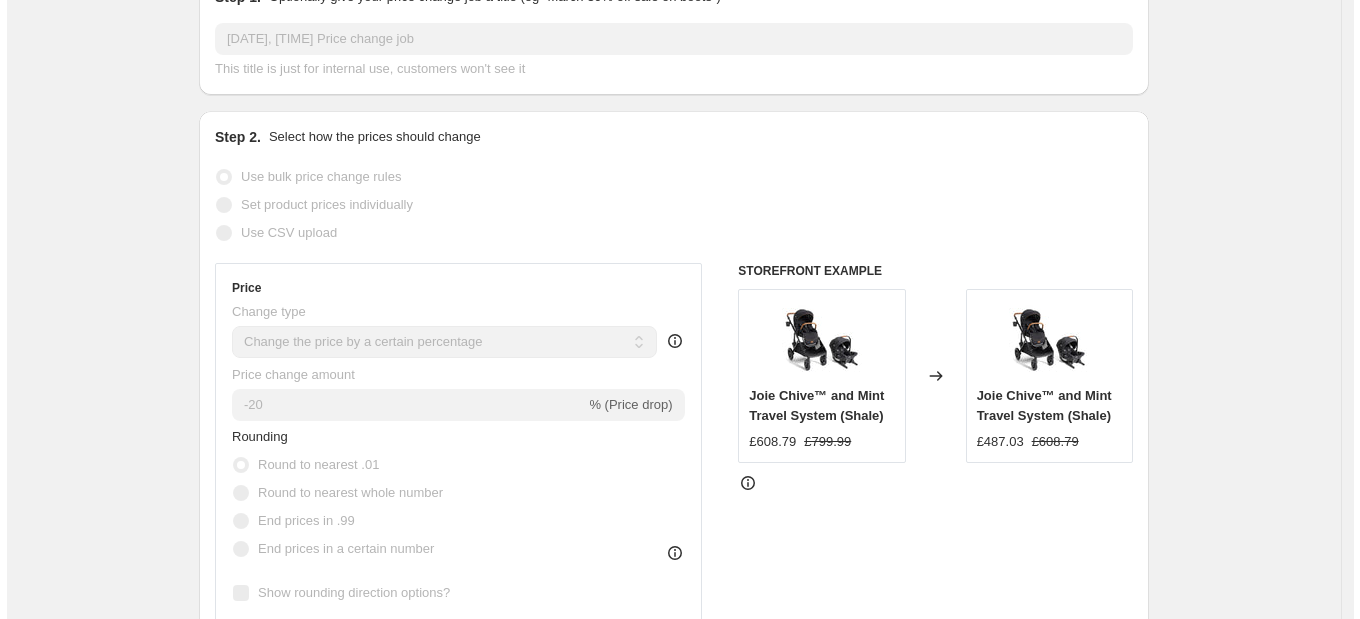 scroll, scrollTop: 0, scrollLeft: 0, axis: both 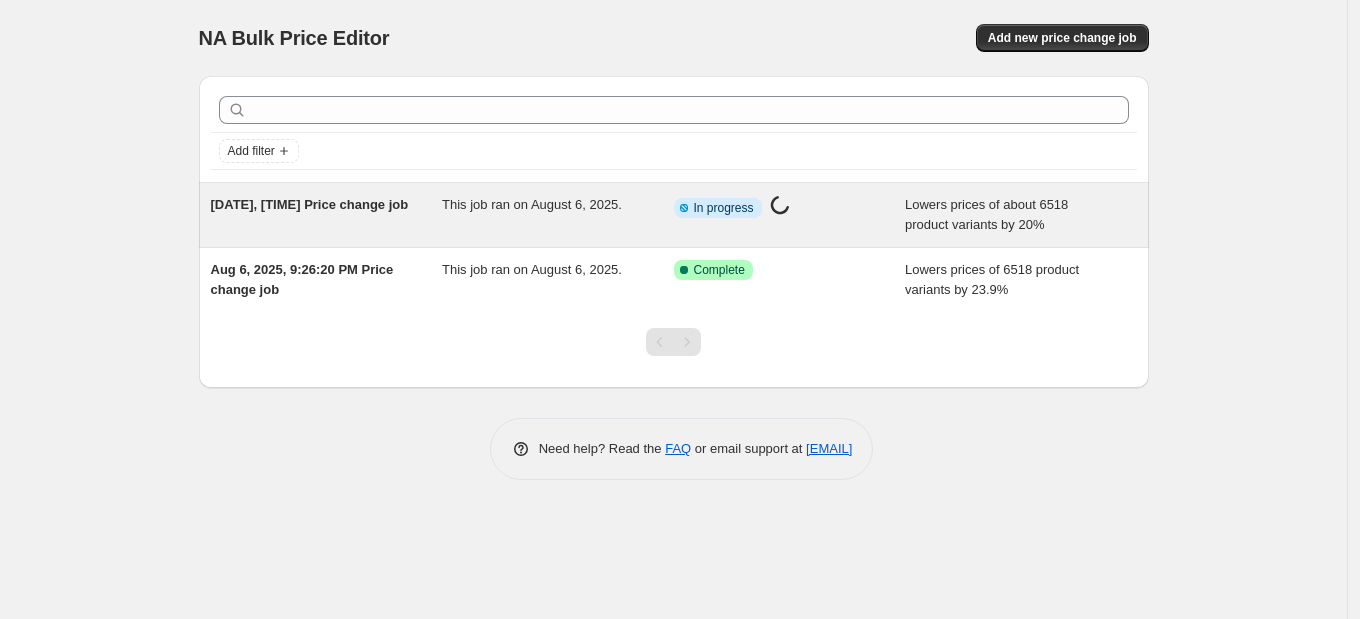 click on "[DATE], [TIME] Price change job This job ran on [DATE]. Info Partially complete In progress Price change job in progress... Lowers prices of about 6518 product variants by 20%" at bounding box center (674, 215) 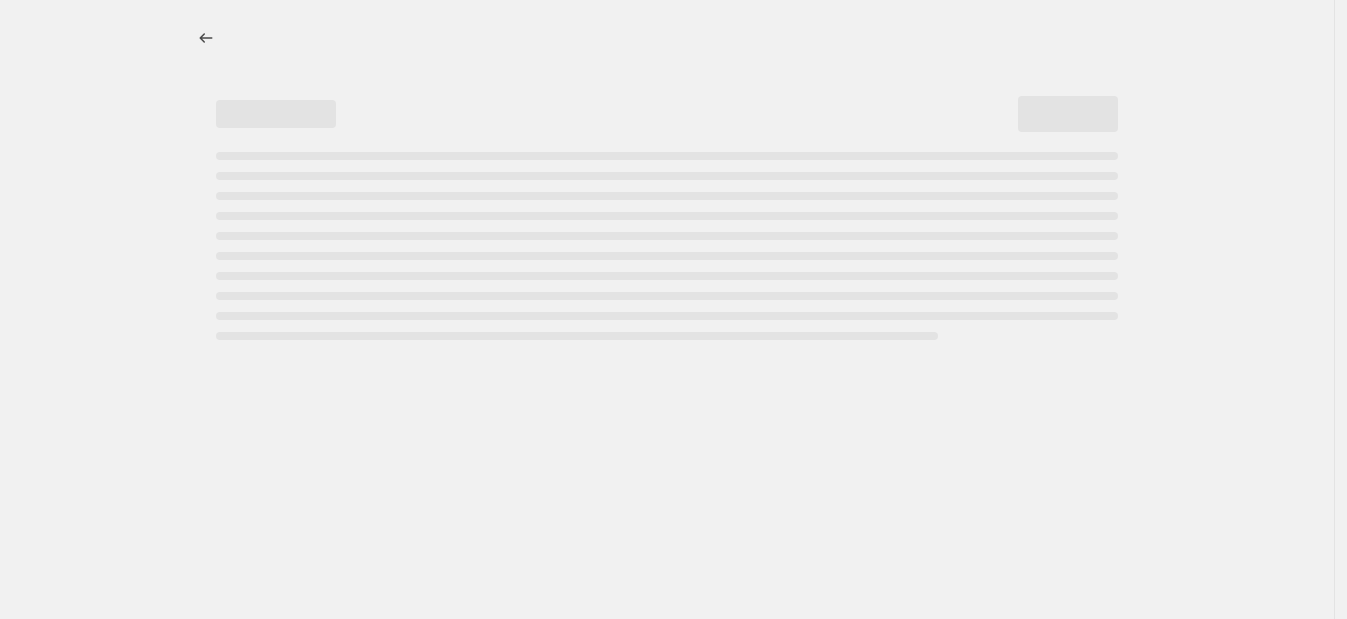 select on "percentage" 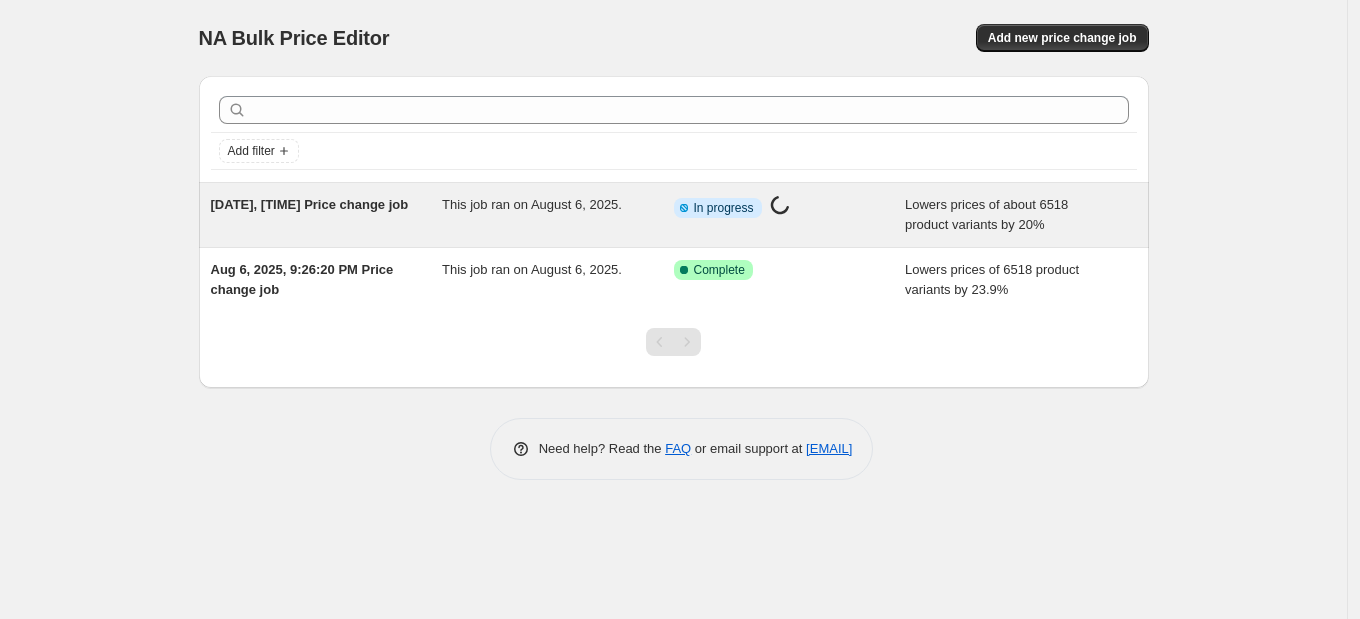 click on "This job ran on August 6, 2025." at bounding box center [558, 215] 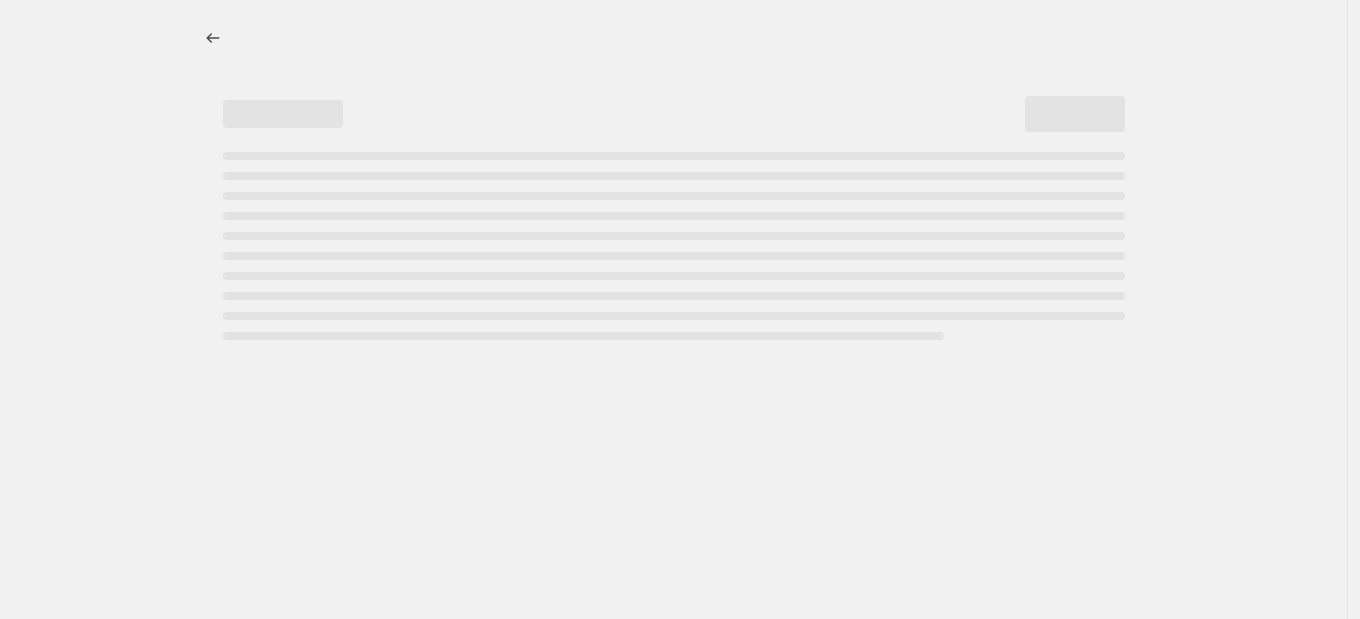 select on "percentage" 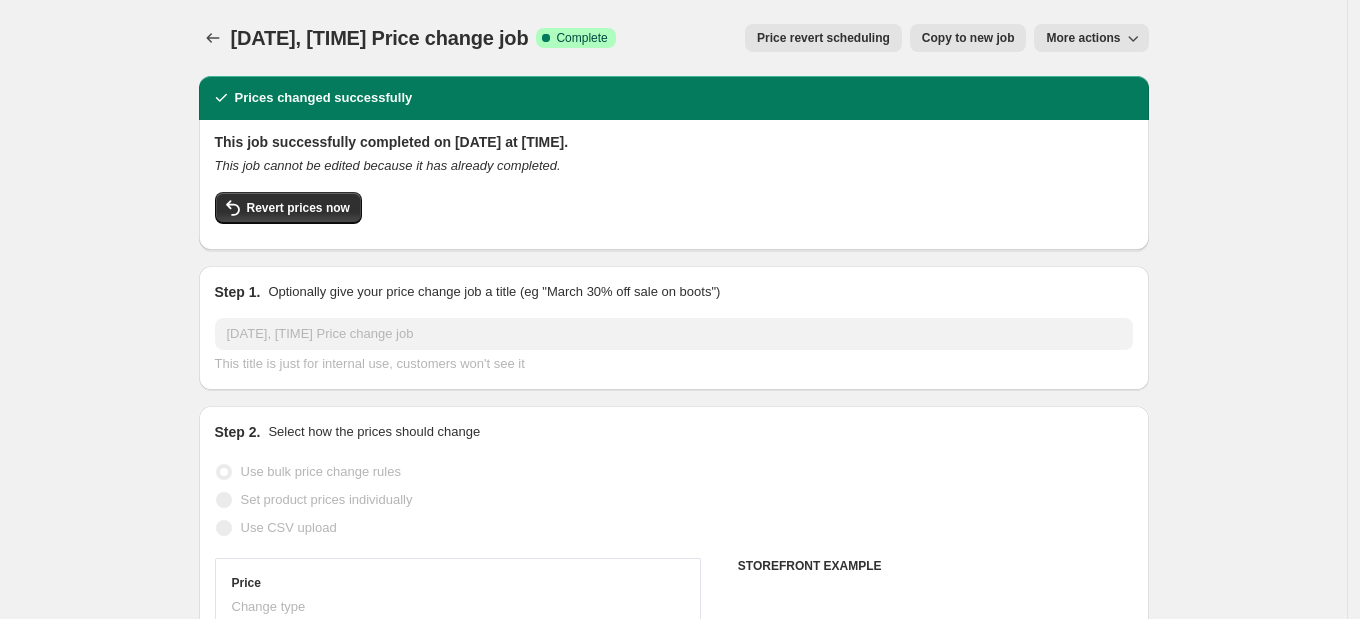 select on "percentage" 